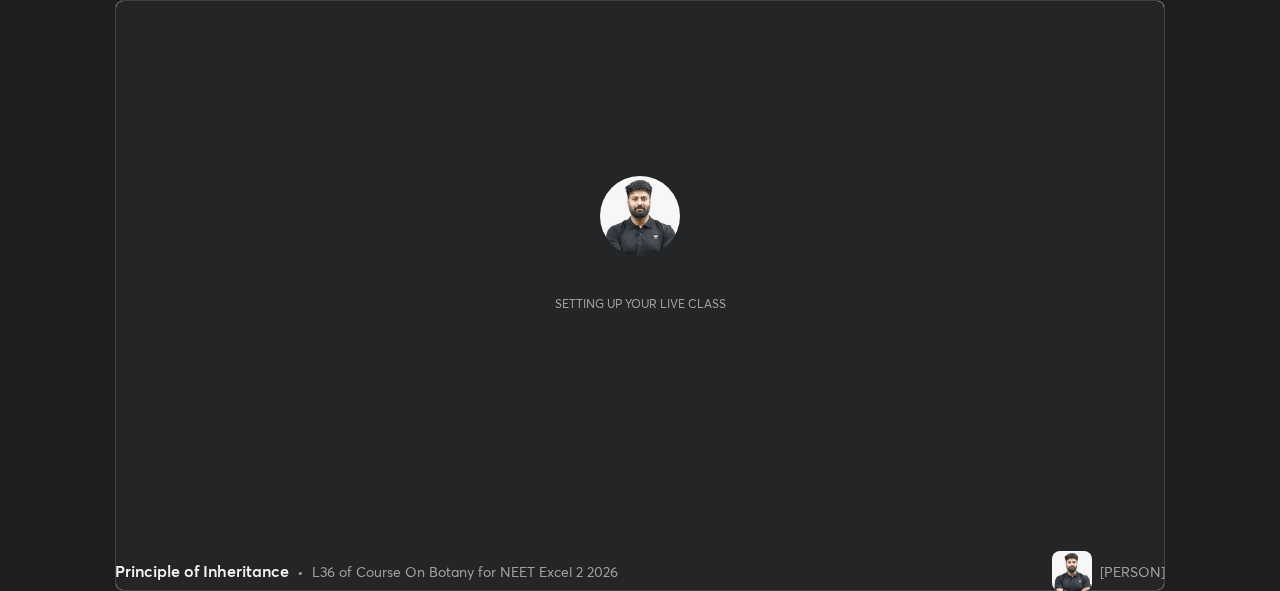 scroll, scrollTop: 0, scrollLeft: 0, axis: both 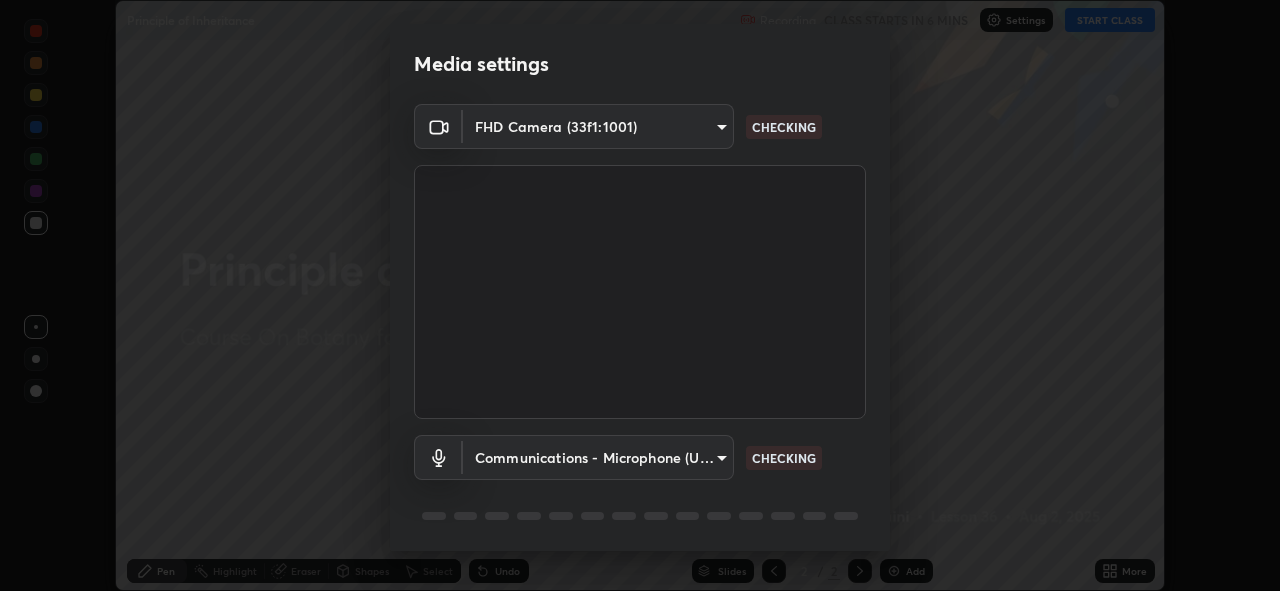 type on "[HASH]" 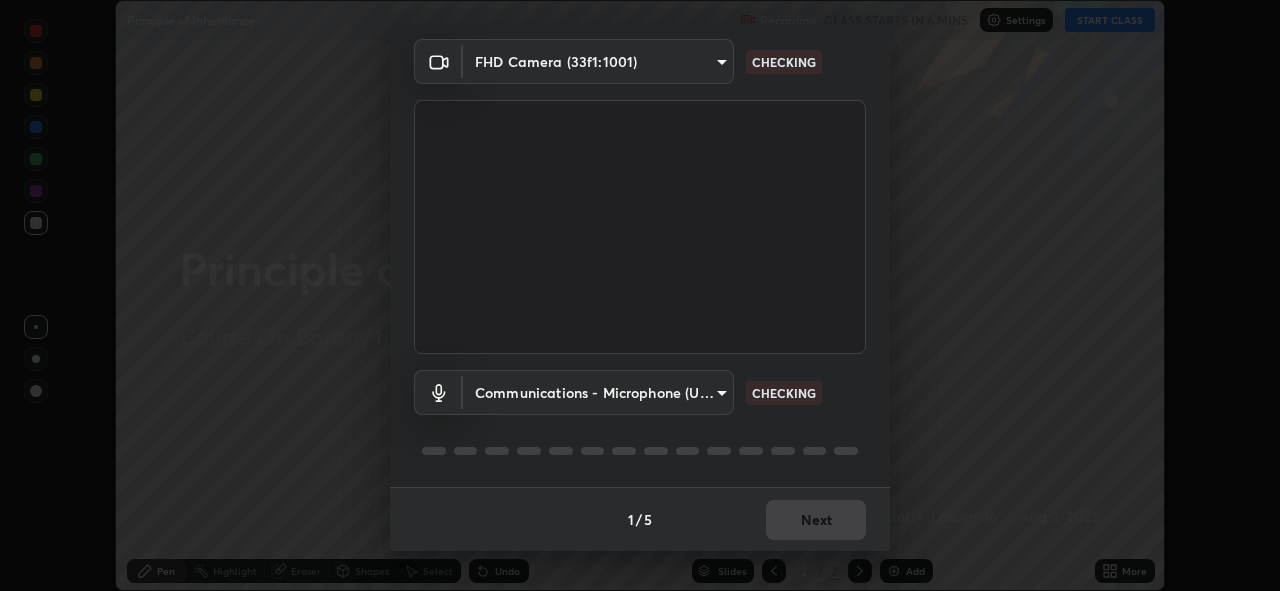 click on "Erase all Principle of Inheritance Recording CLASS STARTS IN 6 MINS Settings START CLASS Setting up your live class Principle of Inheritance • L36 of Course On Botany for NEET Excel 2 2026 [PERSON] Pen Highlight Eraser Shapes Select Undo Slides 2 / 2 Add More No doubts shared Encourage your learners to ask a doubt for better clarity Report an issue Reason for reporting Buffering Chat not working Audio - Video sync issue Educator video quality low ​ Attach an image Report Media settings FHD Camera ([HASH]) [HASH] CHECKING Communications - Microphone (USB PnP Sound Device) communications CHECKING 1 / 5 Next" at bounding box center (640, 295) 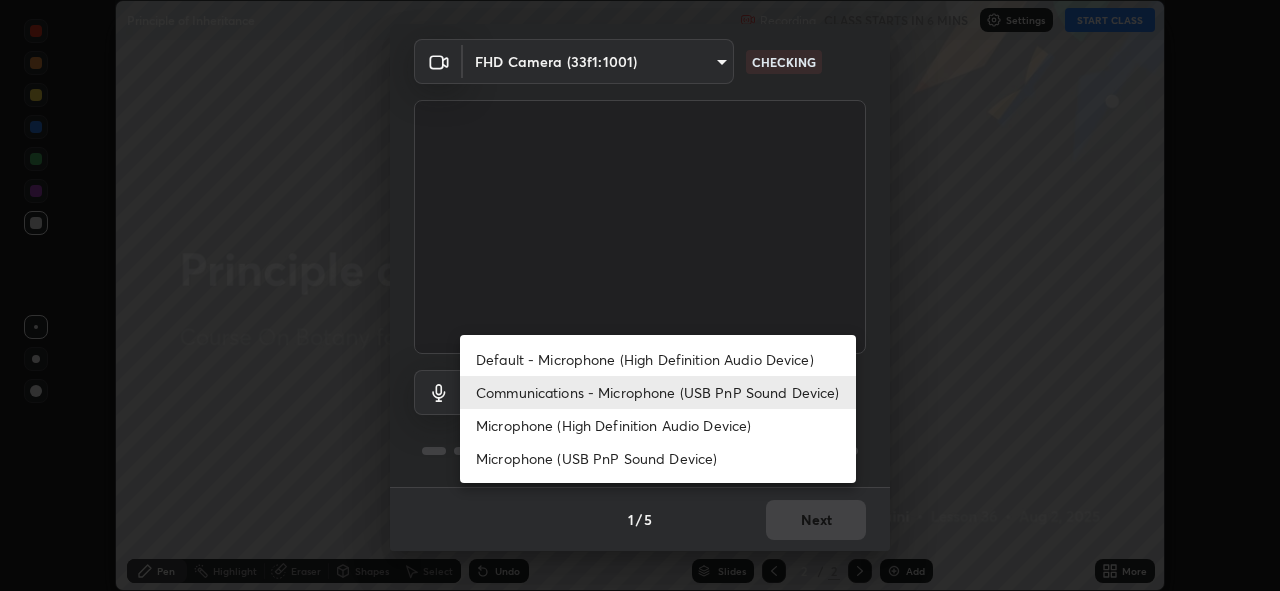 click on "Default - Microphone (High Definition Audio Device)" at bounding box center [658, 359] 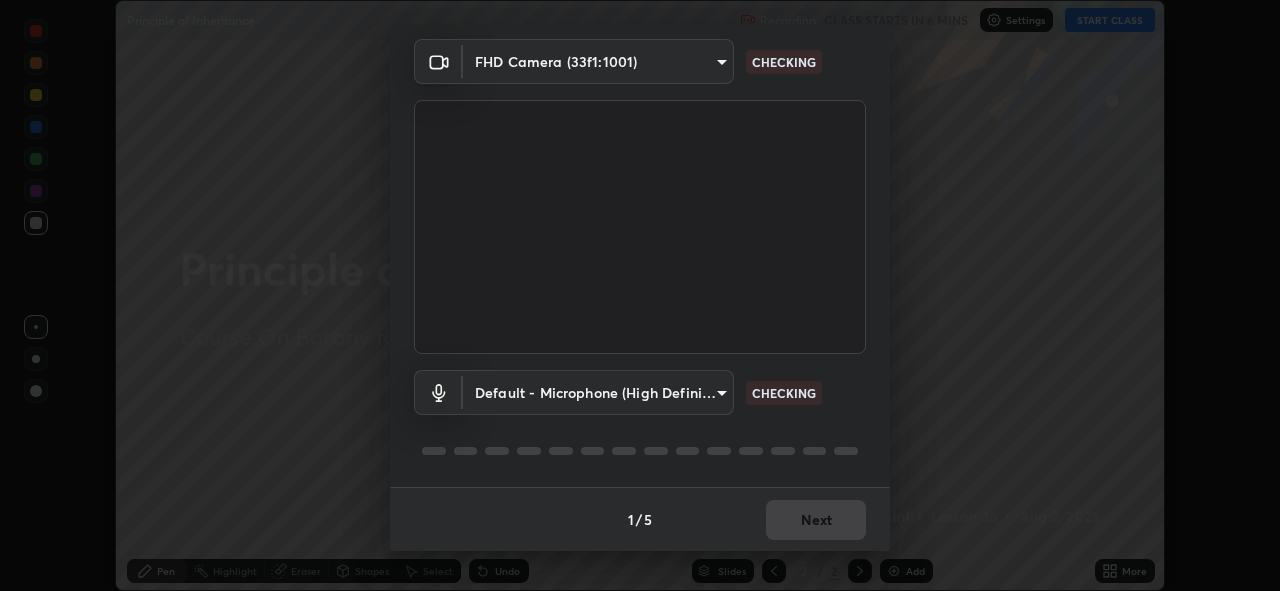 click on "Erase all Principle of Inheritance Recording CLASS STARTS IN 6 MINS Settings START CLASS Setting up your live class Principle of Inheritance • L36 of Course On Botany for NEET Excel 2 2026 [PERSON] Pen Highlight Eraser Shapes Select Undo Slides 2 / 2 Add More No doubts shared Encourage your learners to ask a doubt for better clarity Report an issue Reason for reporting Buffering Chat not working Audio - Video sync issue Educator video quality low ​ Attach an image Report Media settings FHD Camera ([HASH]) [HASH] CHECKING Default - Microphone (High Definition Audio Device) default CHECKING 1 / 5 Next" at bounding box center (640, 295) 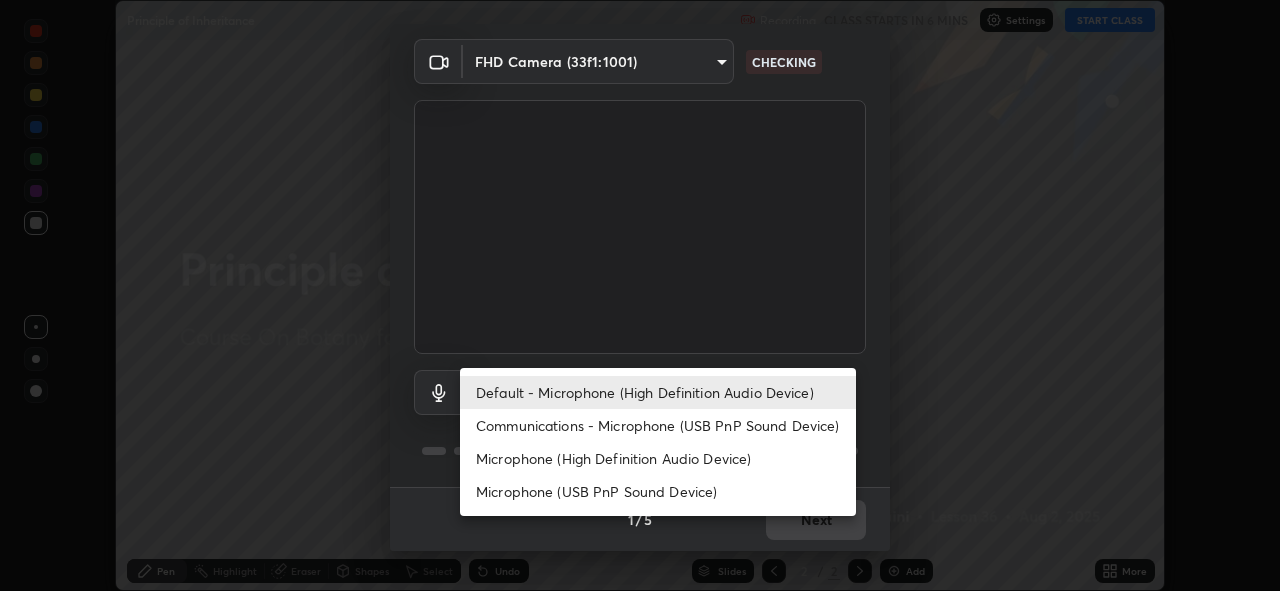 click on "Microphone (High Definition Audio Device)" at bounding box center [658, 458] 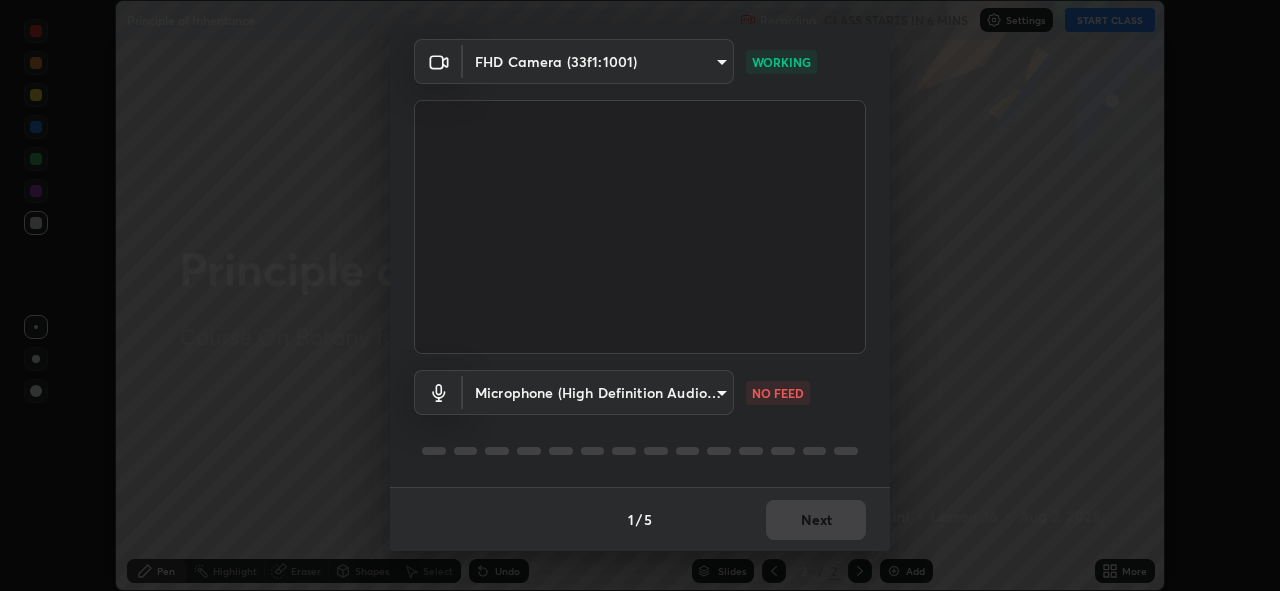 click on "Erase all Principle of Inheritance Recording CLASS STARTS IN 6 MINS Settings START CLASS Setting up your live class Principle of Inheritance • L36 of Course On Botany for NEET Excel 2 2026 [PERSON] Pen Highlight Eraser Shapes Select Undo Slides 2 / 2 Add More No doubts shared Encourage your learners to ask a doubt for better clarity Report an issue Reason for reporting Buffering Chat not working Audio - Video sync issue Educator video quality low ​ Attach an image Report Media settings FHD Camera ([HASH]) [HASH] WORKING Microphone (High Definition Audio Device) [HASH] NO FEED 1 / 5 Next" at bounding box center (640, 295) 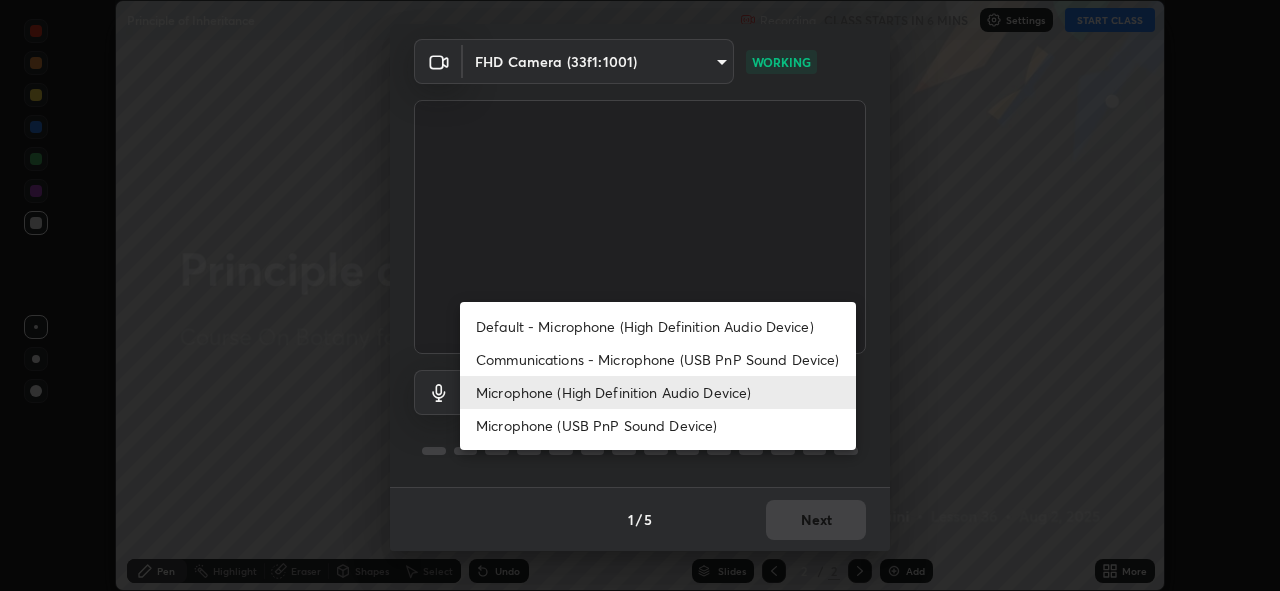 click on "Microphone (USB PnP Sound Device)" at bounding box center (658, 425) 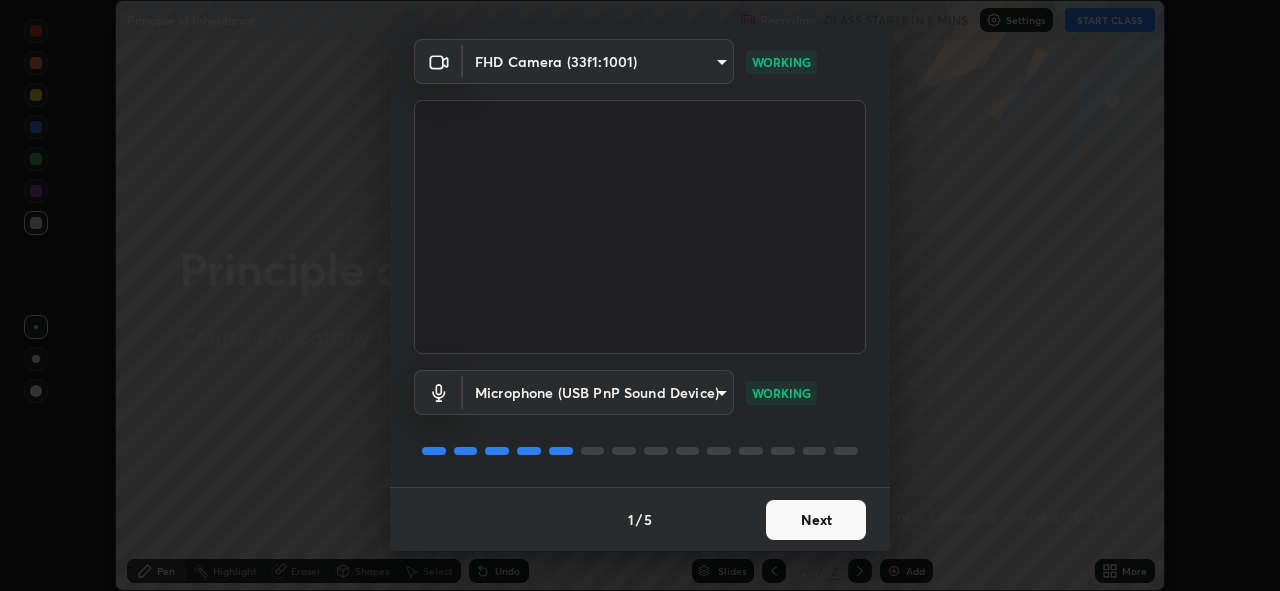 click on "Next" at bounding box center (816, 520) 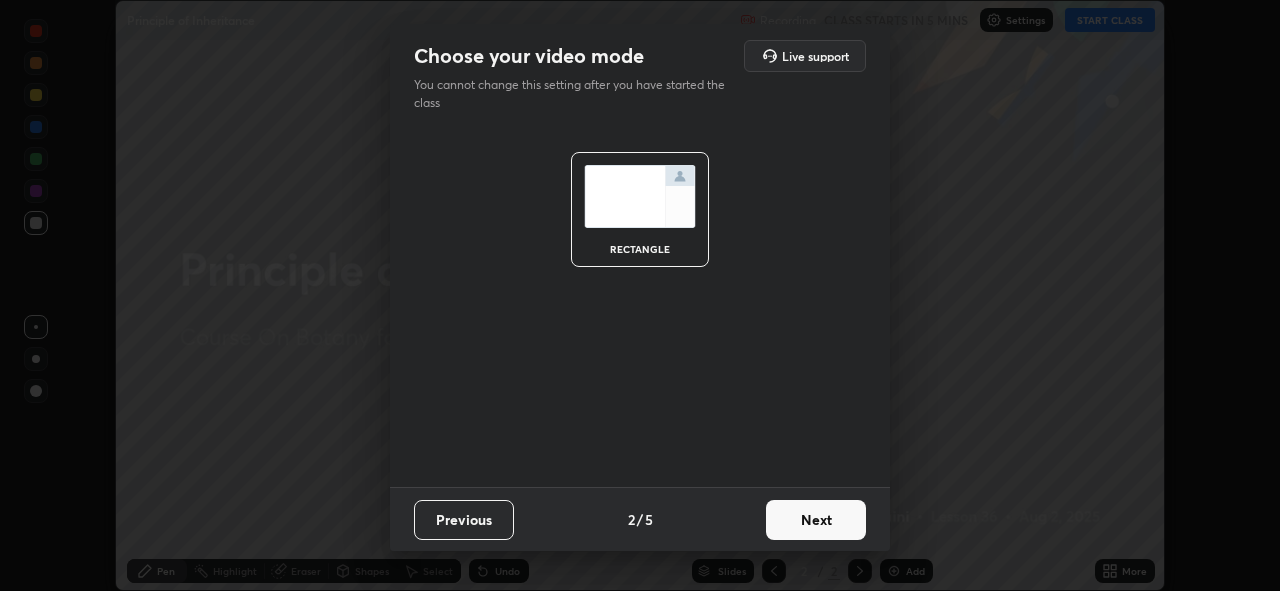 click on "Next" at bounding box center [816, 520] 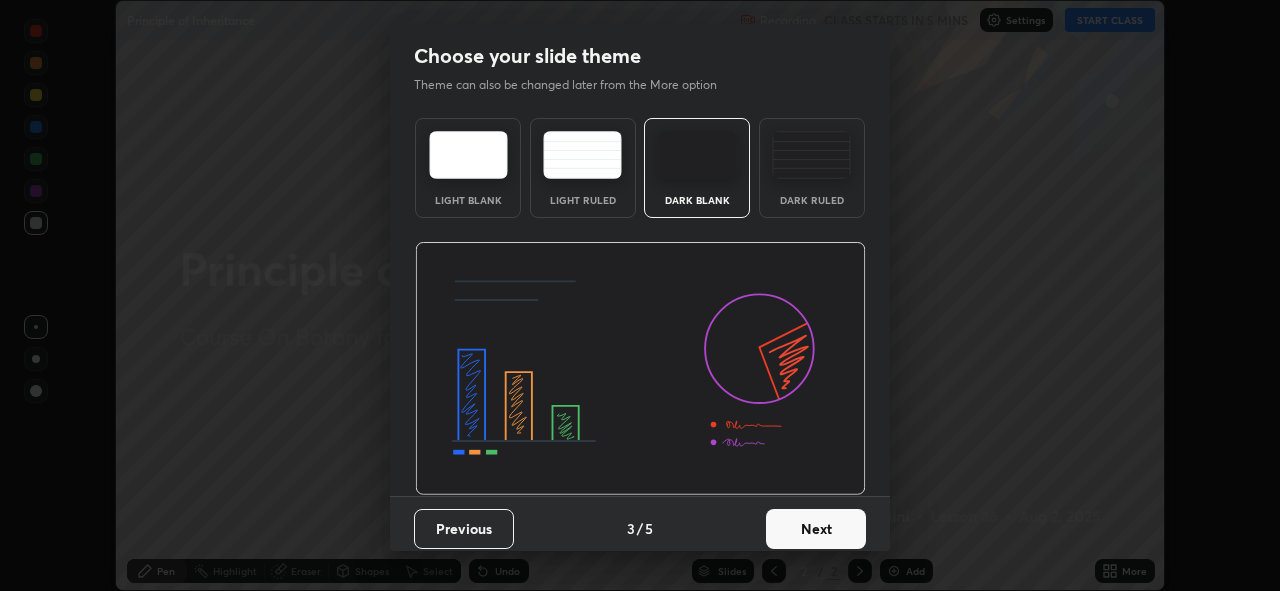 click on "Next" at bounding box center [816, 529] 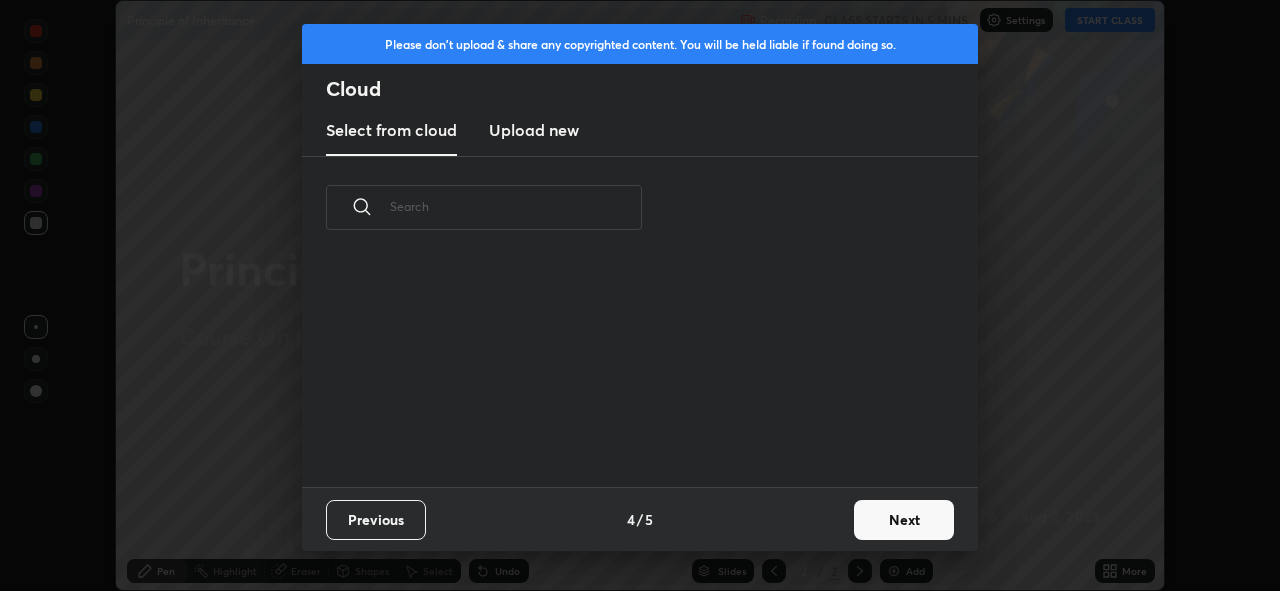 click on "Previous 4 / 5 Next" at bounding box center (640, 519) 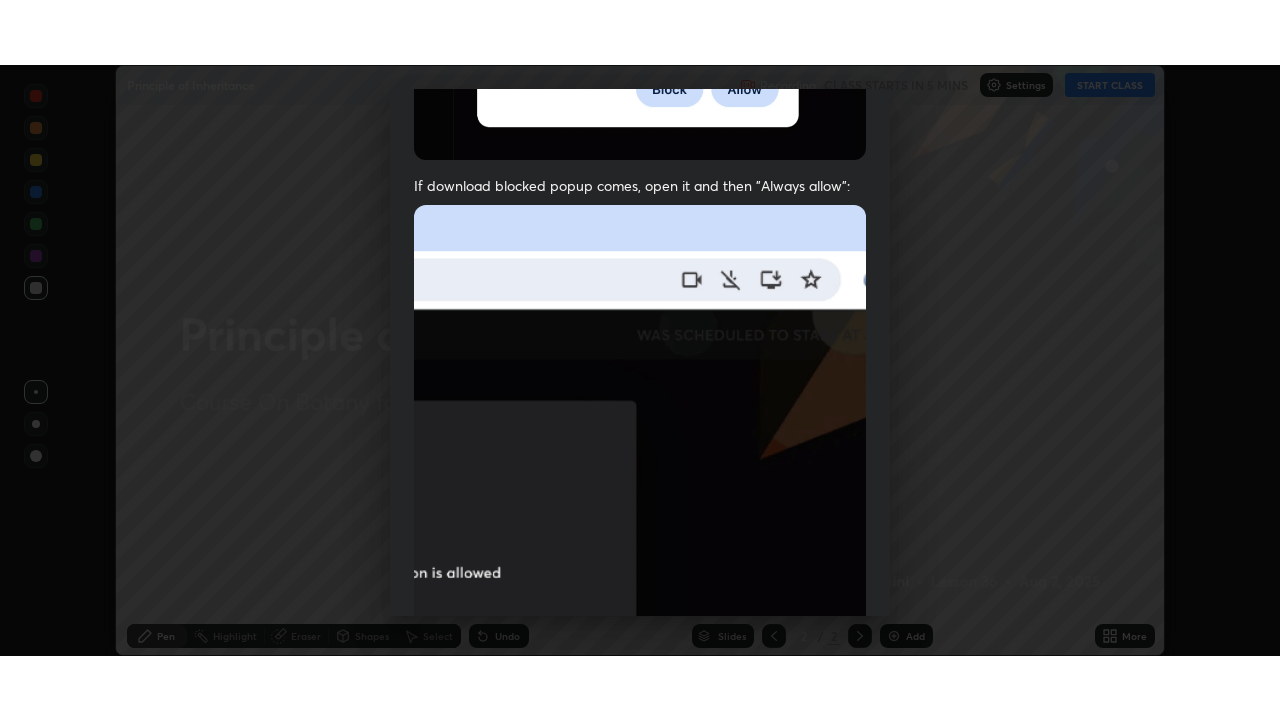 scroll, scrollTop: 473, scrollLeft: 0, axis: vertical 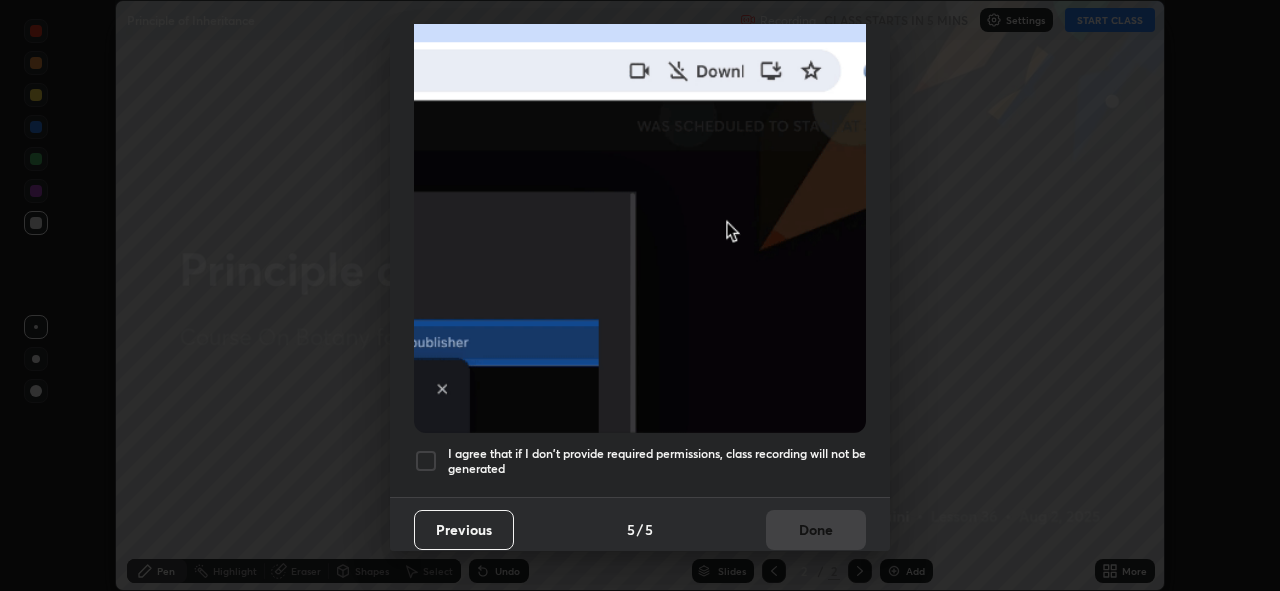 click on "I agree that if I don't provide required permissions, class recording will not be generated" at bounding box center (657, 461) 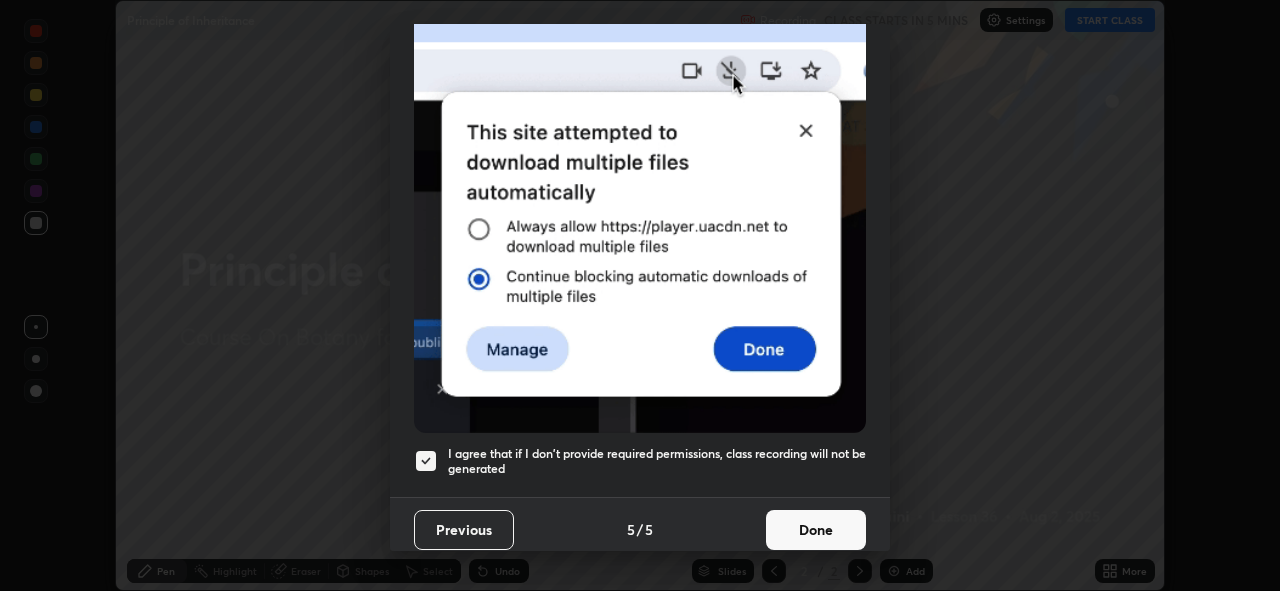 click on "Done" at bounding box center [816, 530] 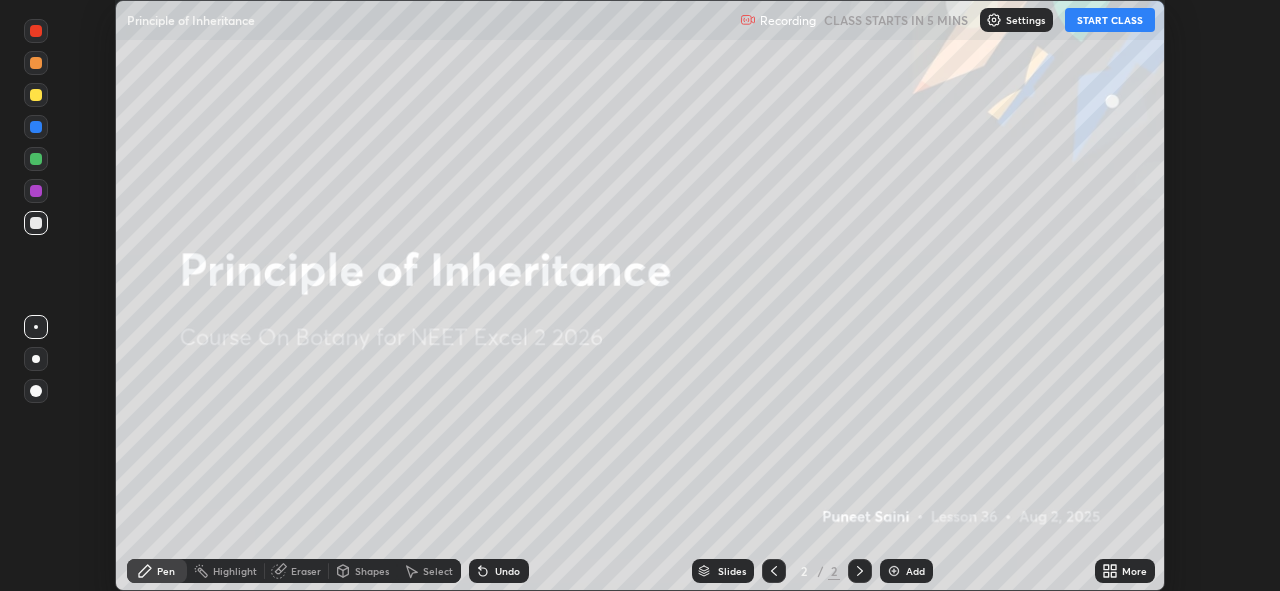 click 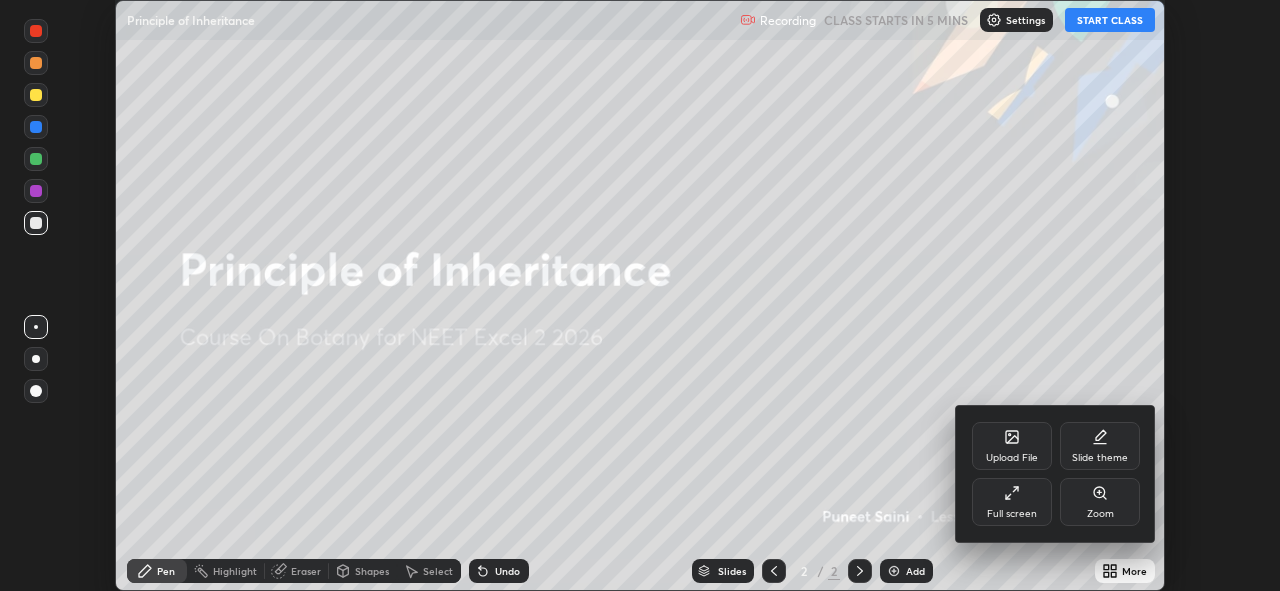 click on "Full screen" at bounding box center [1012, 514] 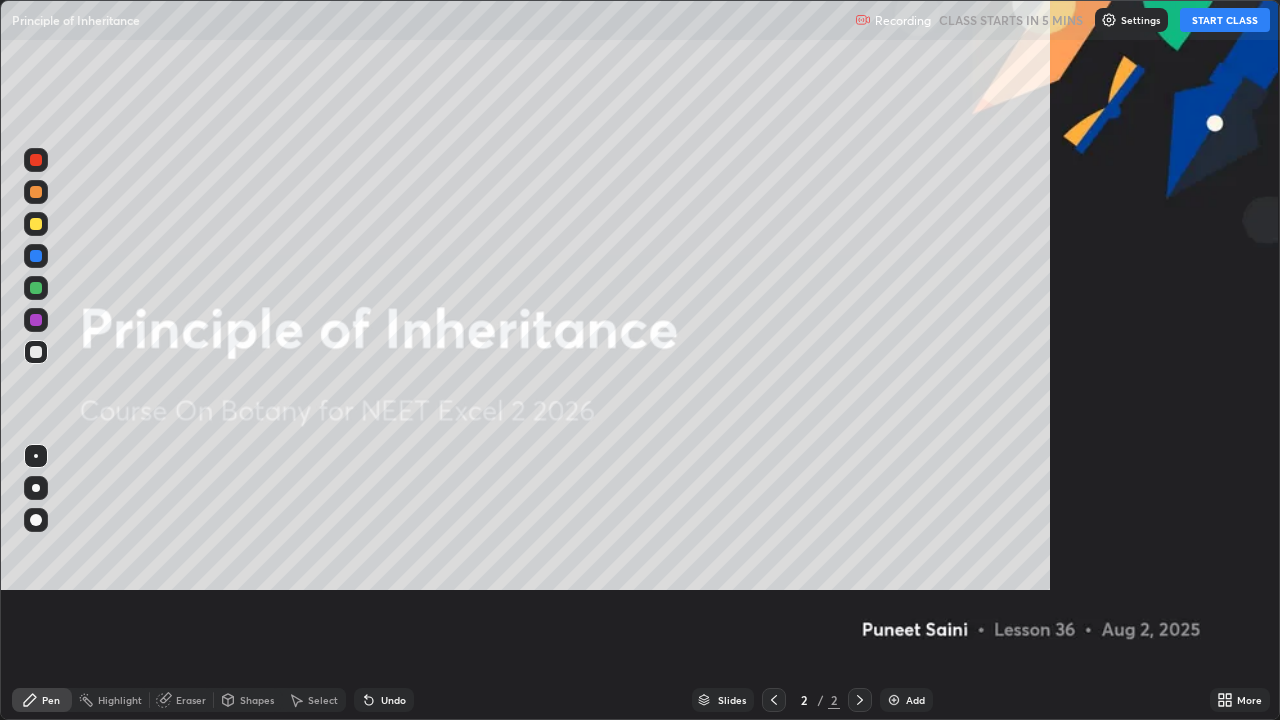 scroll, scrollTop: 99280, scrollLeft: 98720, axis: both 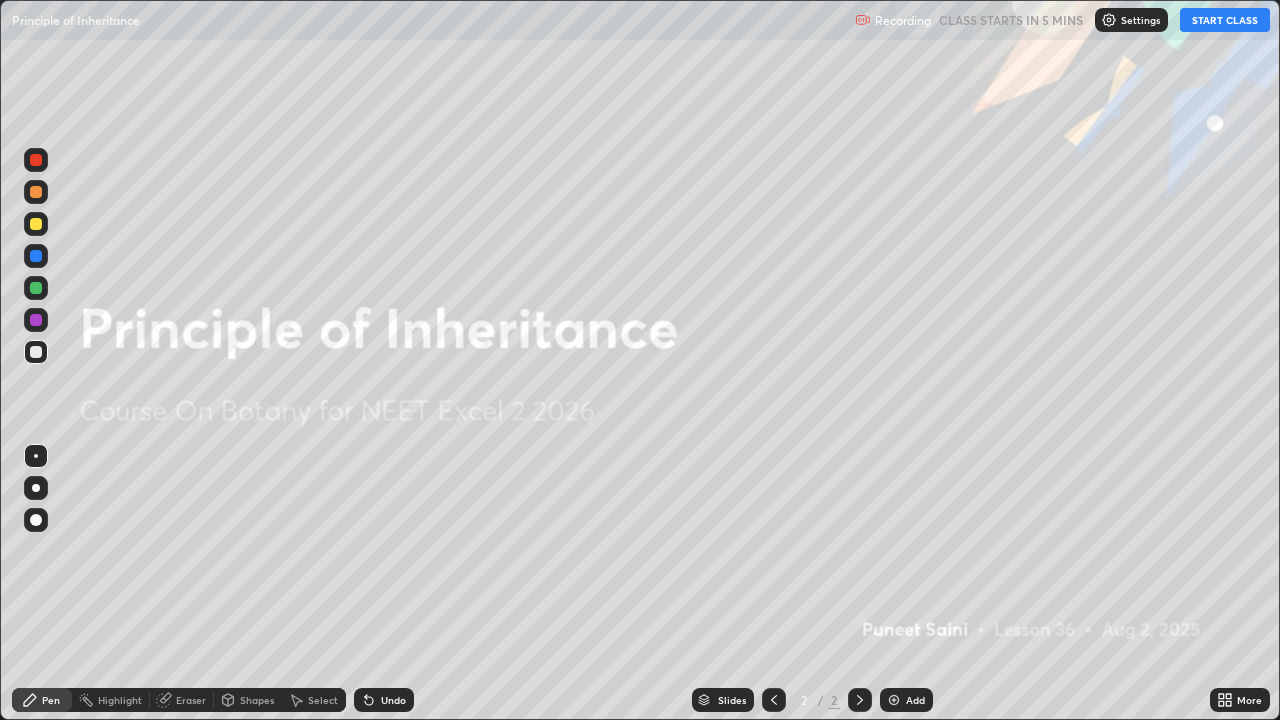 click on "START CLASS" at bounding box center (1225, 20) 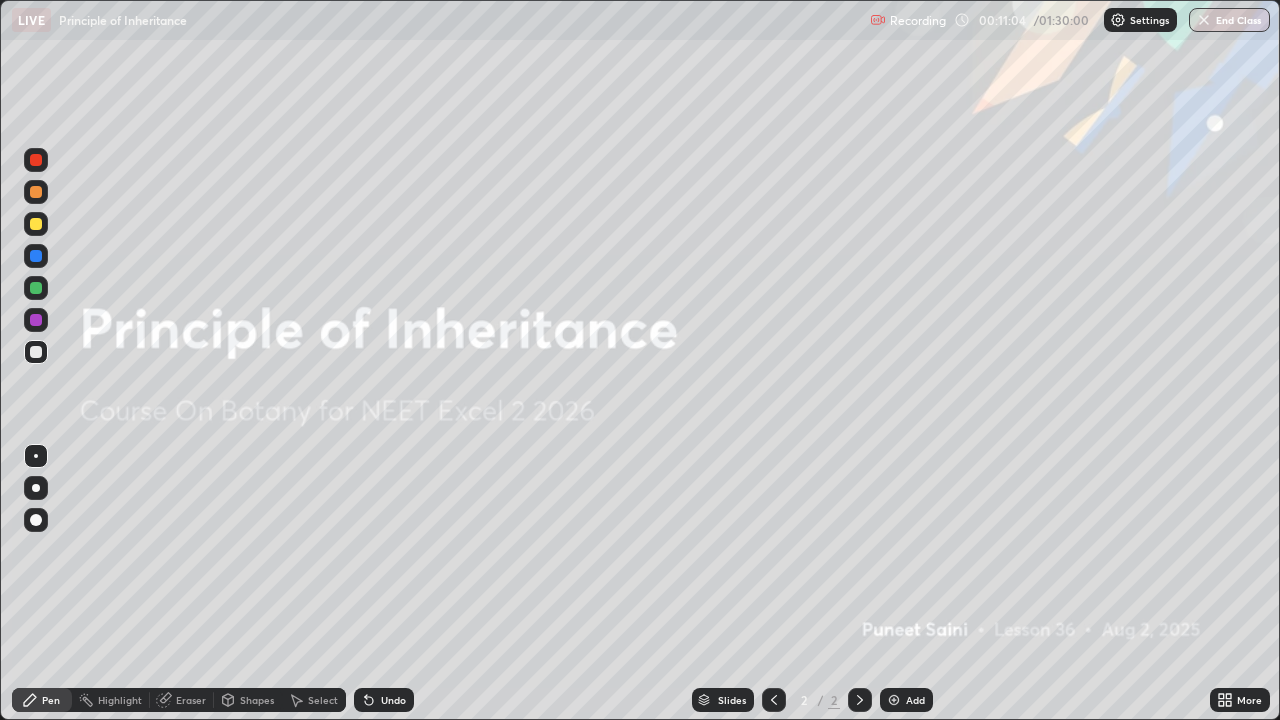click on "Add" at bounding box center (915, 700) 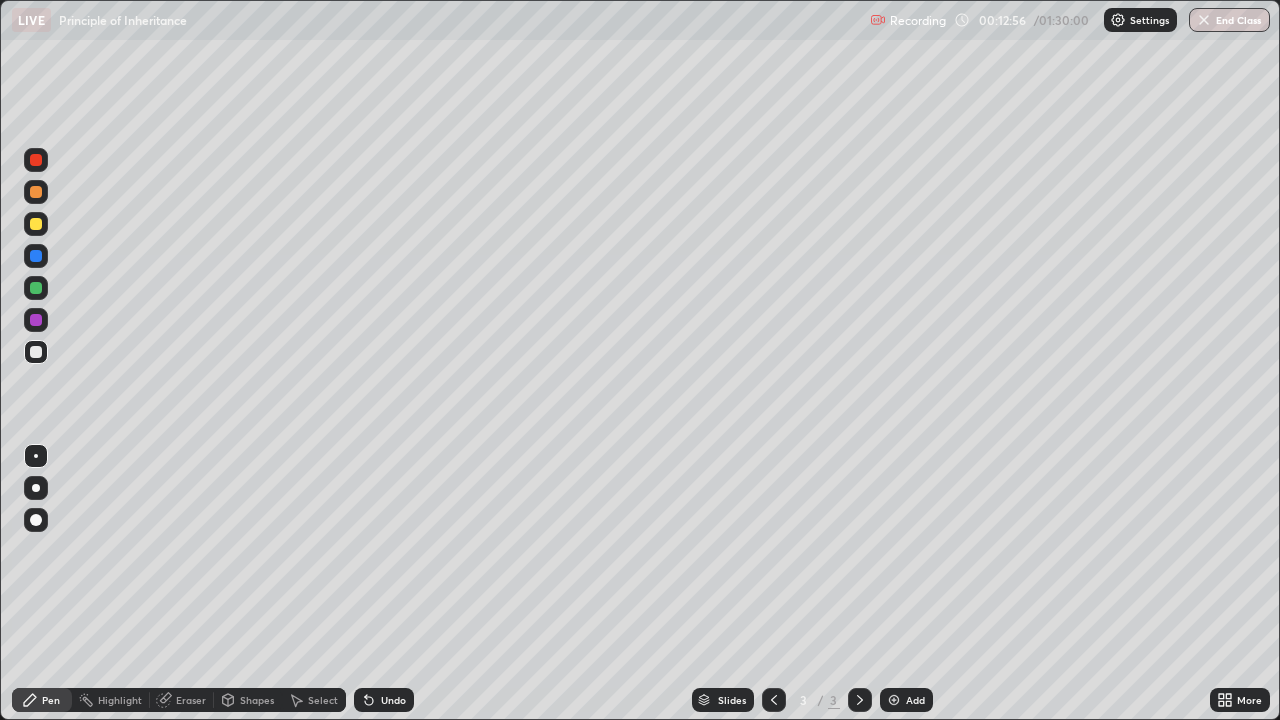 click on "Eraser" at bounding box center (191, 700) 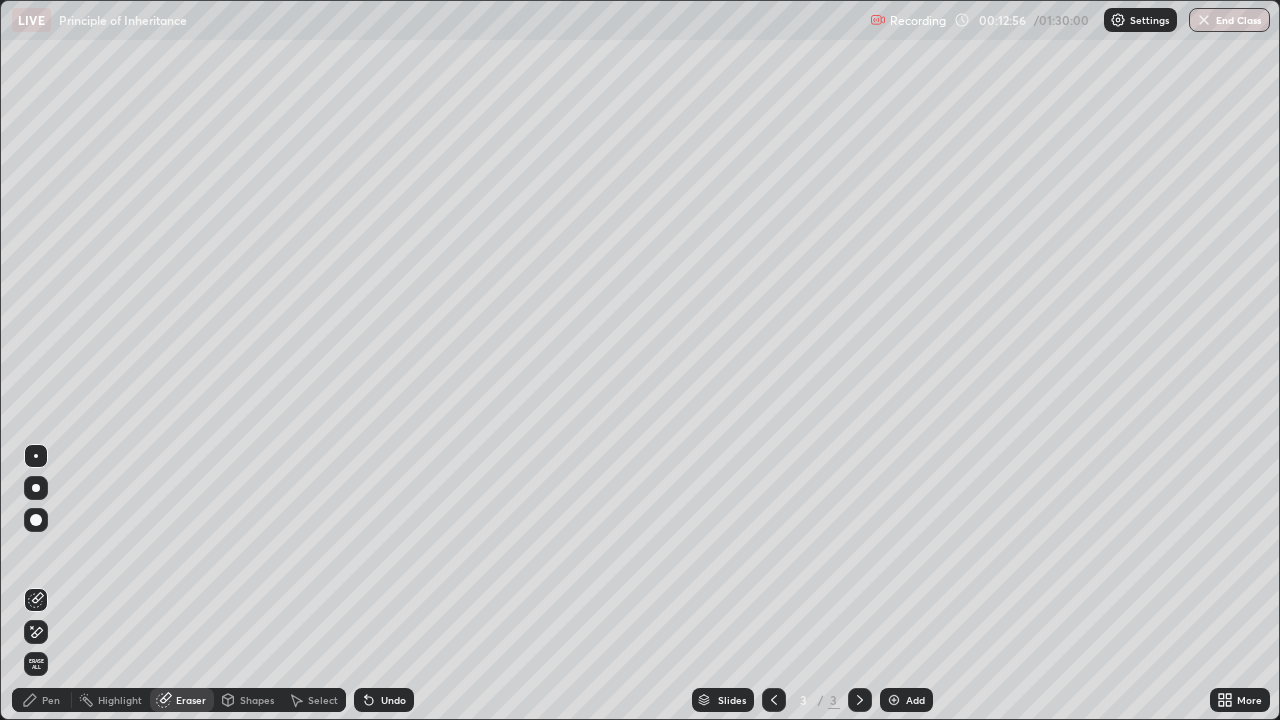 click 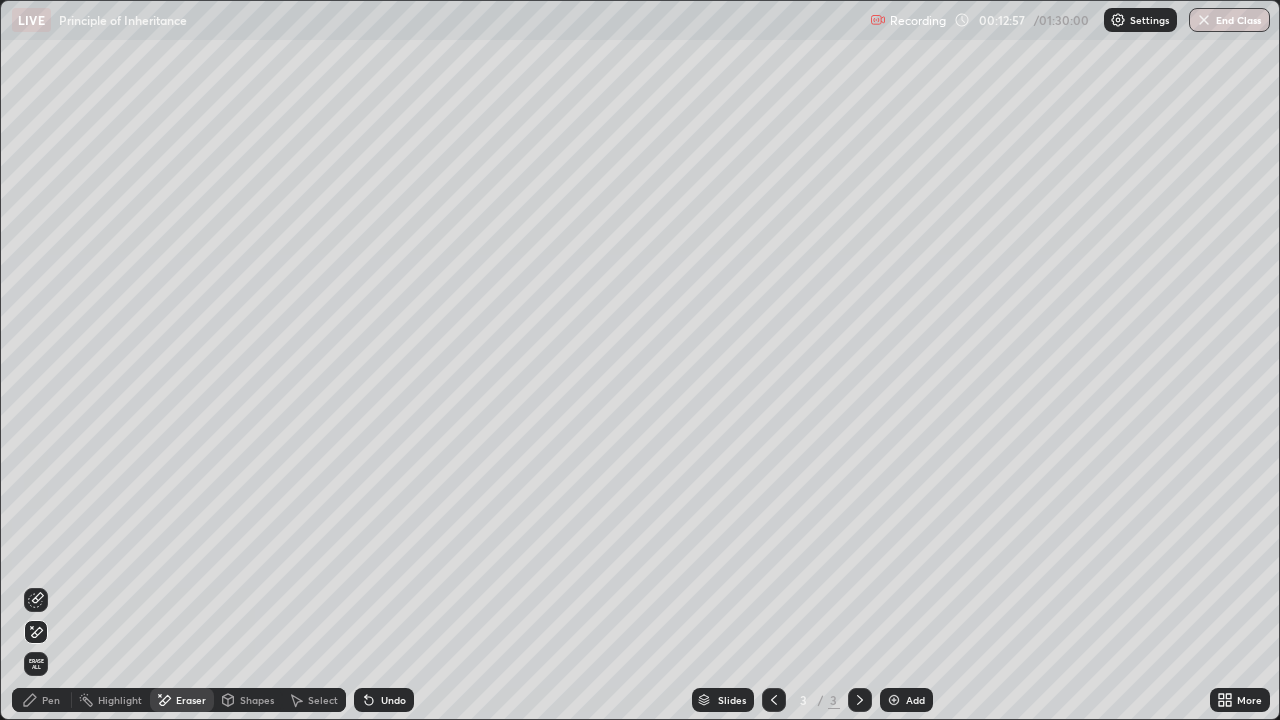 click on "Pen" at bounding box center (42, 700) 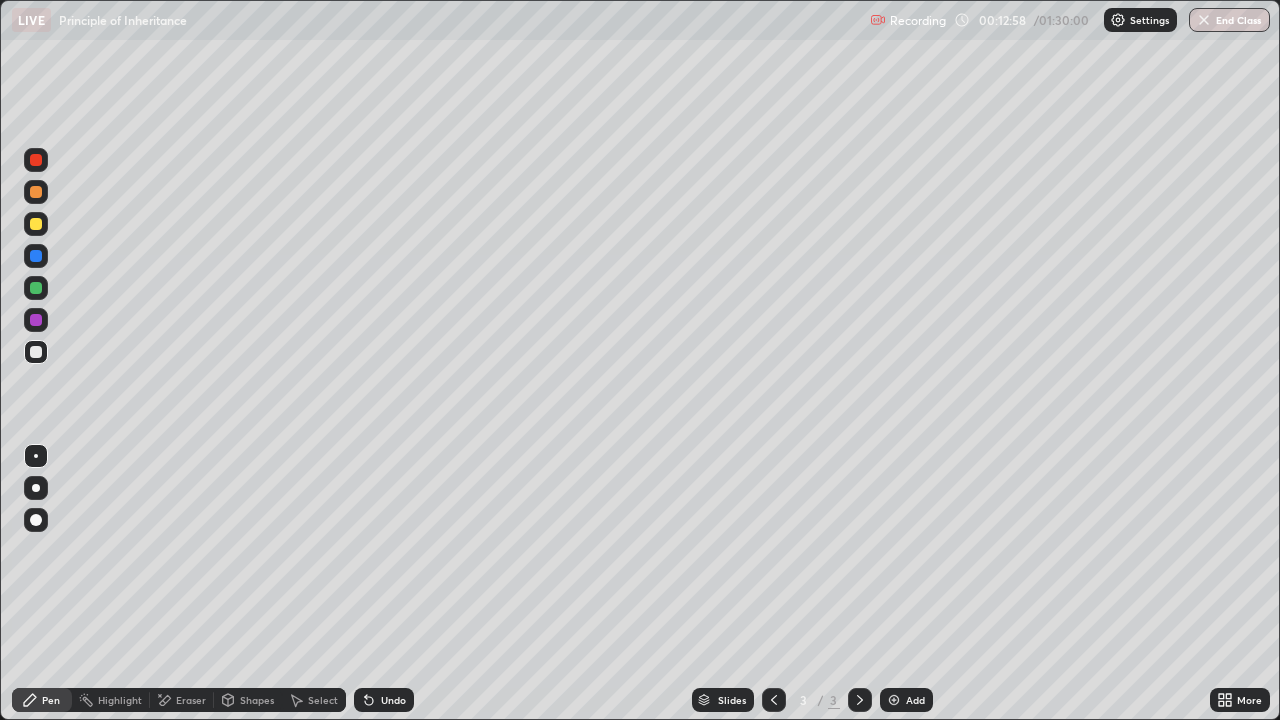 click at bounding box center [36, 224] 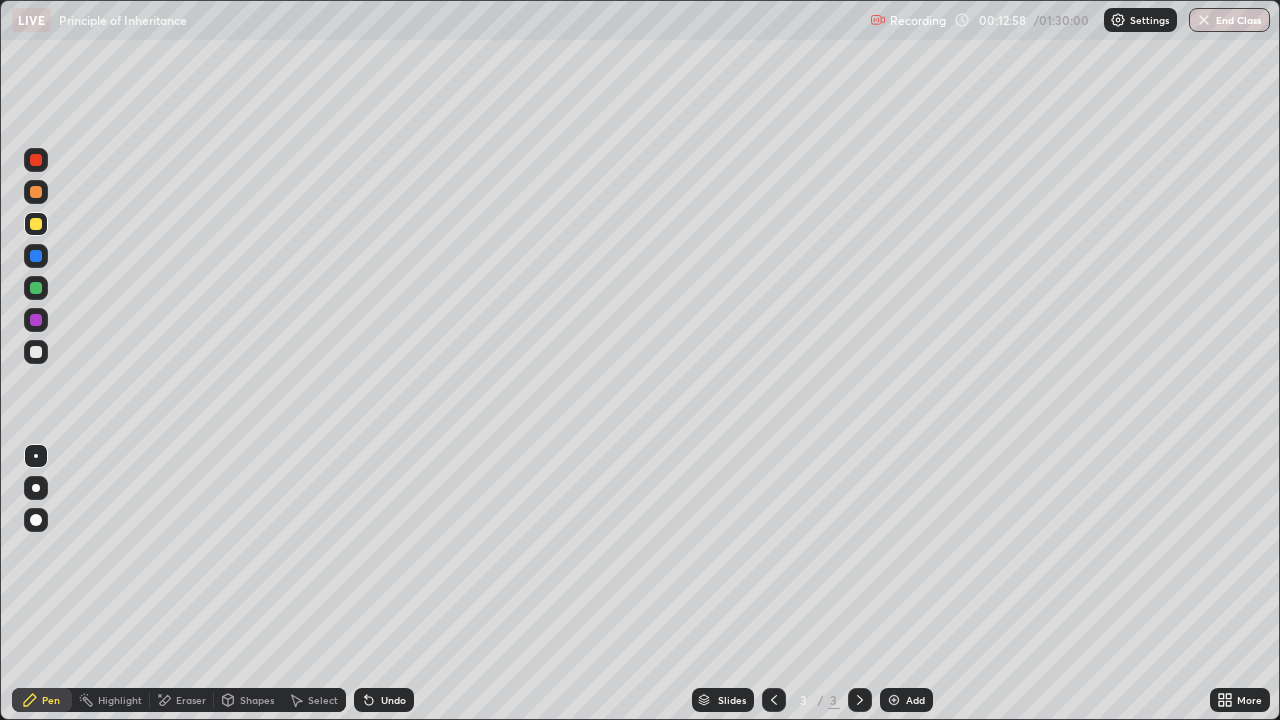 click at bounding box center [36, 224] 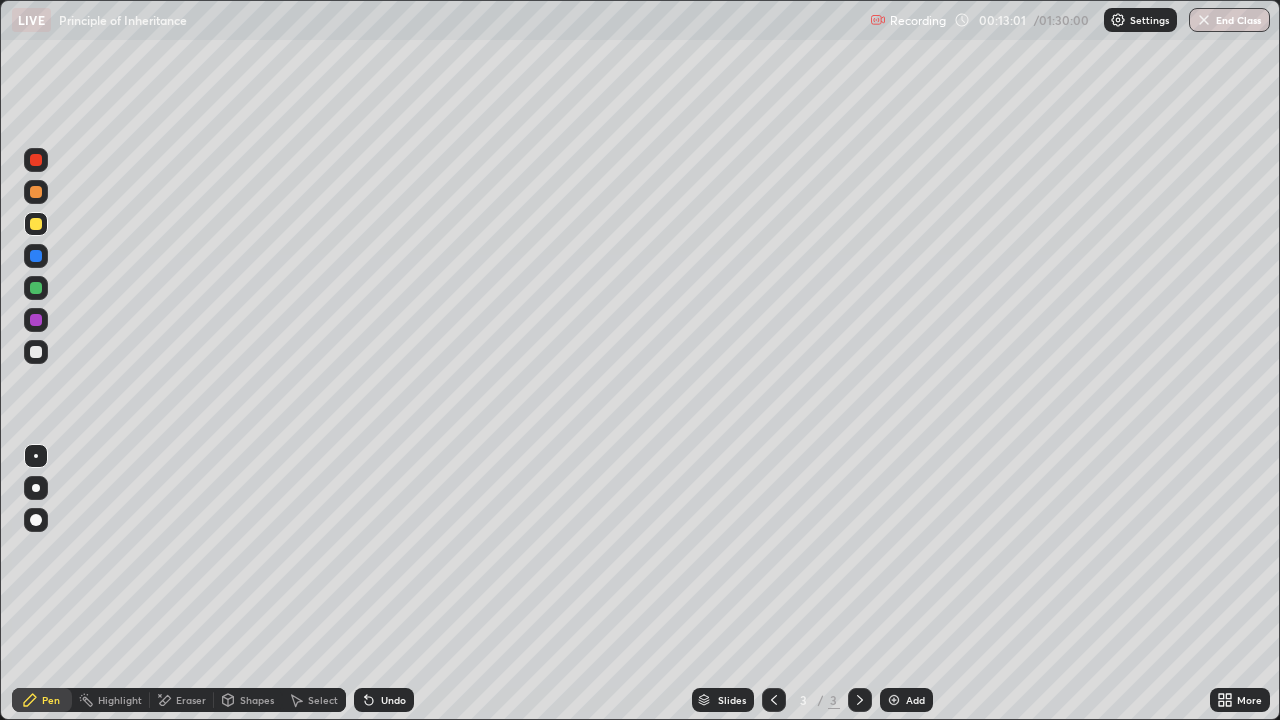 click on "Undo" at bounding box center (384, 700) 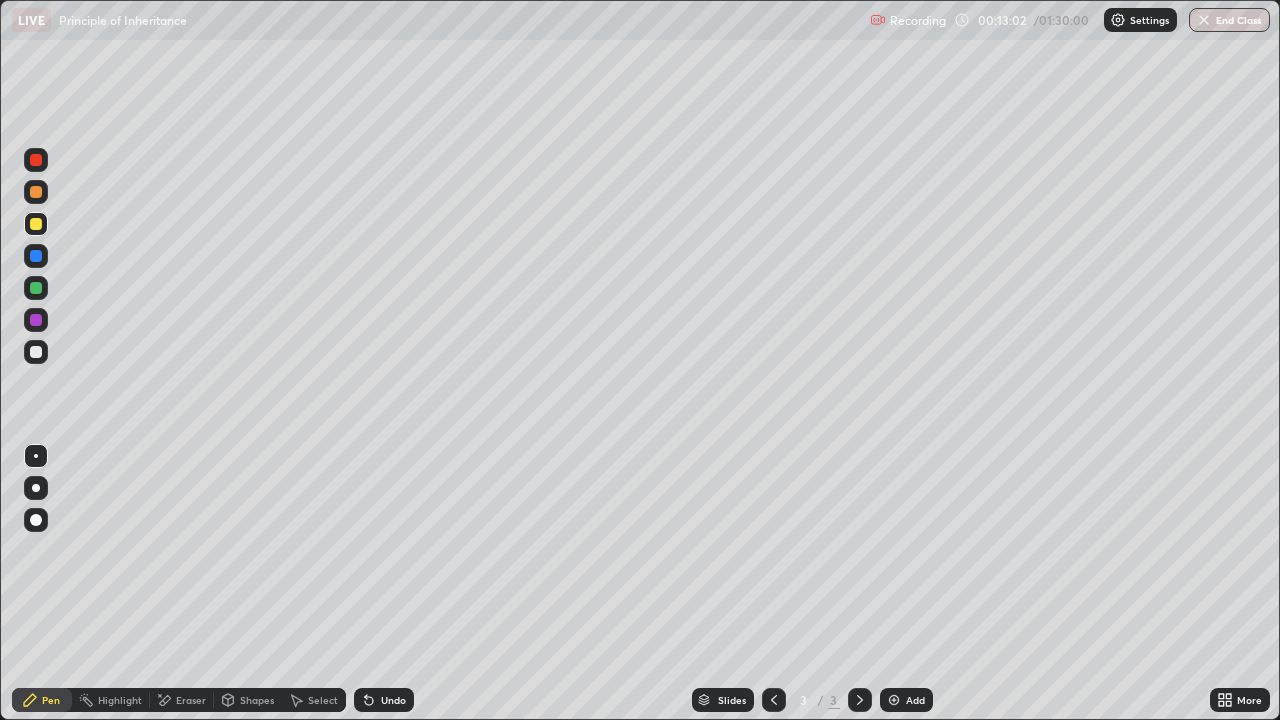 click on "Undo" at bounding box center [384, 700] 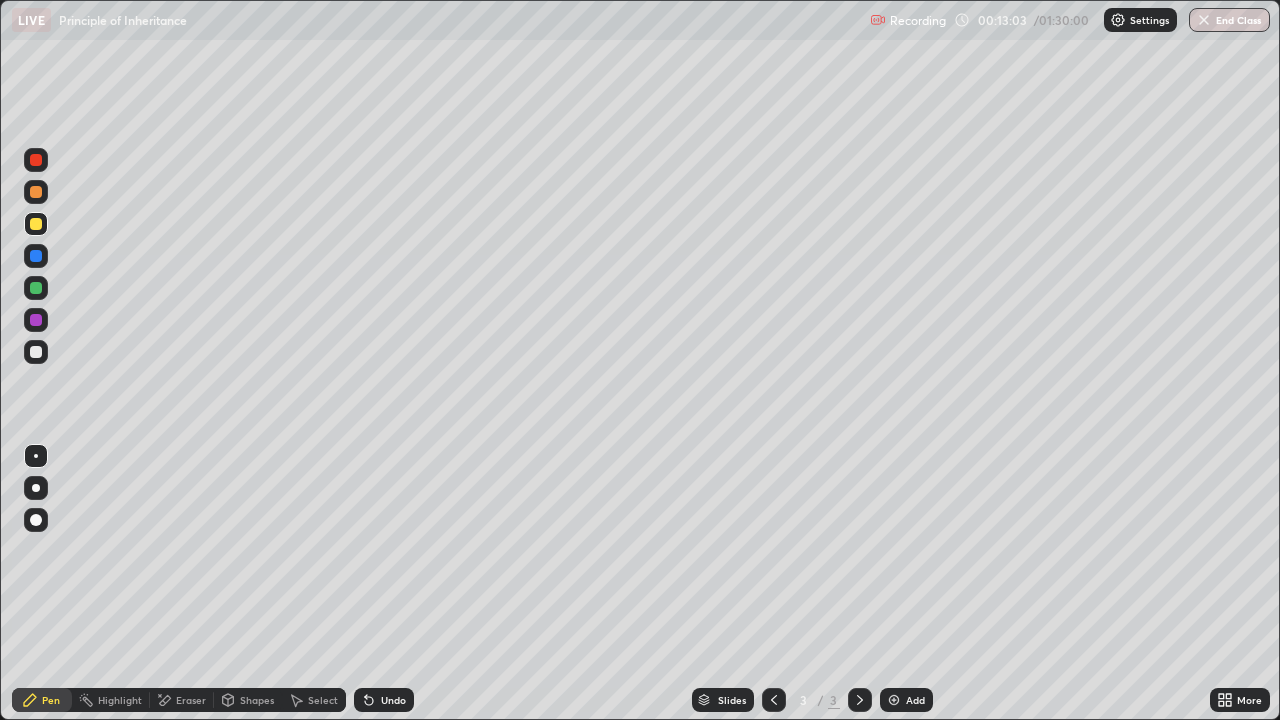 click at bounding box center (36, 488) 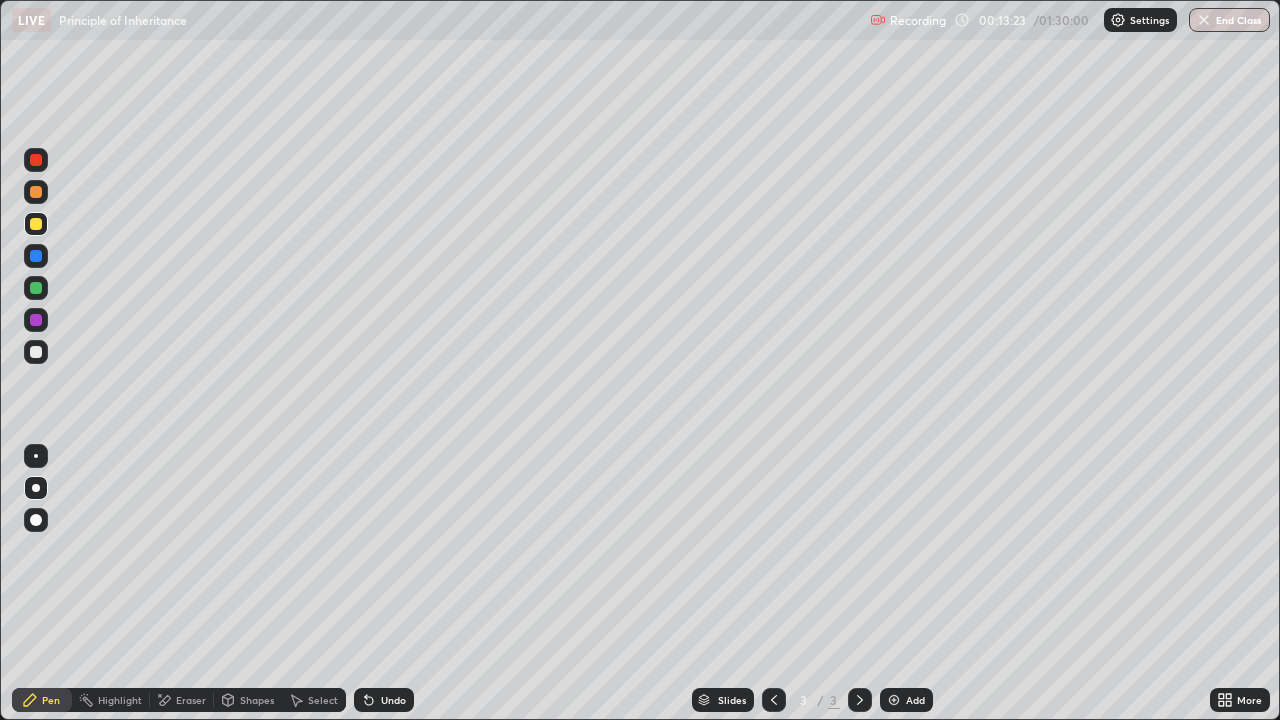 click at bounding box center [36, 352] 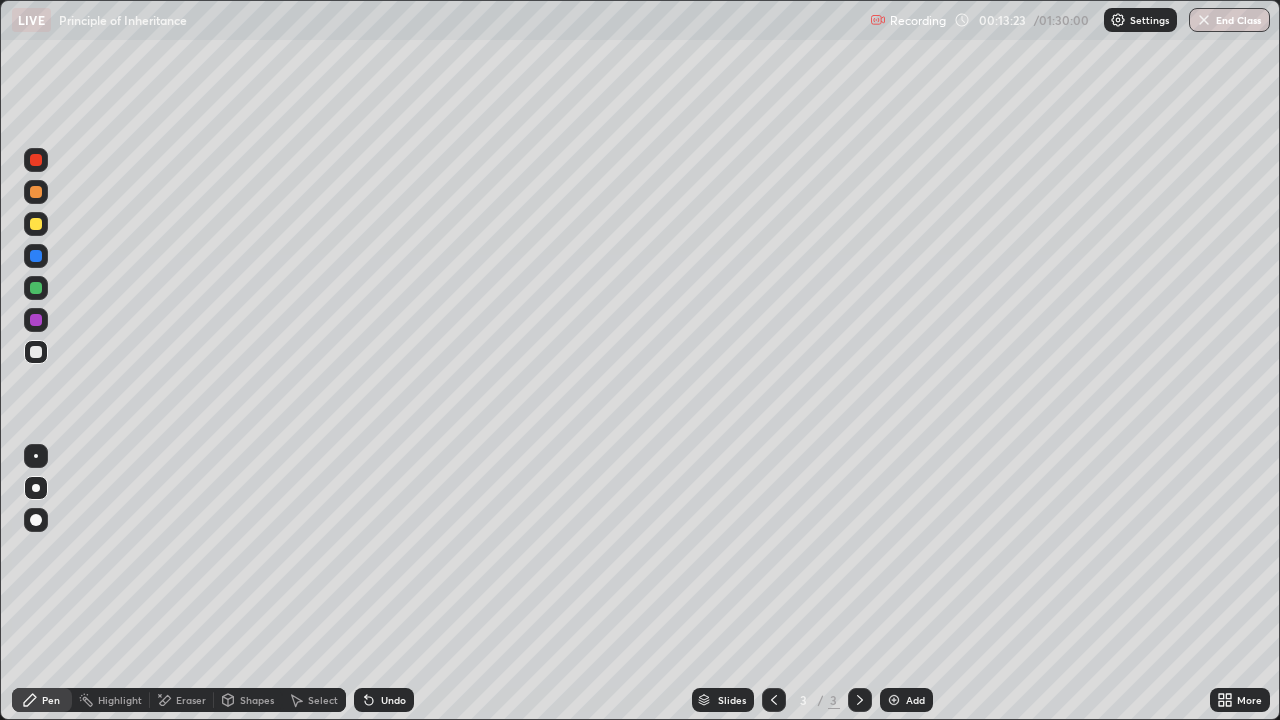 click at bounding box center [36, 352] 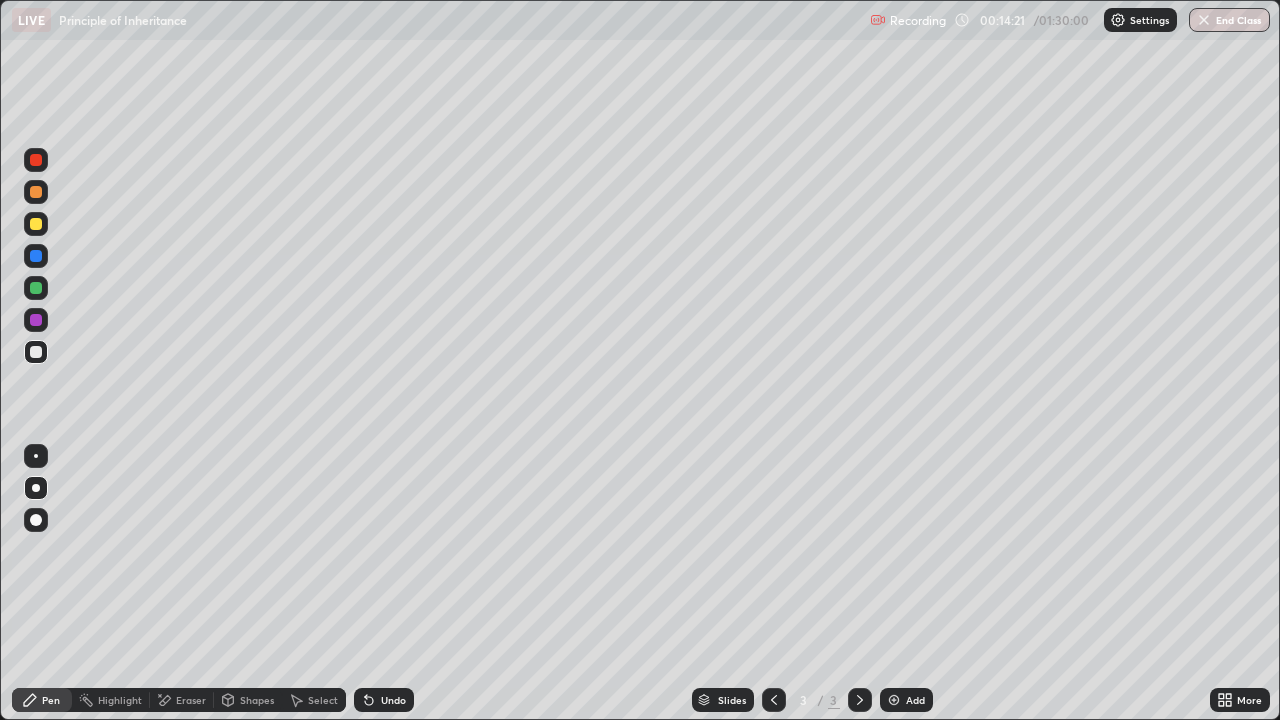 click at bounding box center (36, 352) 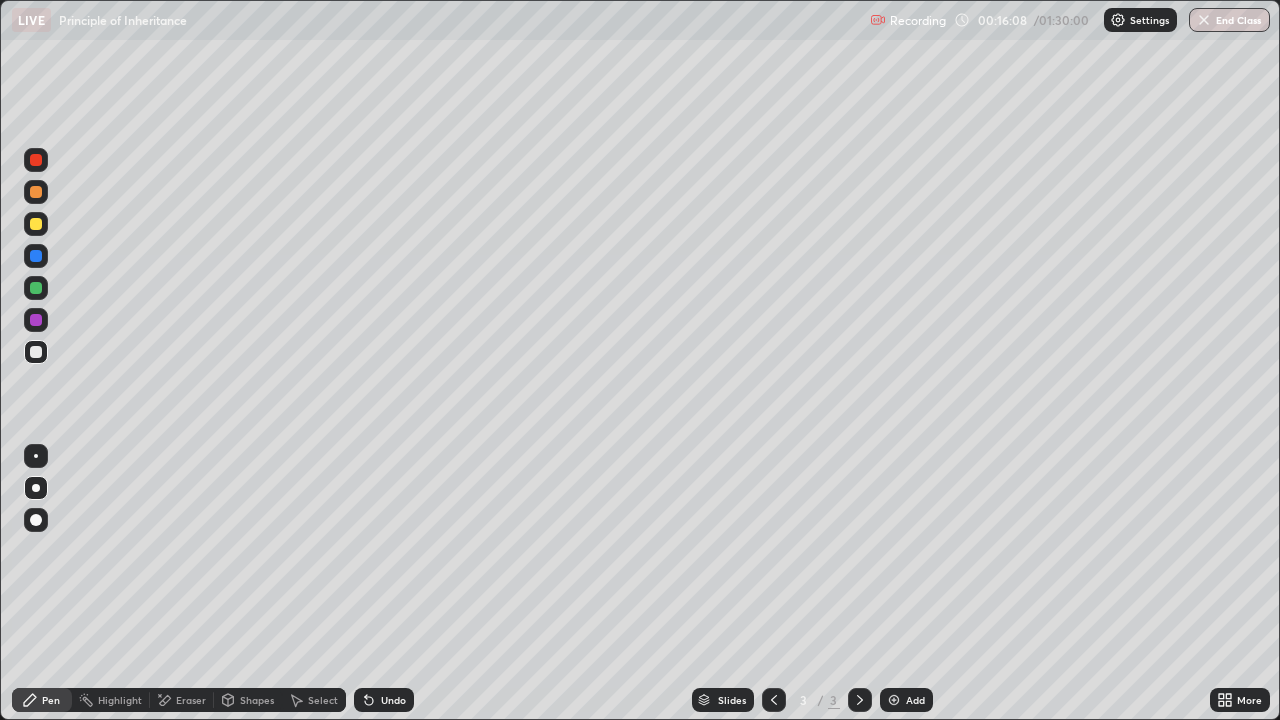 click on "Eraser" at bounding box center [191, 700] 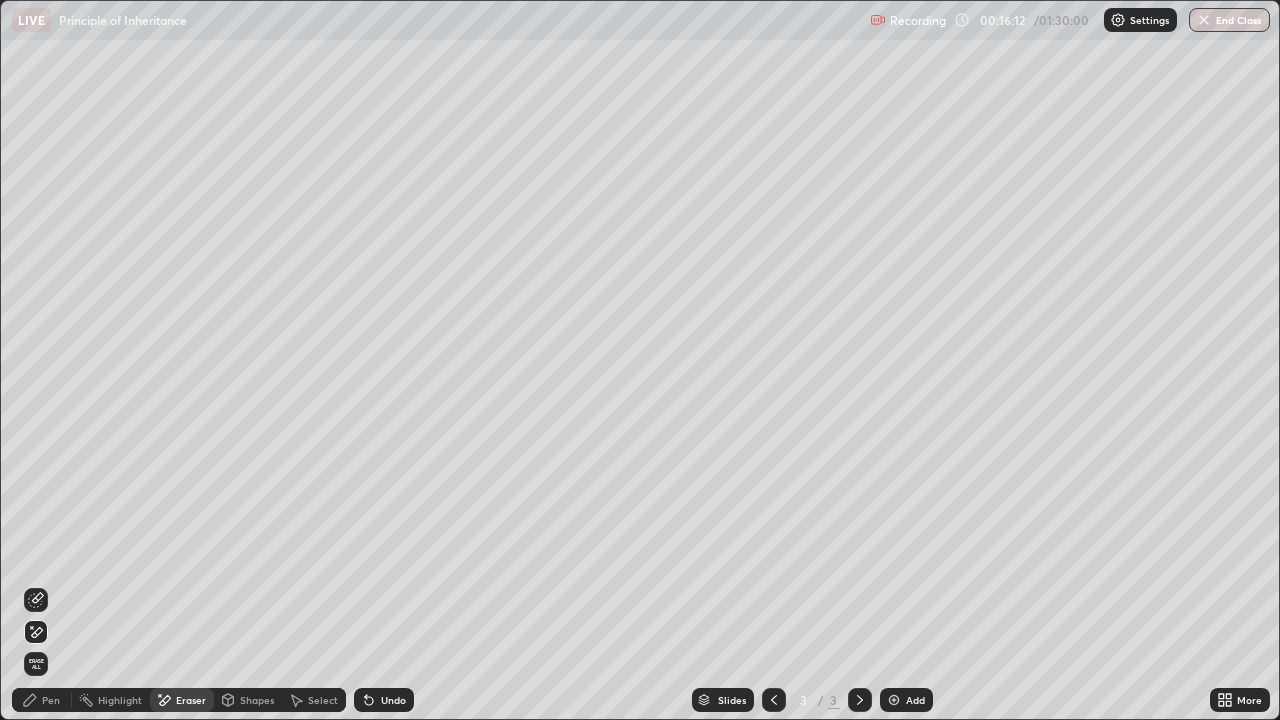 click on "Pen" at bounding box center [51, 700] 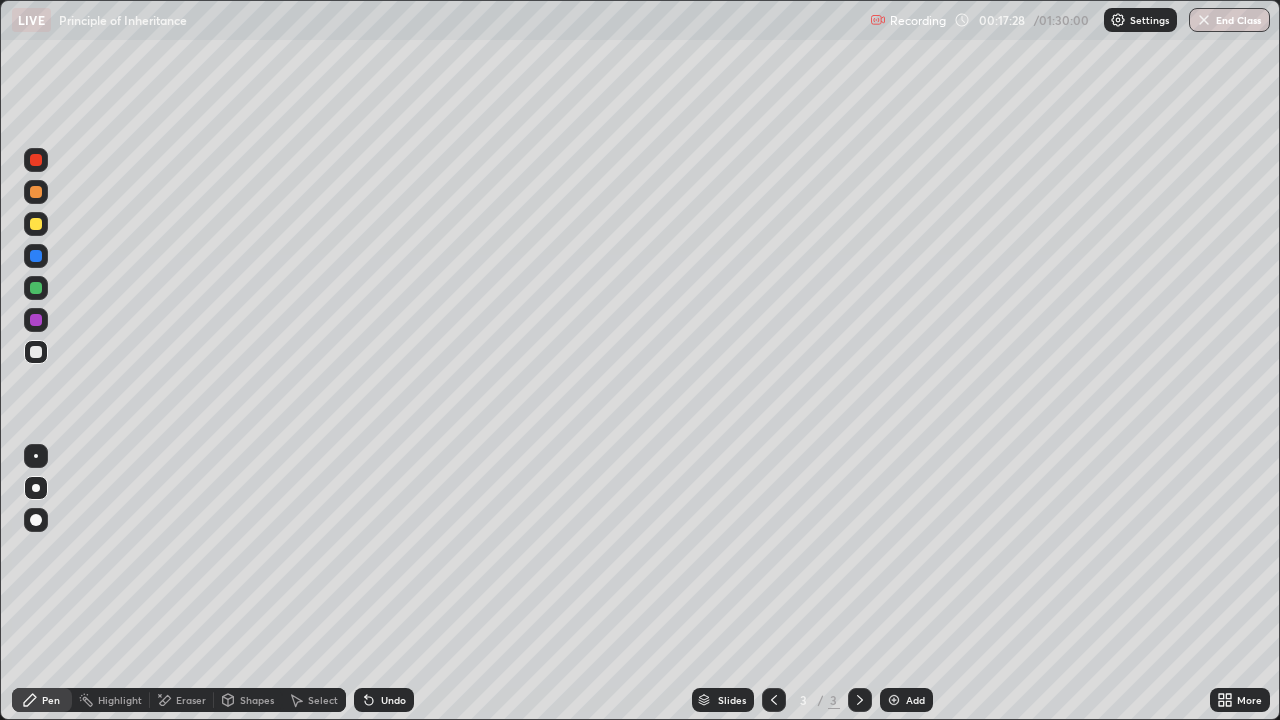 click on "Eraser" at bounding box center (191, 700) 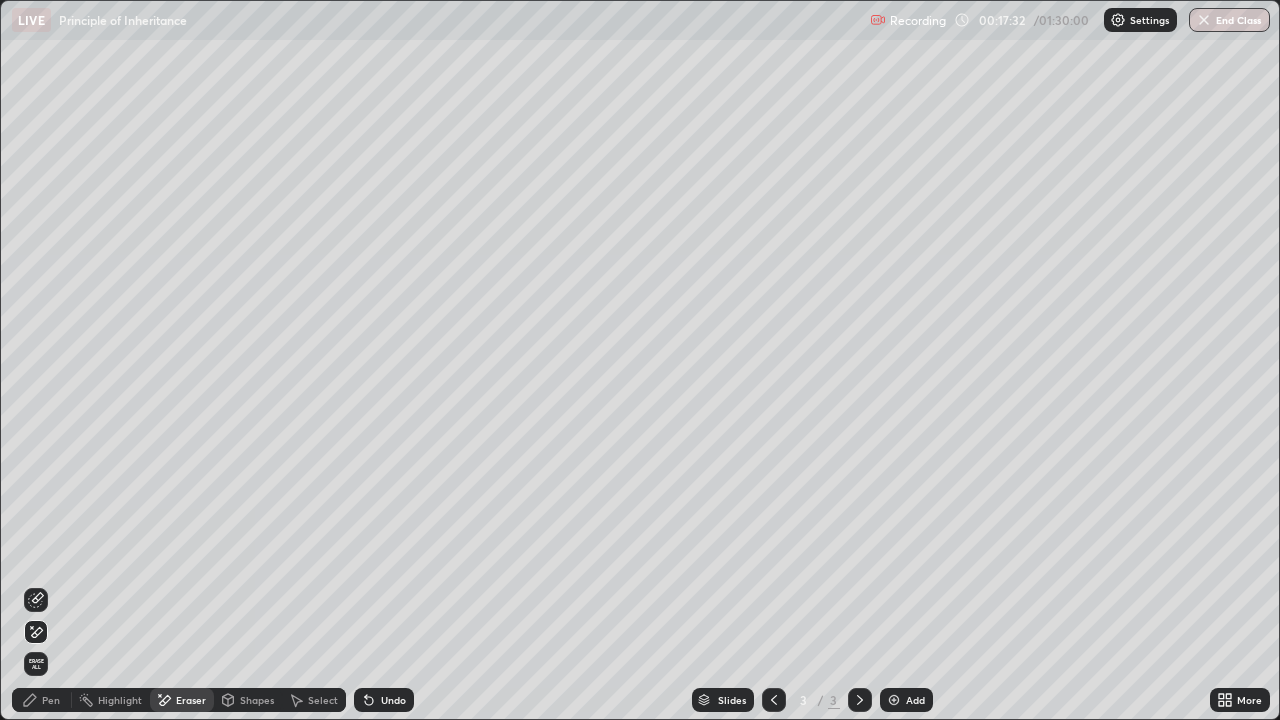 click on "Pen" at bounding box center [51, 700] 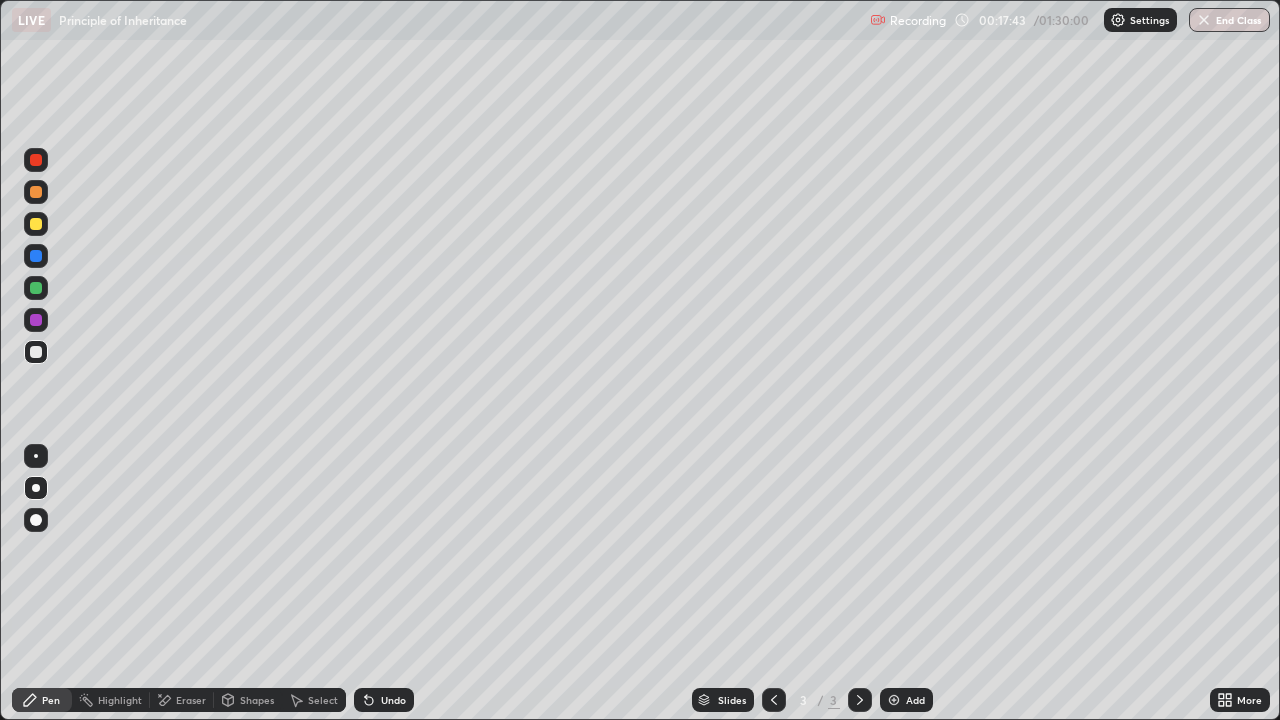 click at bounding box center [36, 224] 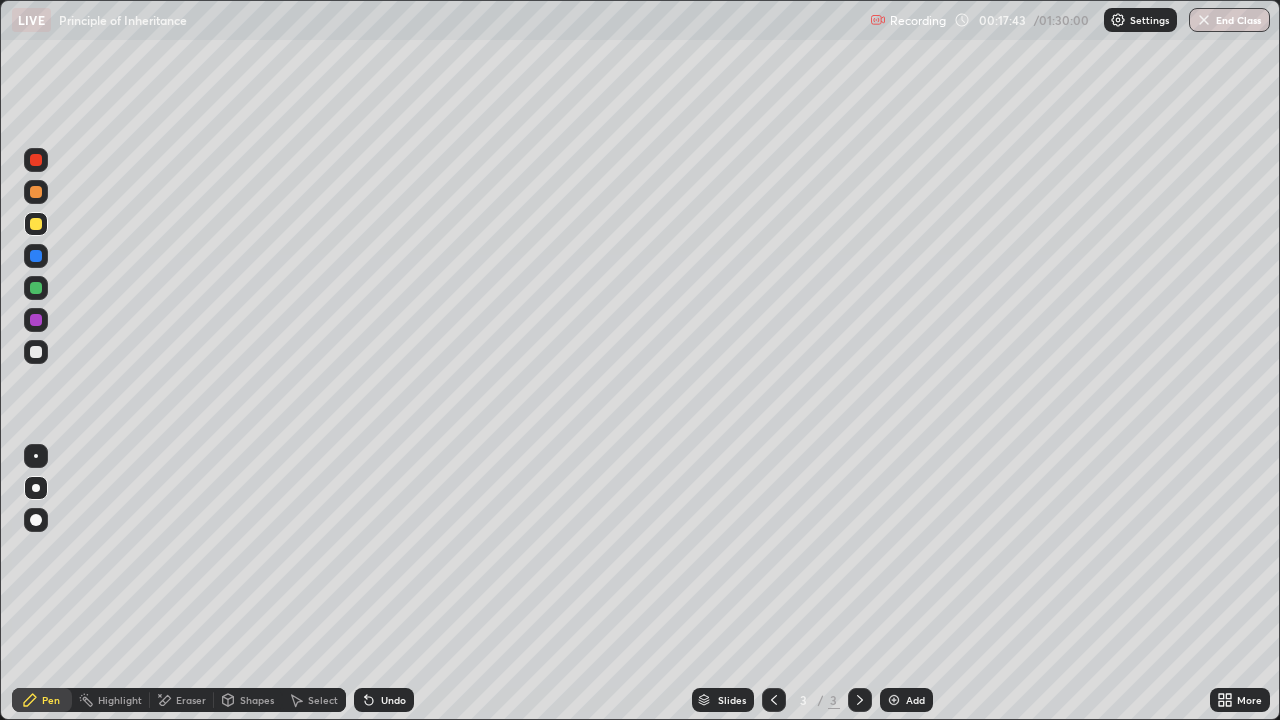 click at bounding box center [36, 224] 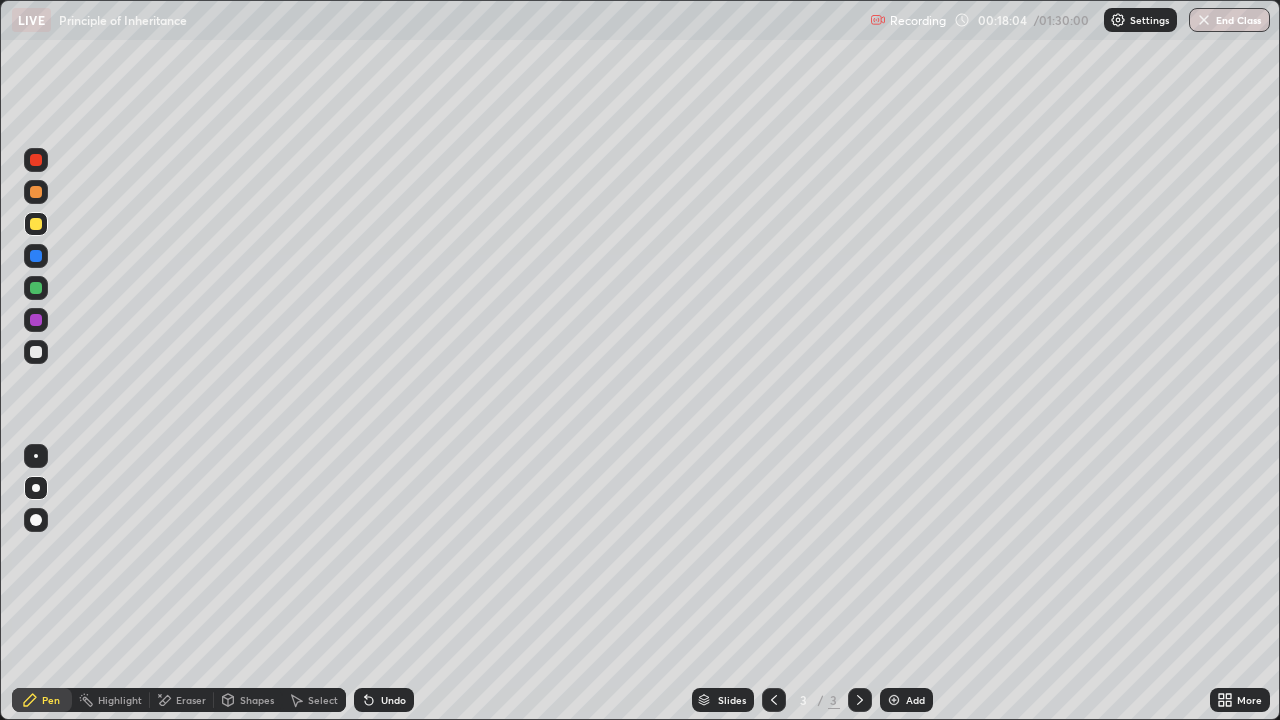click on "Eraser" at bounding box center [182, 700] 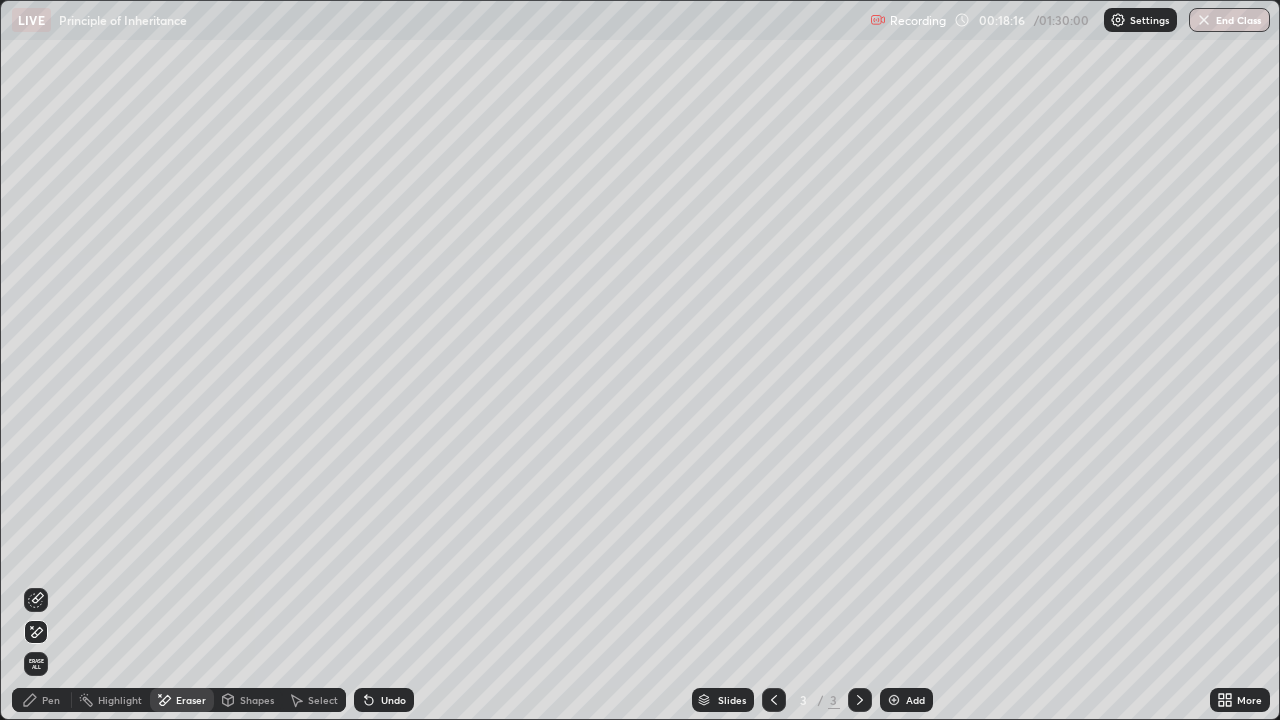 click on "Pen" at bounding box center (51, 700) 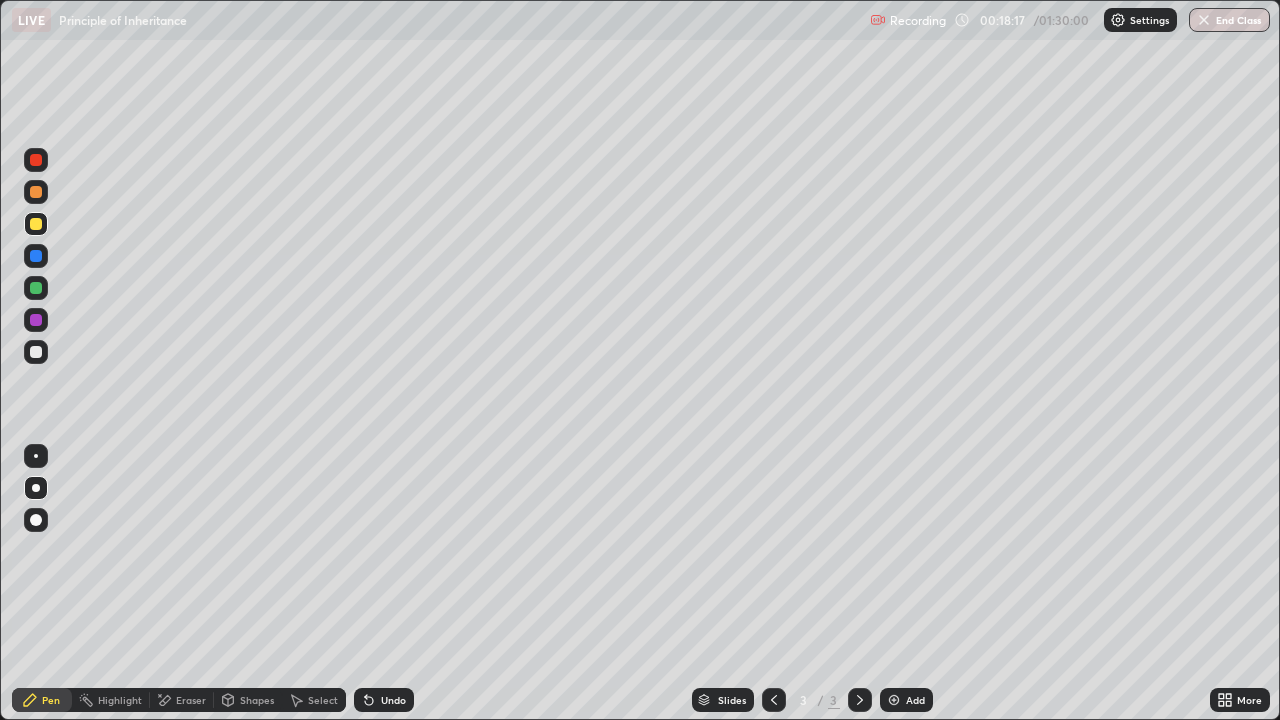 click at bounding box center (36, 224) 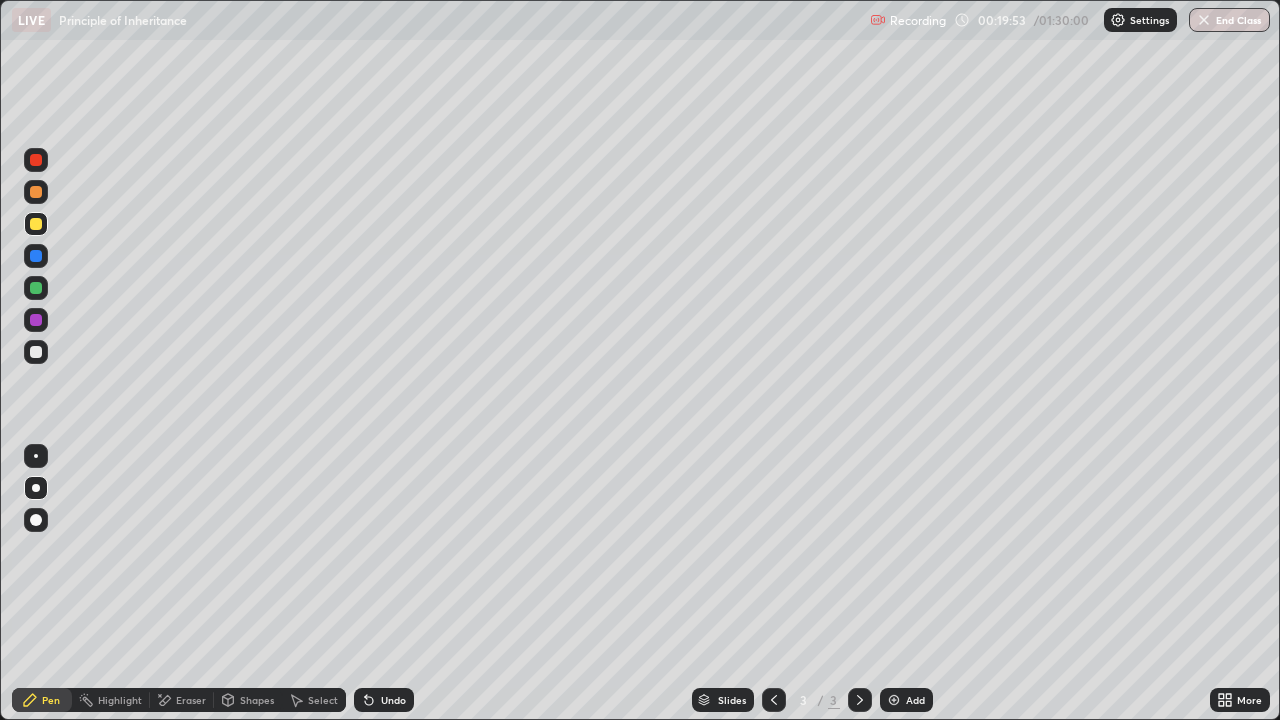 click at bounding box center [36, 224] 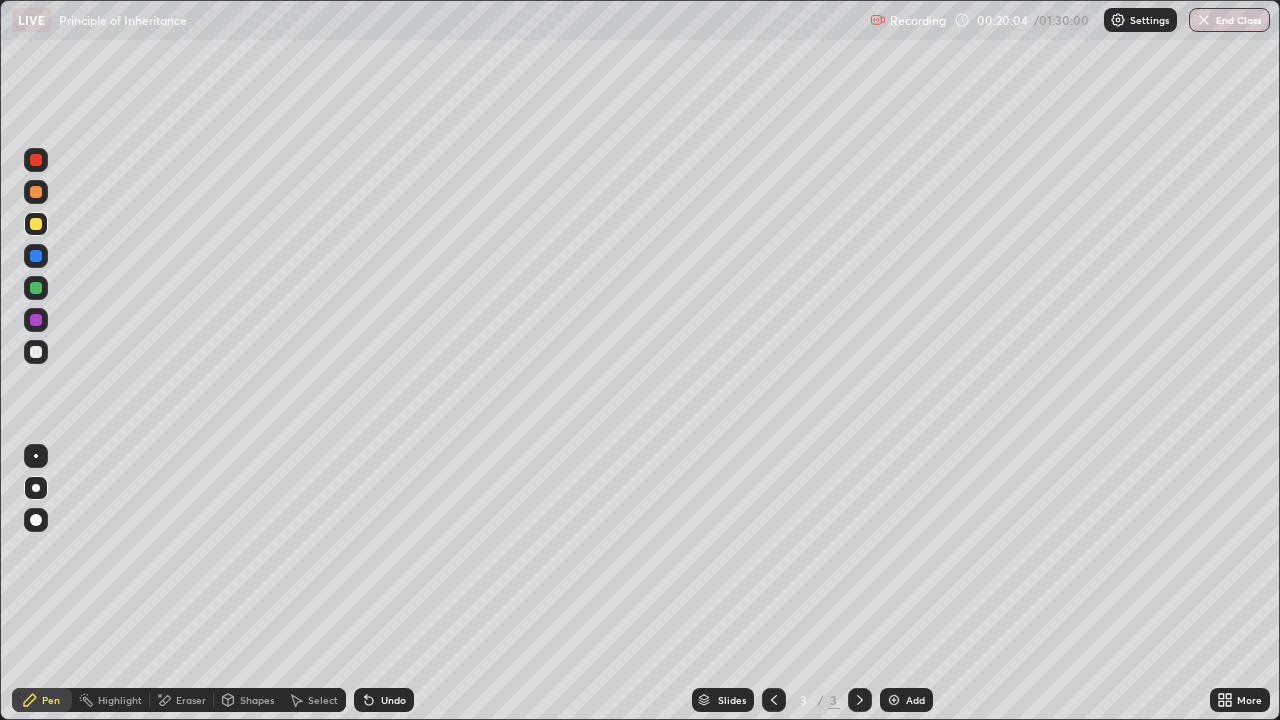 click 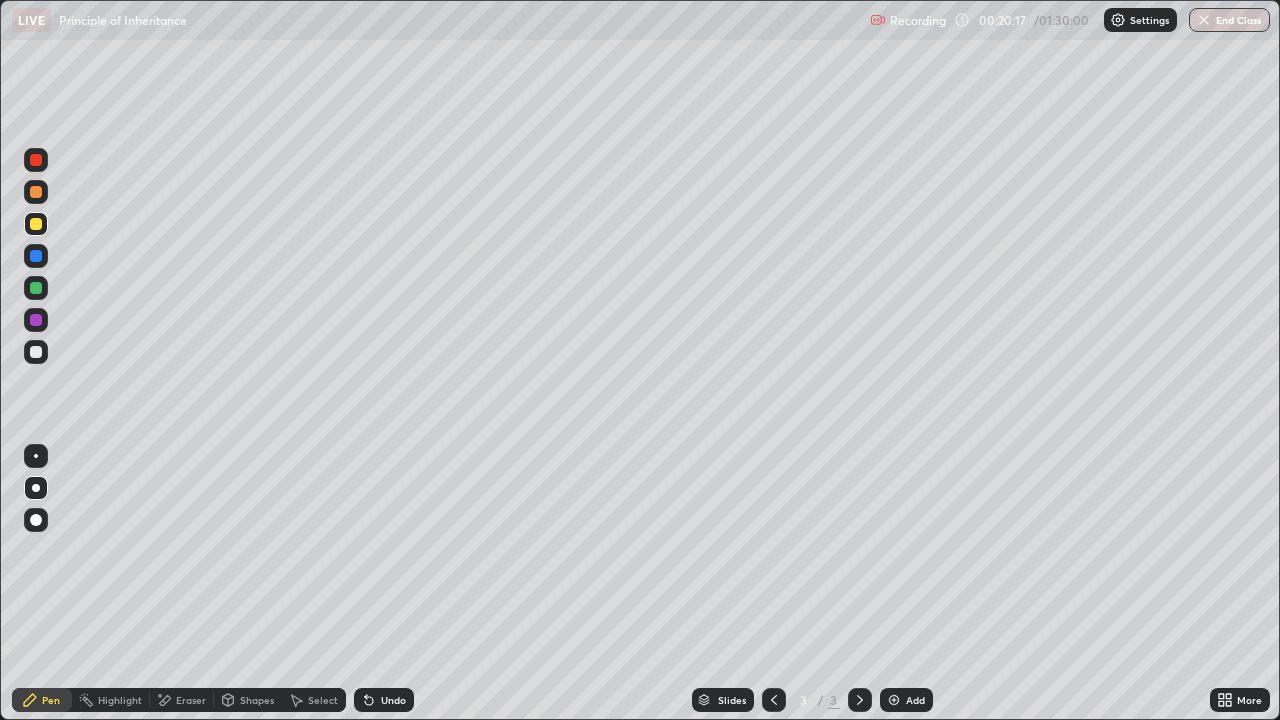 click at bounding box center (36, 352) 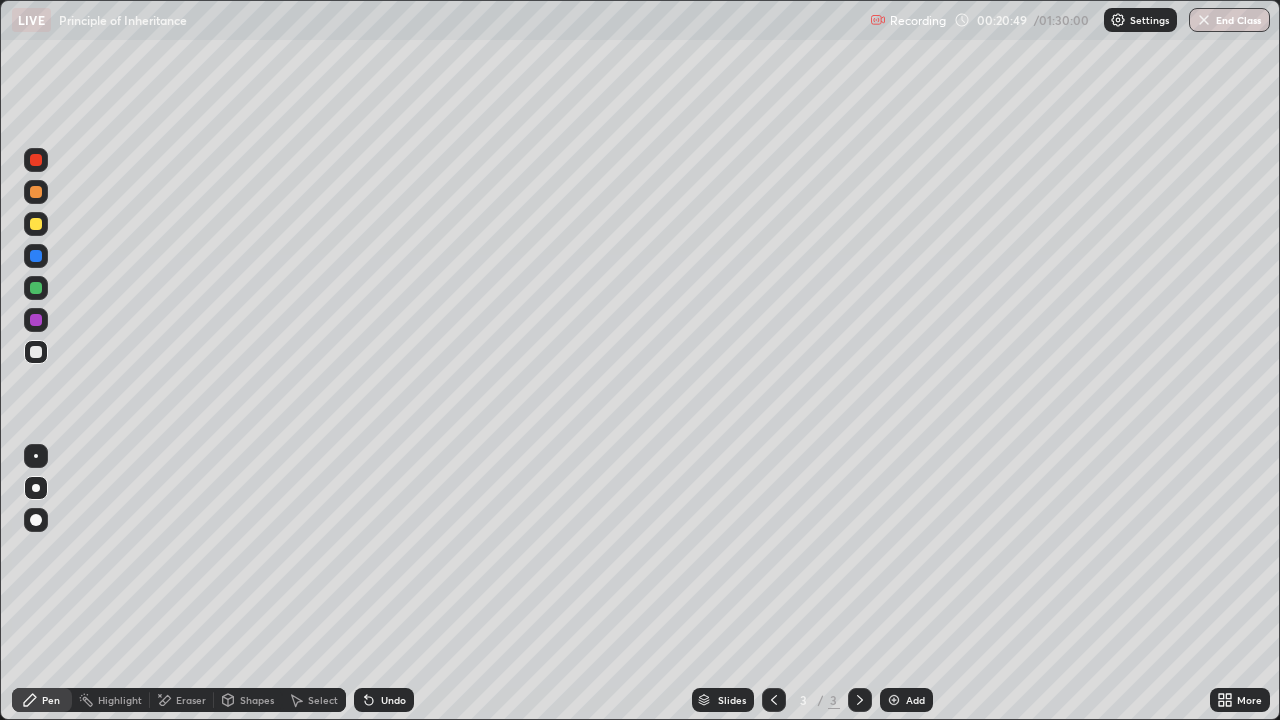 click at bounding box center [36, 256] 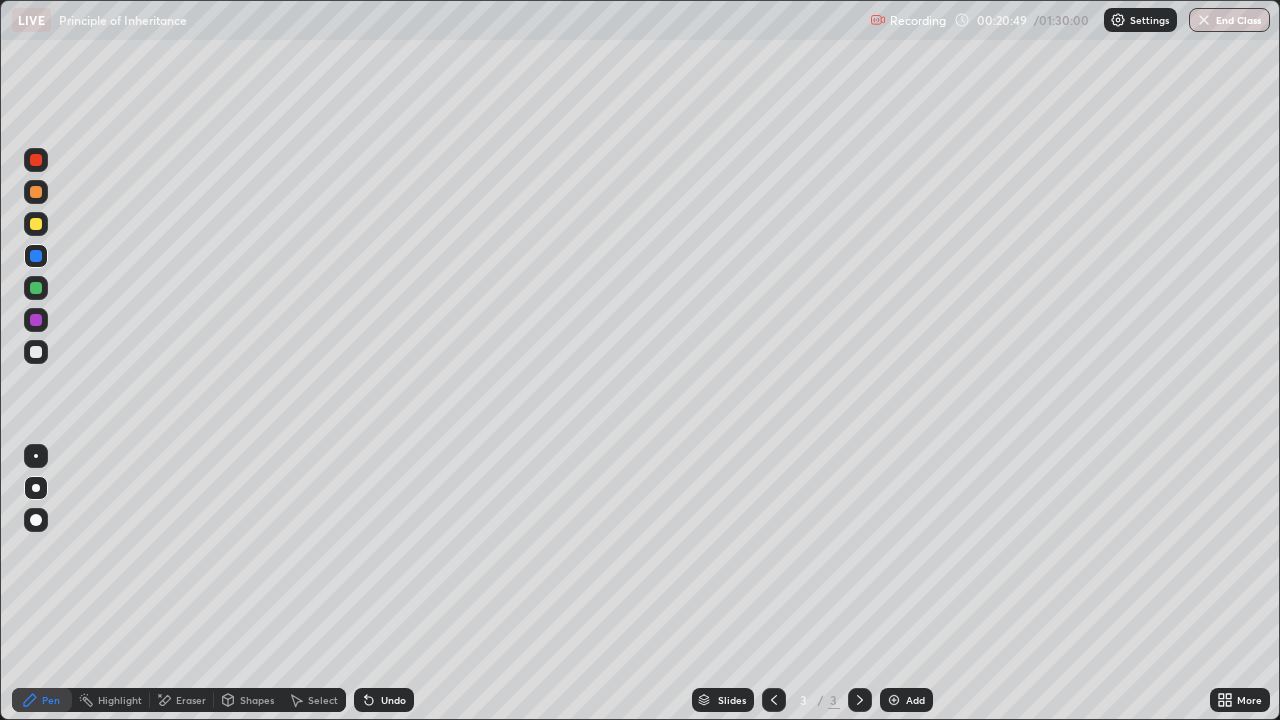 click at bounding box center [36, 256] 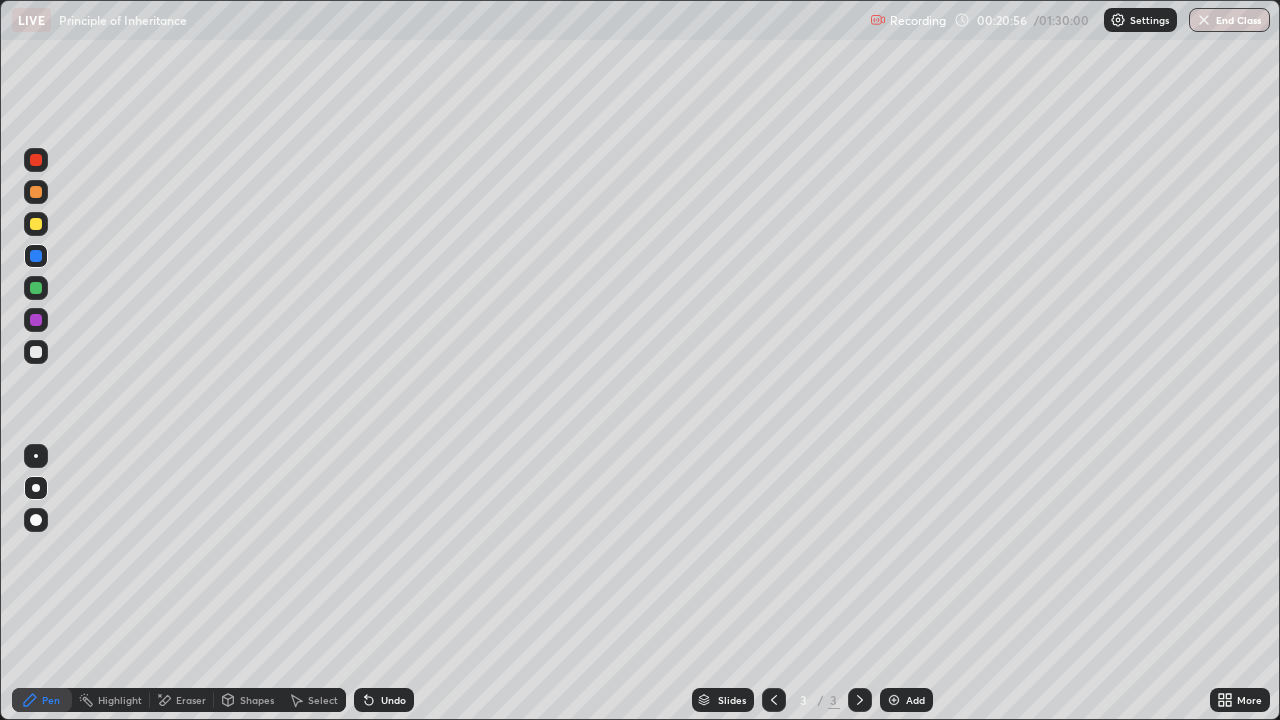 click at bounding box center (36, 352) 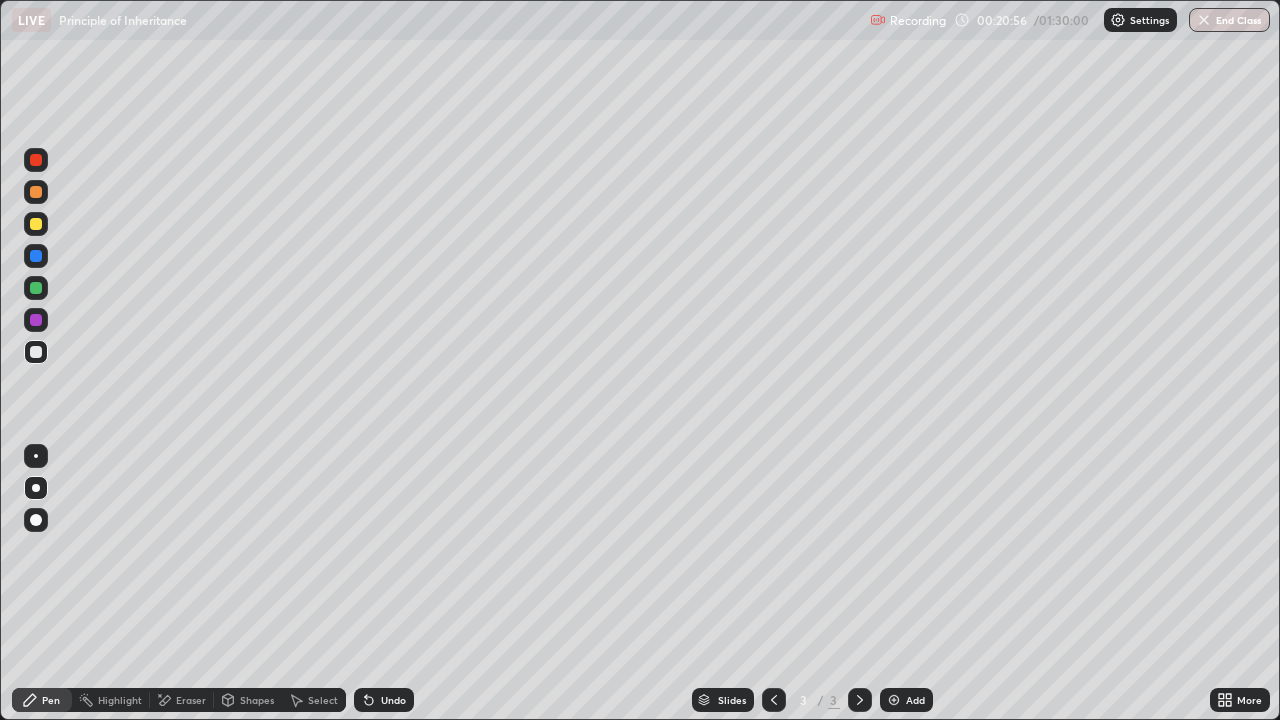 click at bounding box center [36, 352] 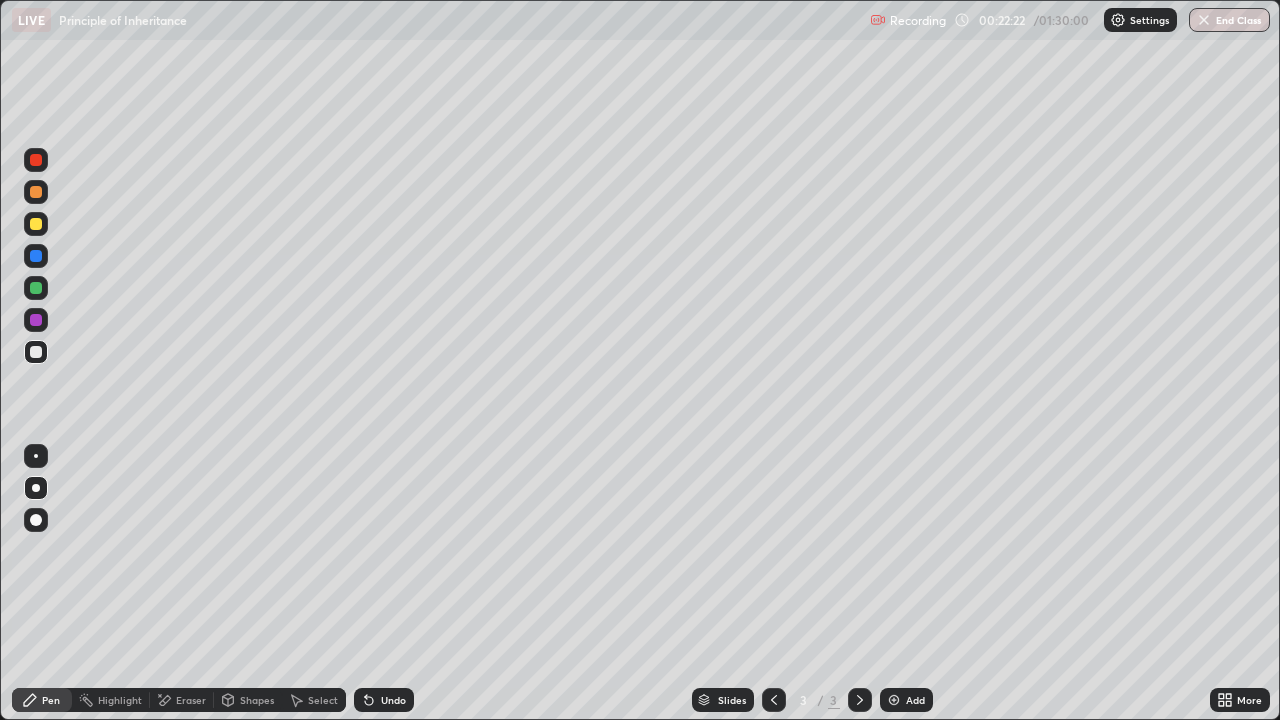click at bounding box center (36, 224) 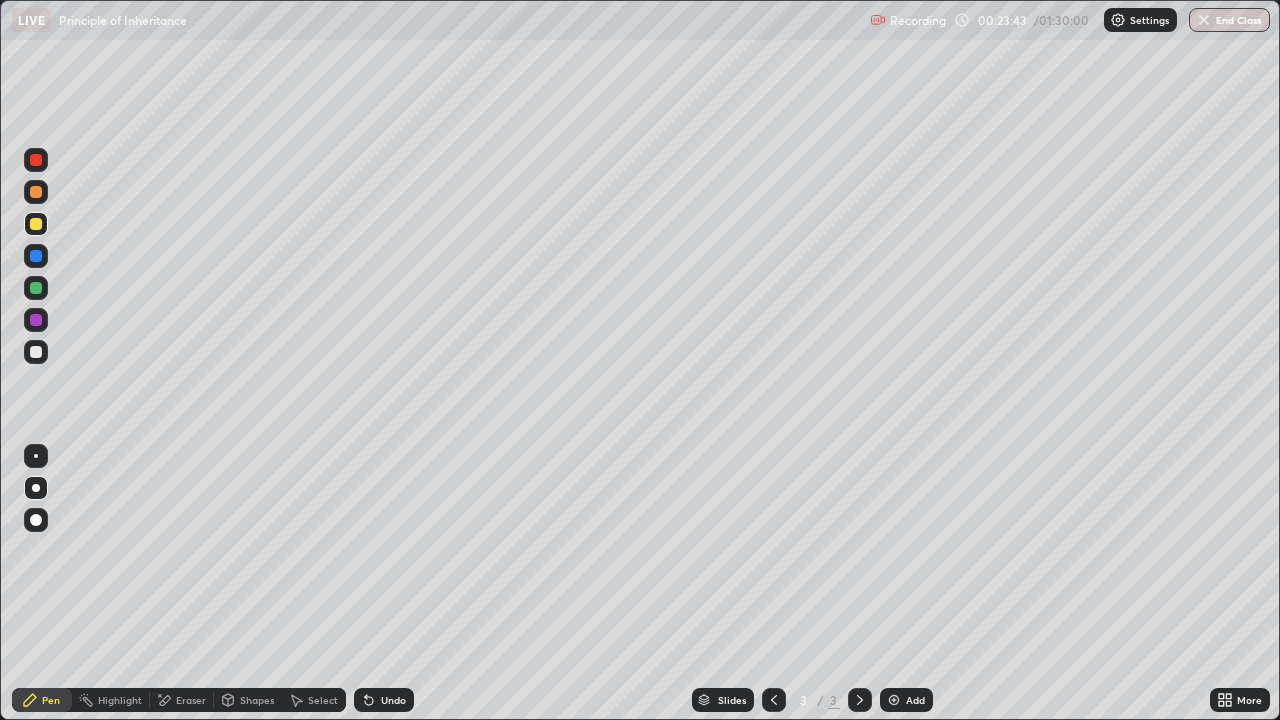 click at bounding box center [36, 352] 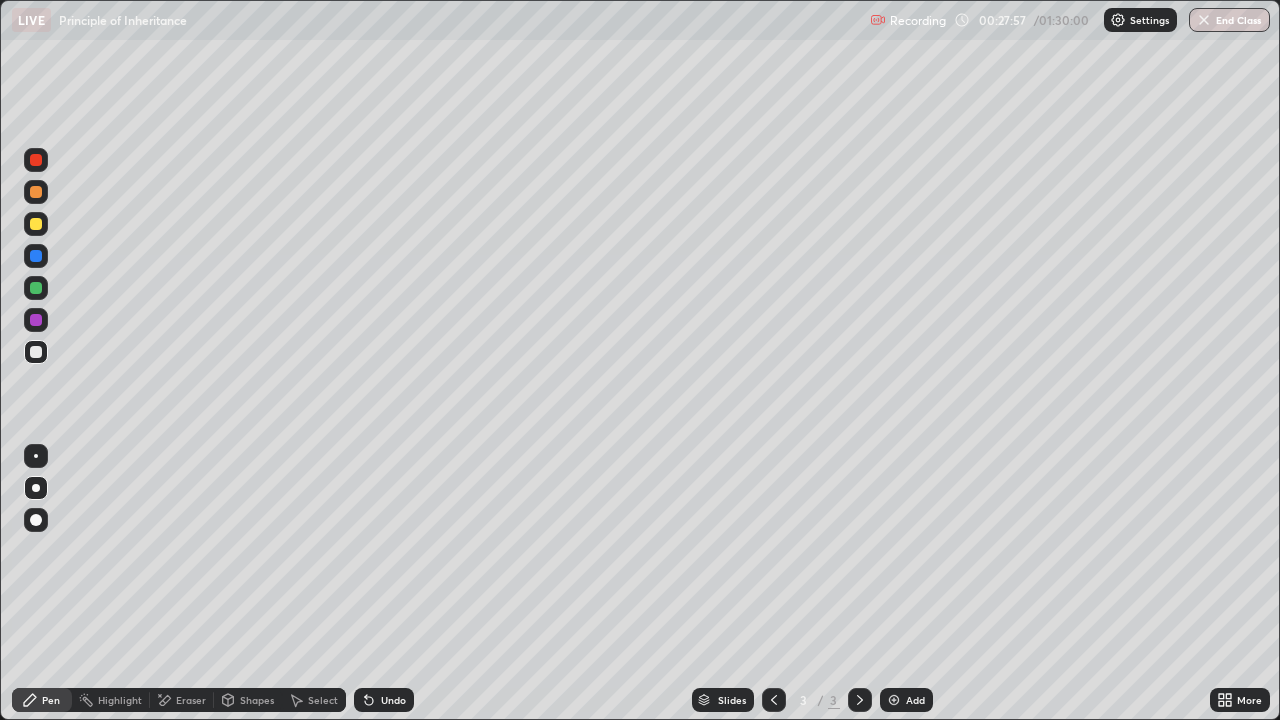 click at bounding box center (36, 224) 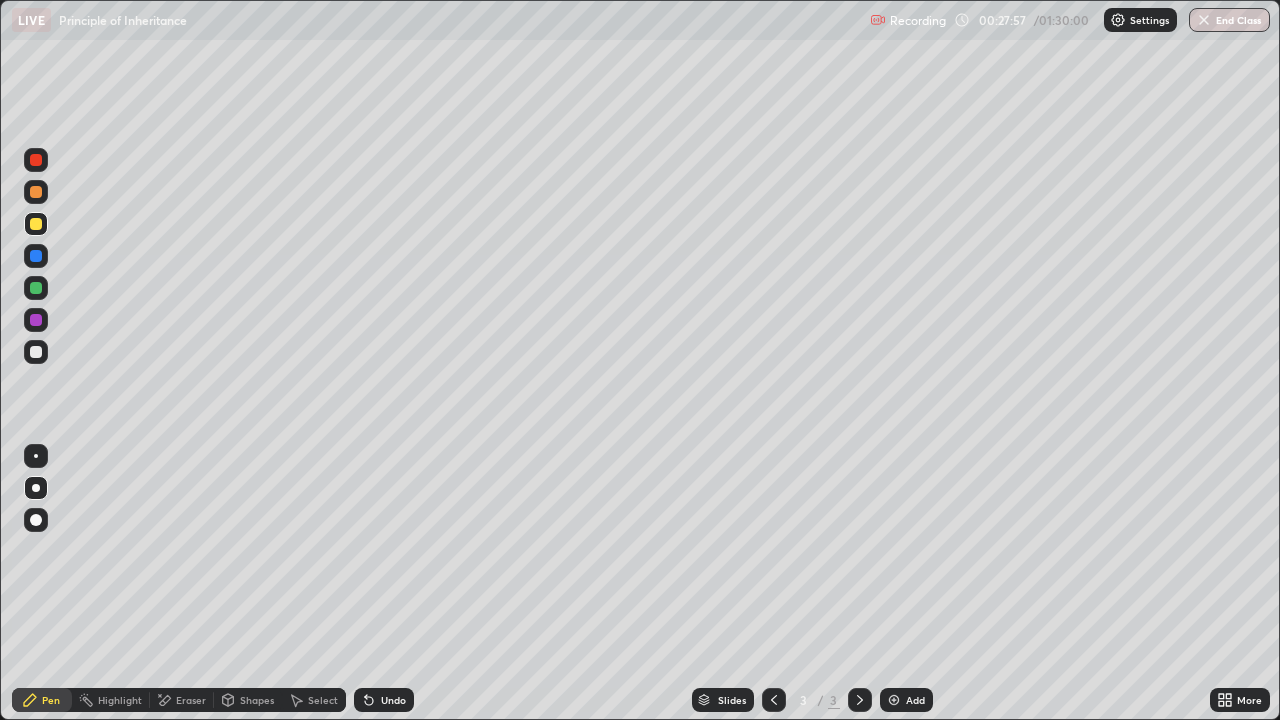 click at bounding box center [36, 224] 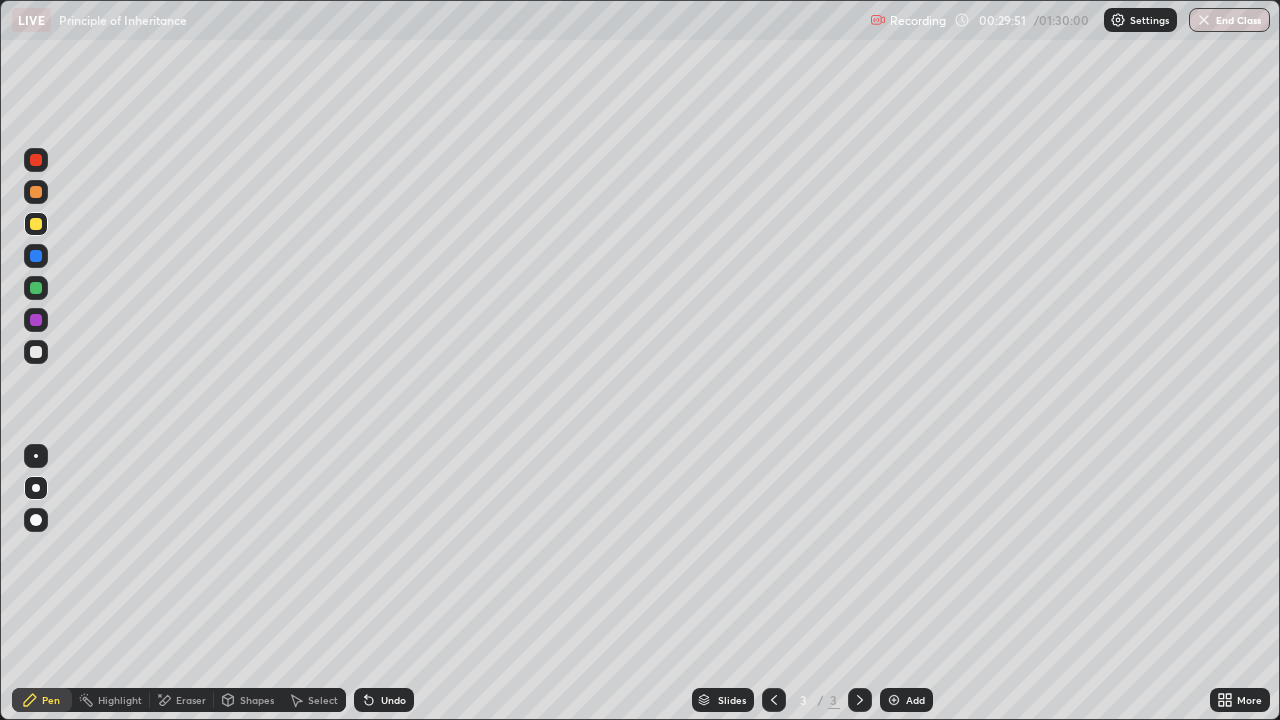 click on "Eraser" at bounding box center [191, 700] 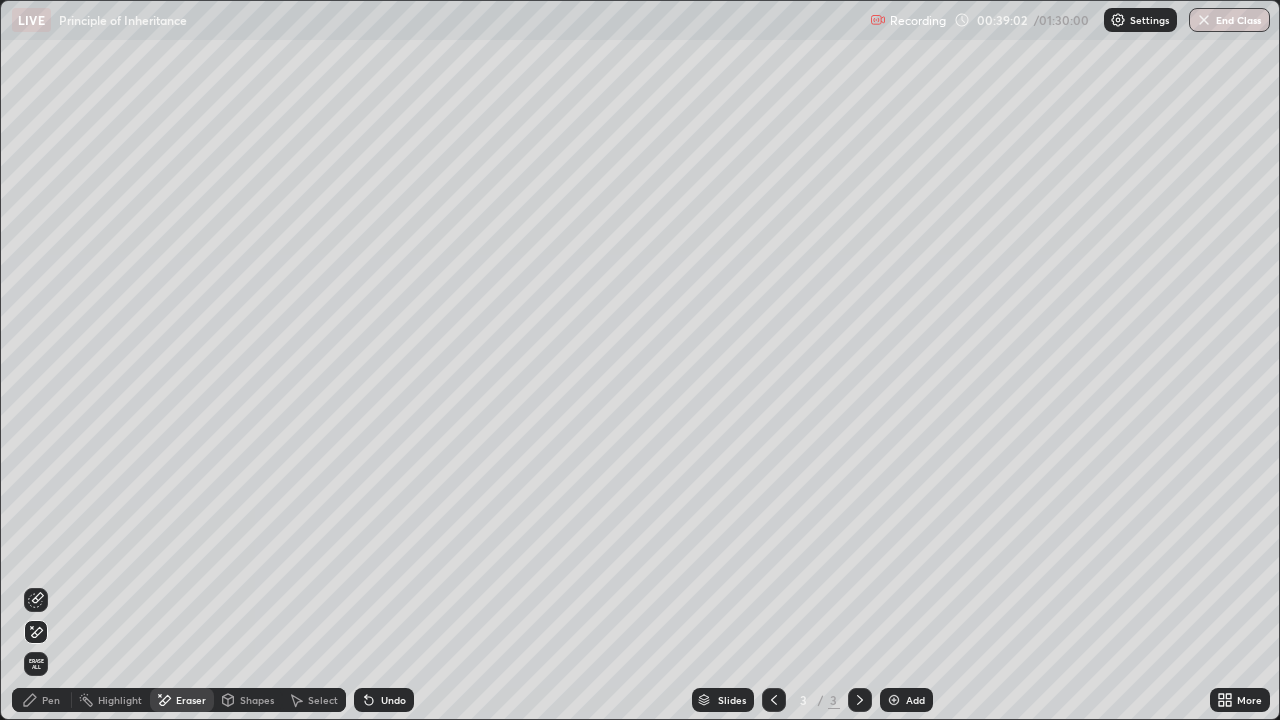 click at bounding box center [894, 700] 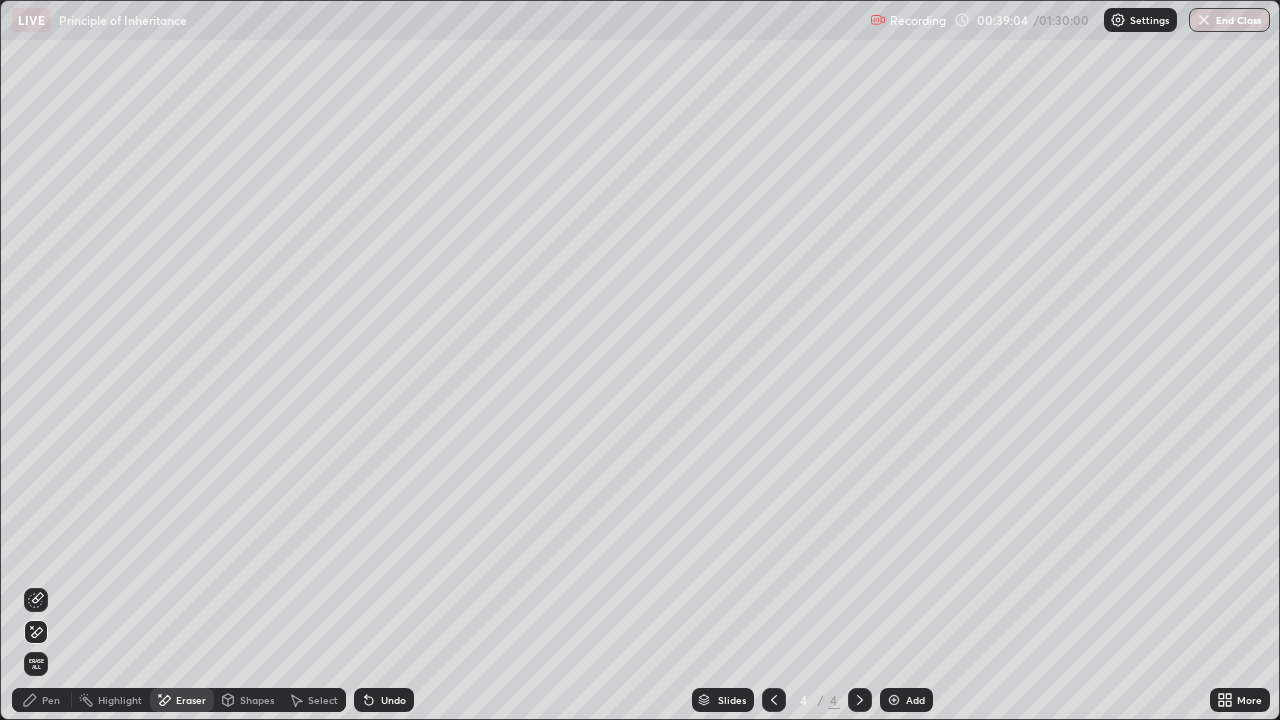 click on "Pen" at bounding box center (51, 700) 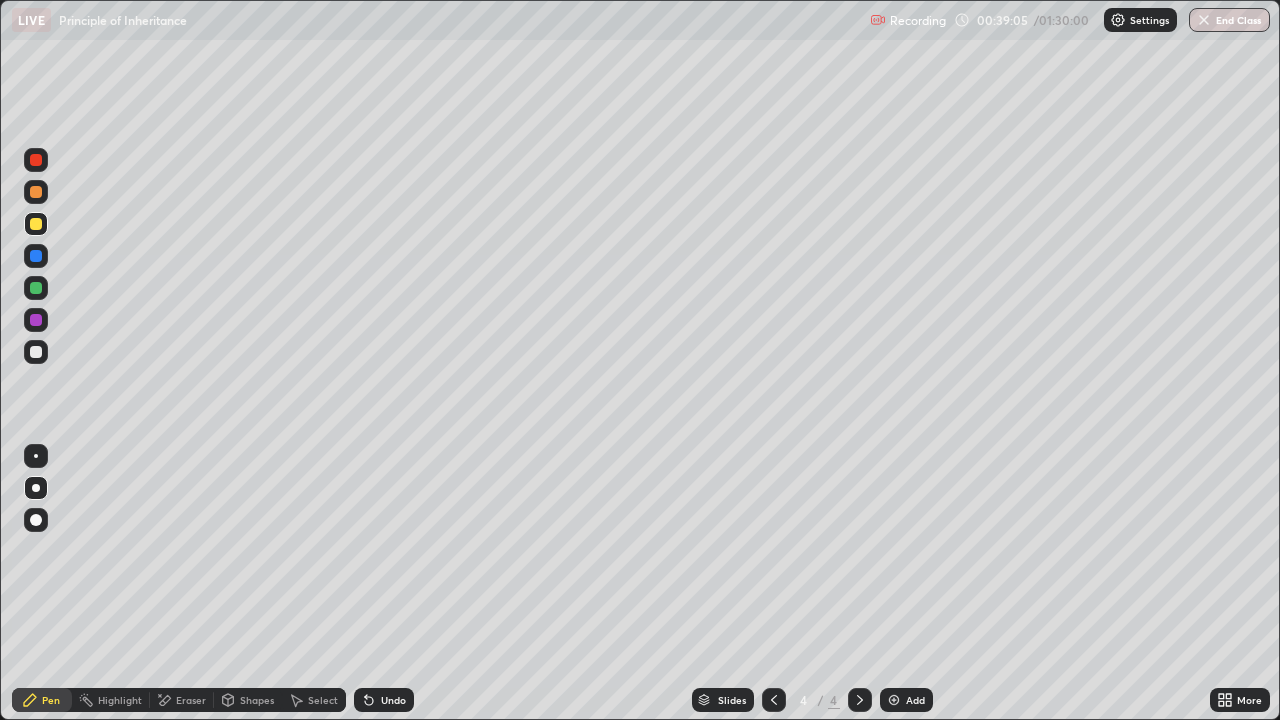 click at bounding box center (36, 224) 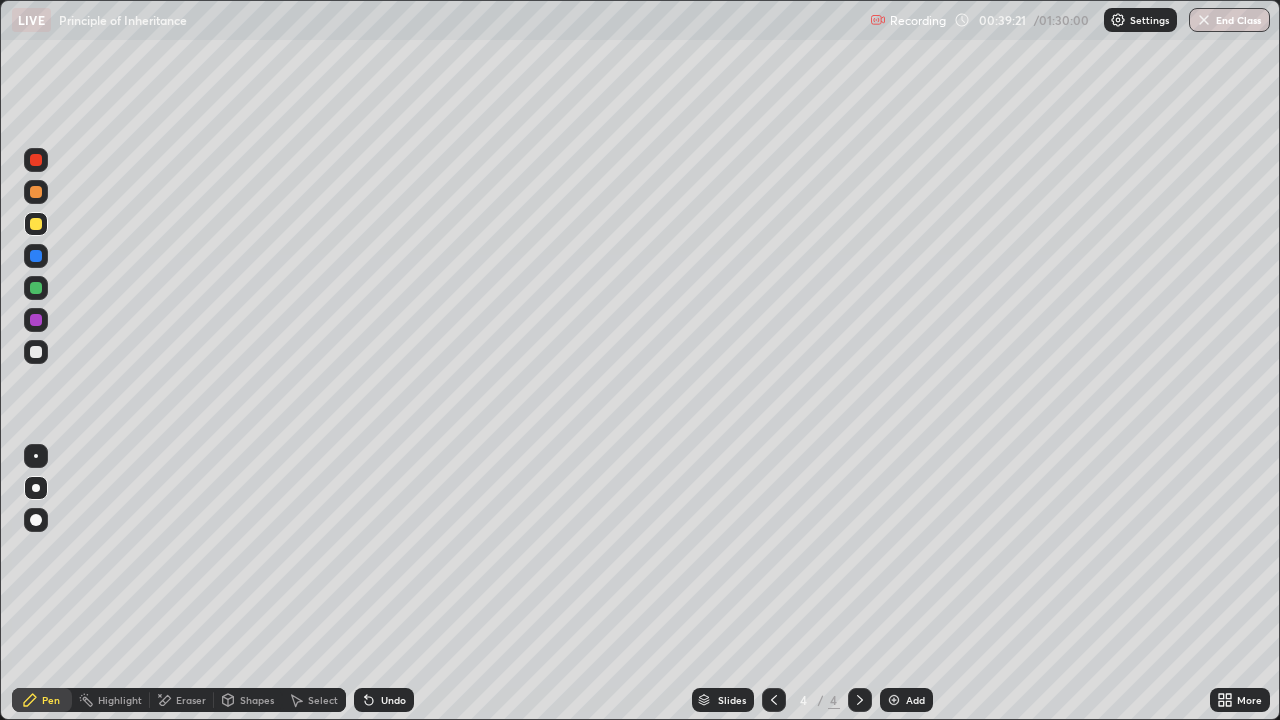 click at bounding box center [36, 352] 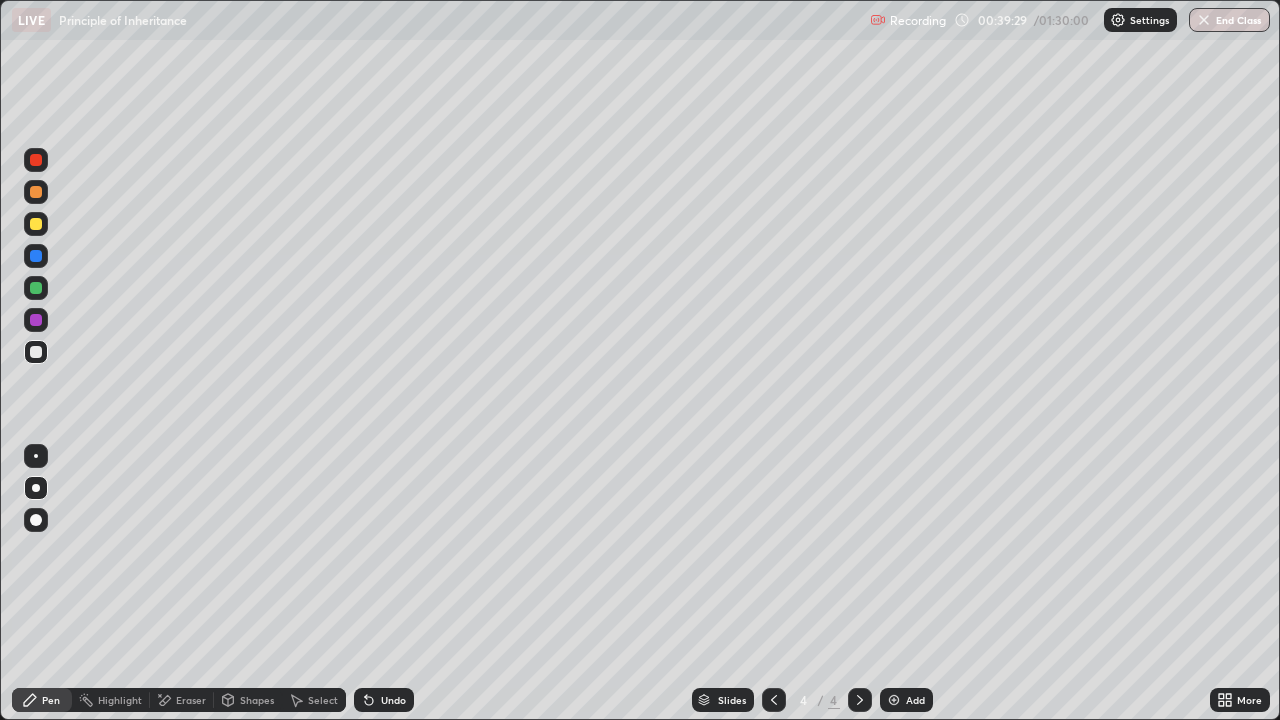 click at bounding box center [36, 224] 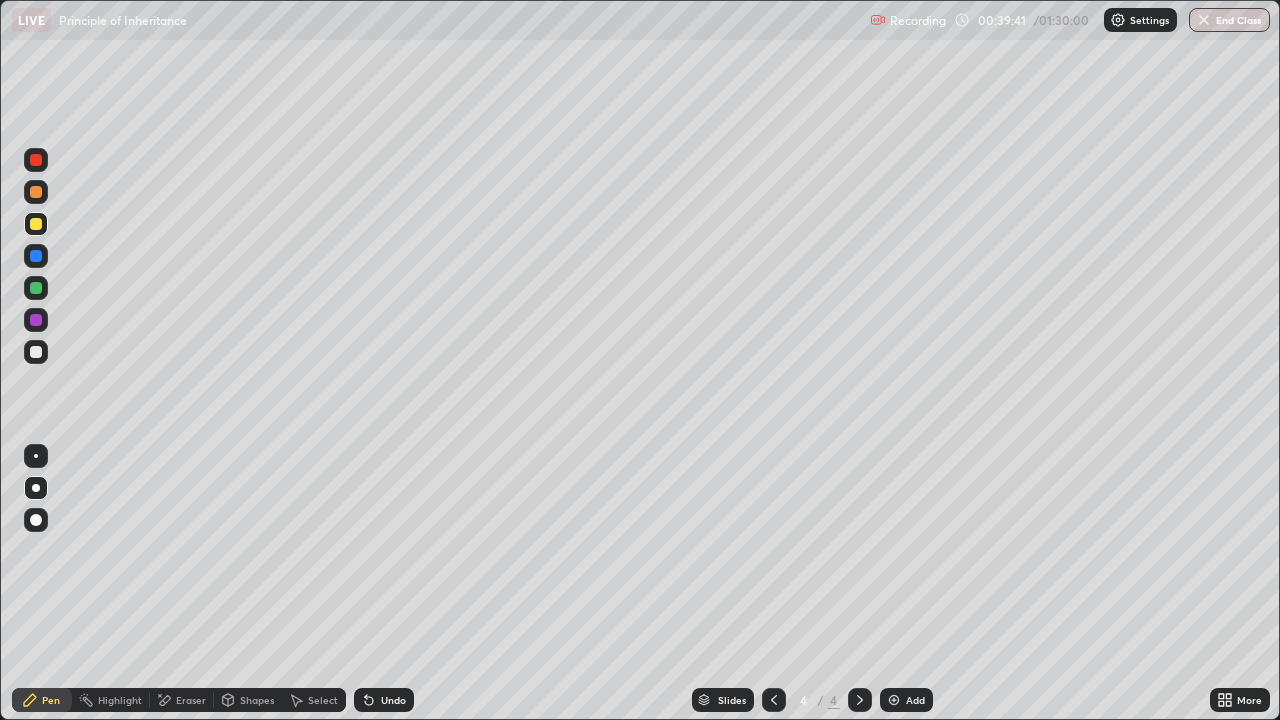 click at bounding box center (36, 352) 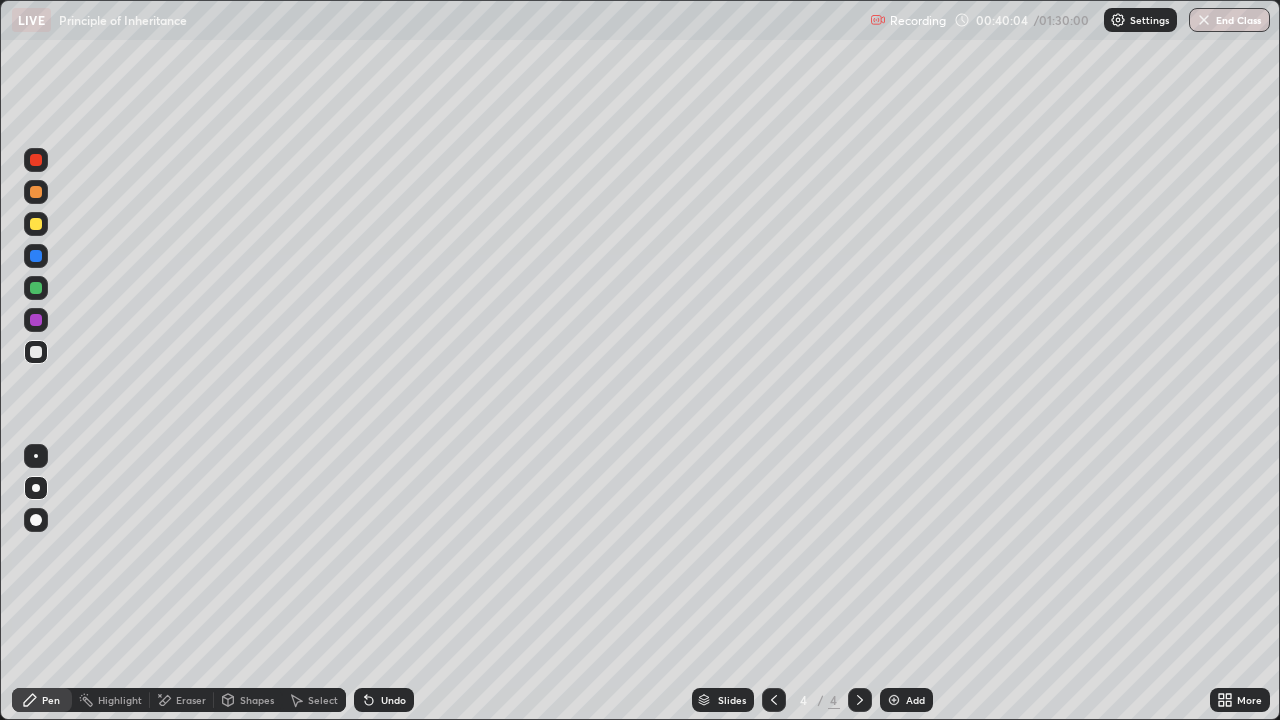 click on "Undo" at bounding box center (384, 700) 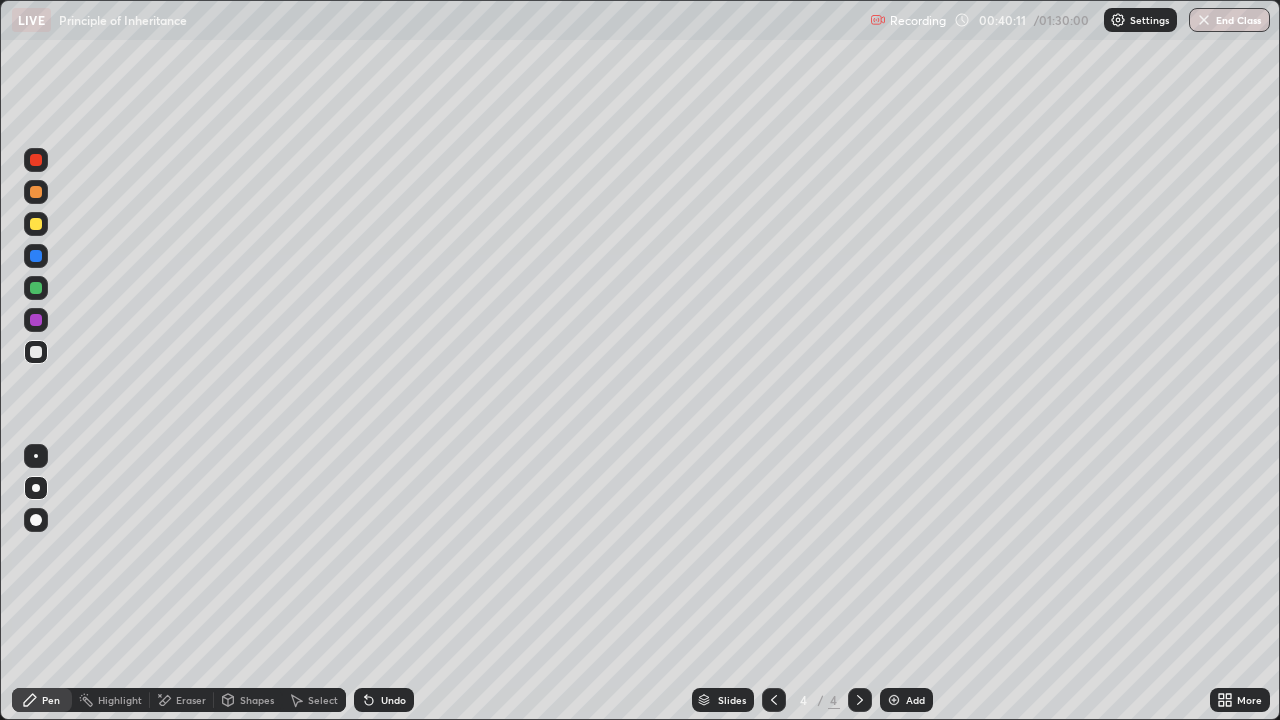 click on "Undo" at bounding box center [384, 700] 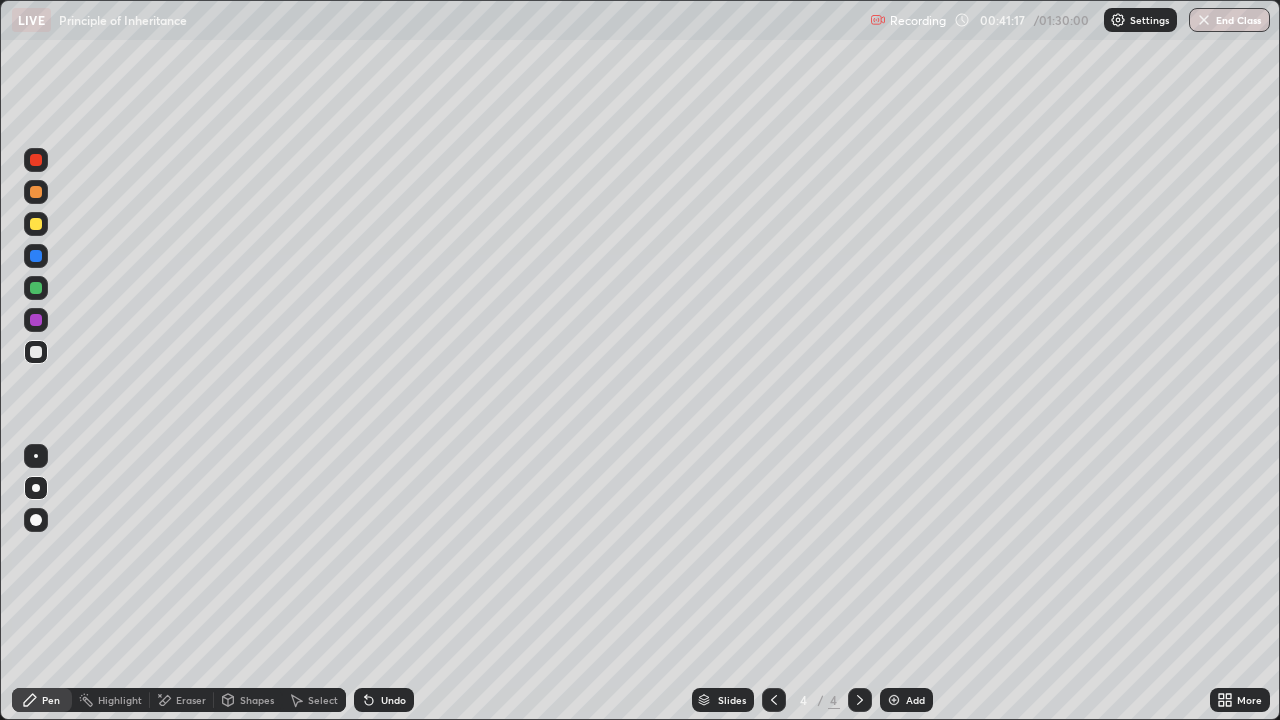 click at bounding box center [36, 352] 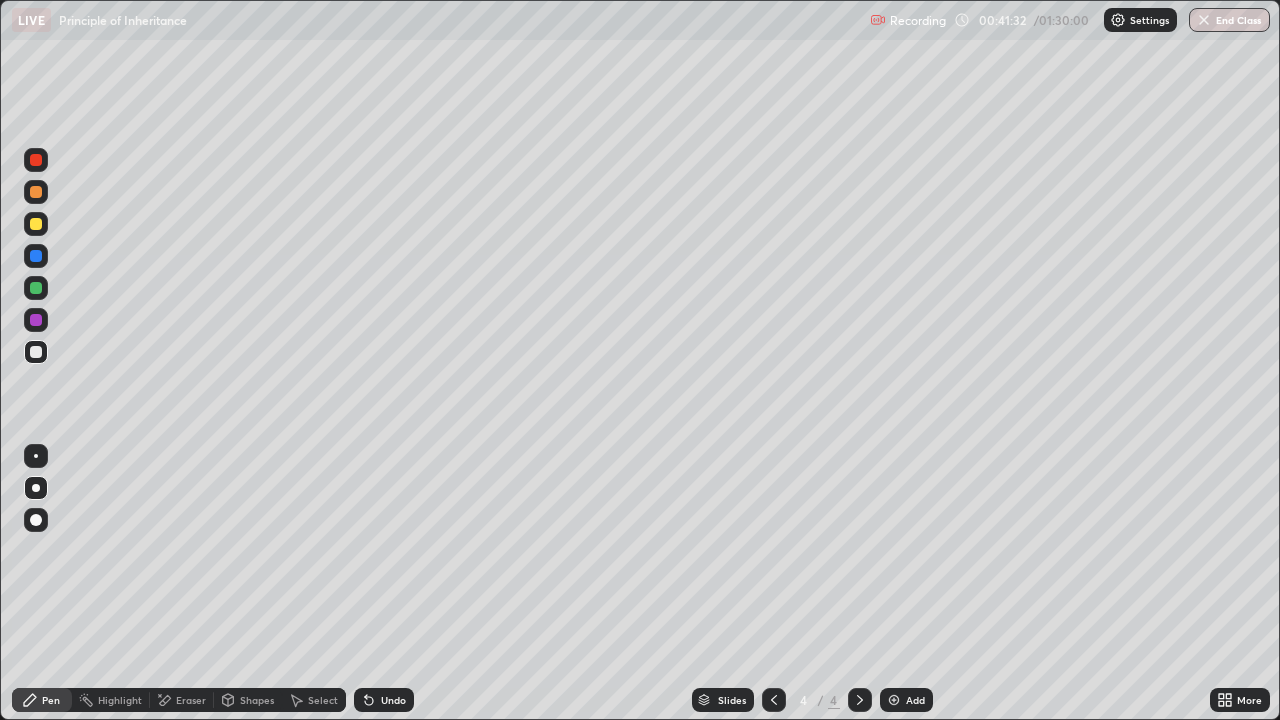 click 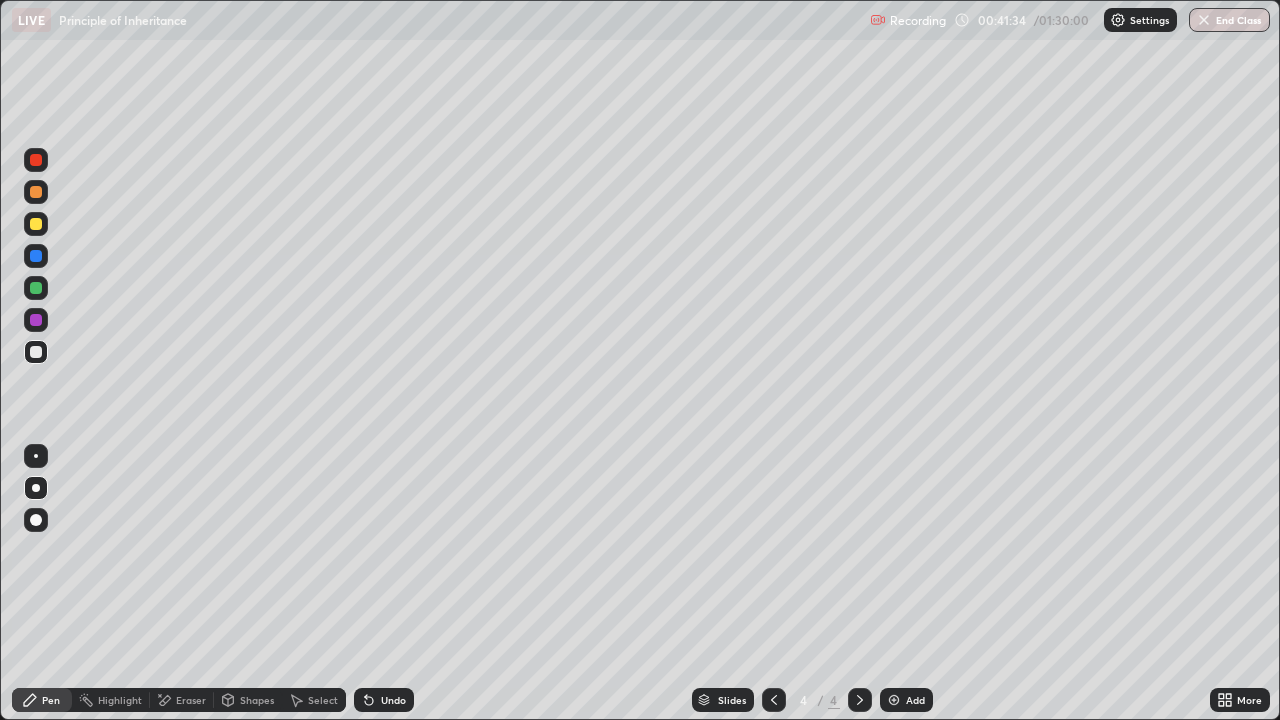 click on "Undo" at bounding box center [384, 700] 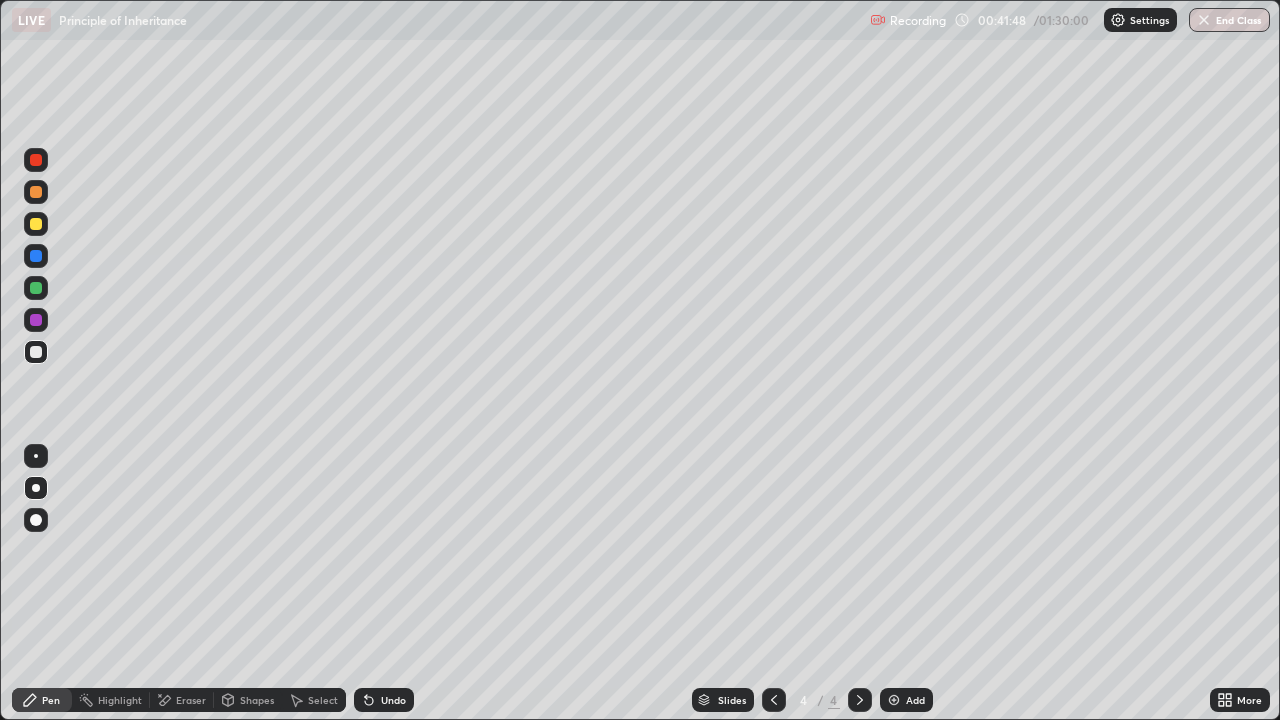 click at bounding box center (36, 352) 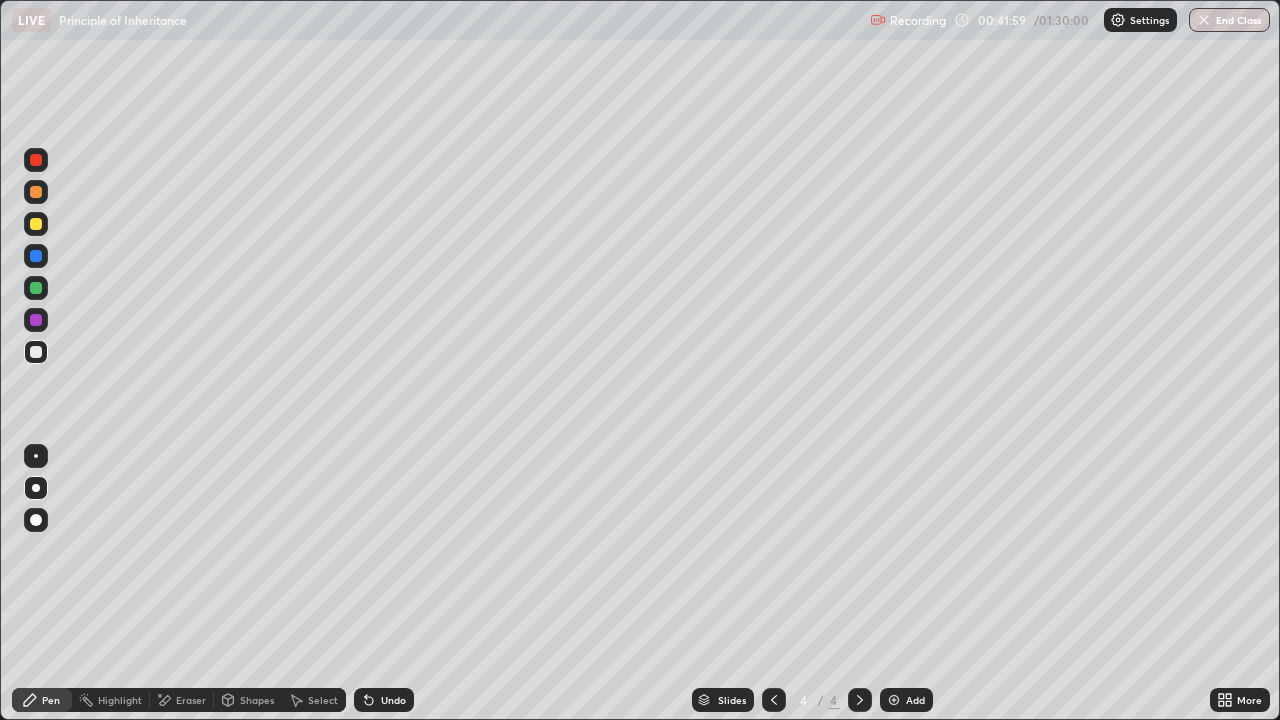 click at bounding box center (36, 224) 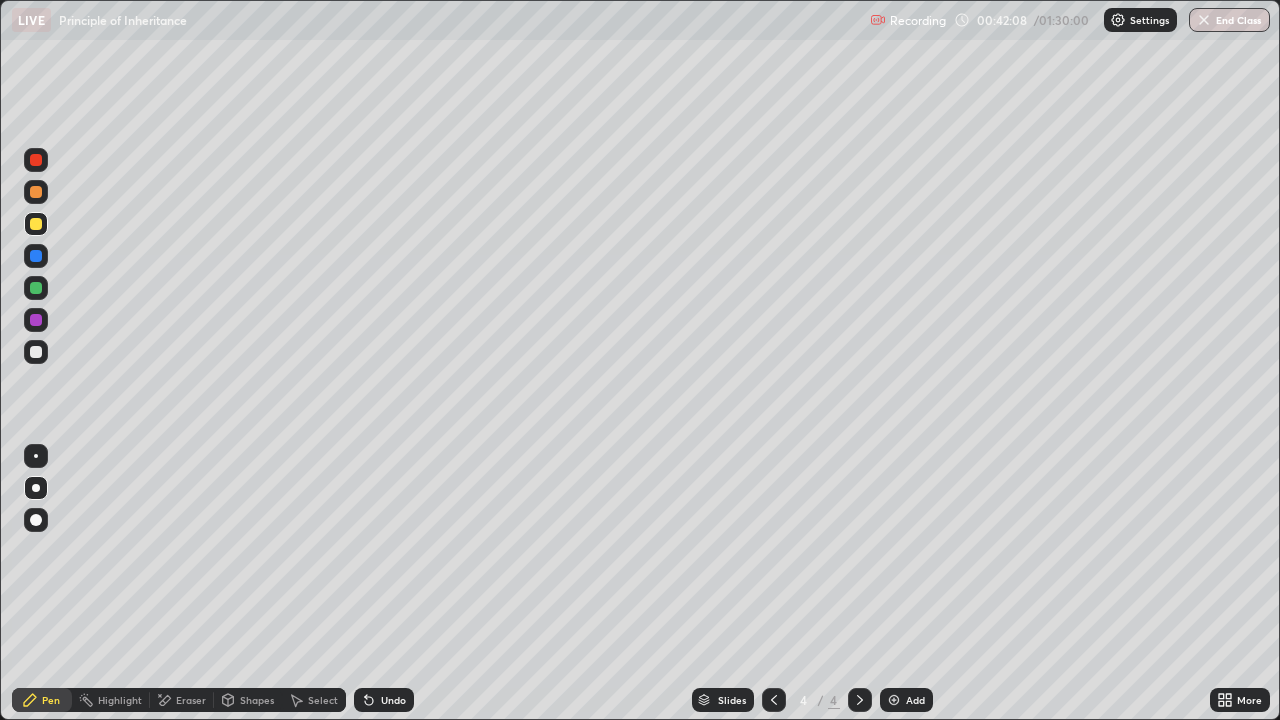 click at bounding box center (36, 352) 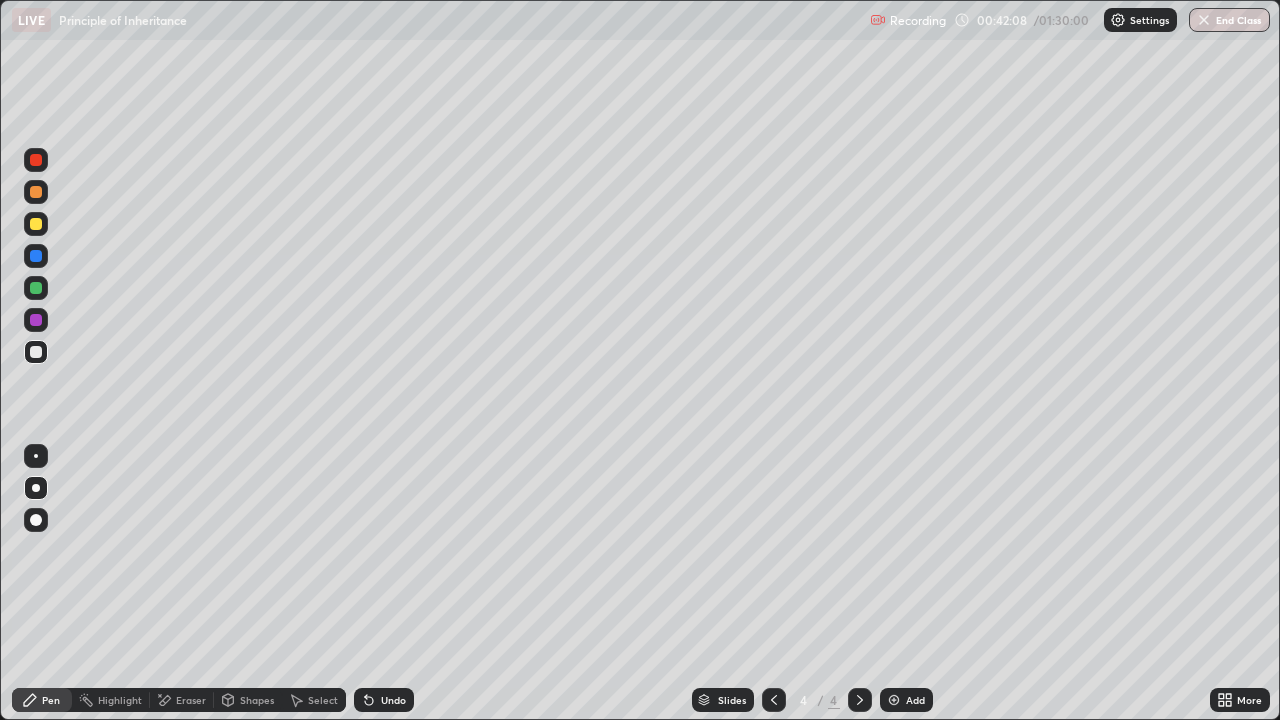 click at bounding box center [36, 352] 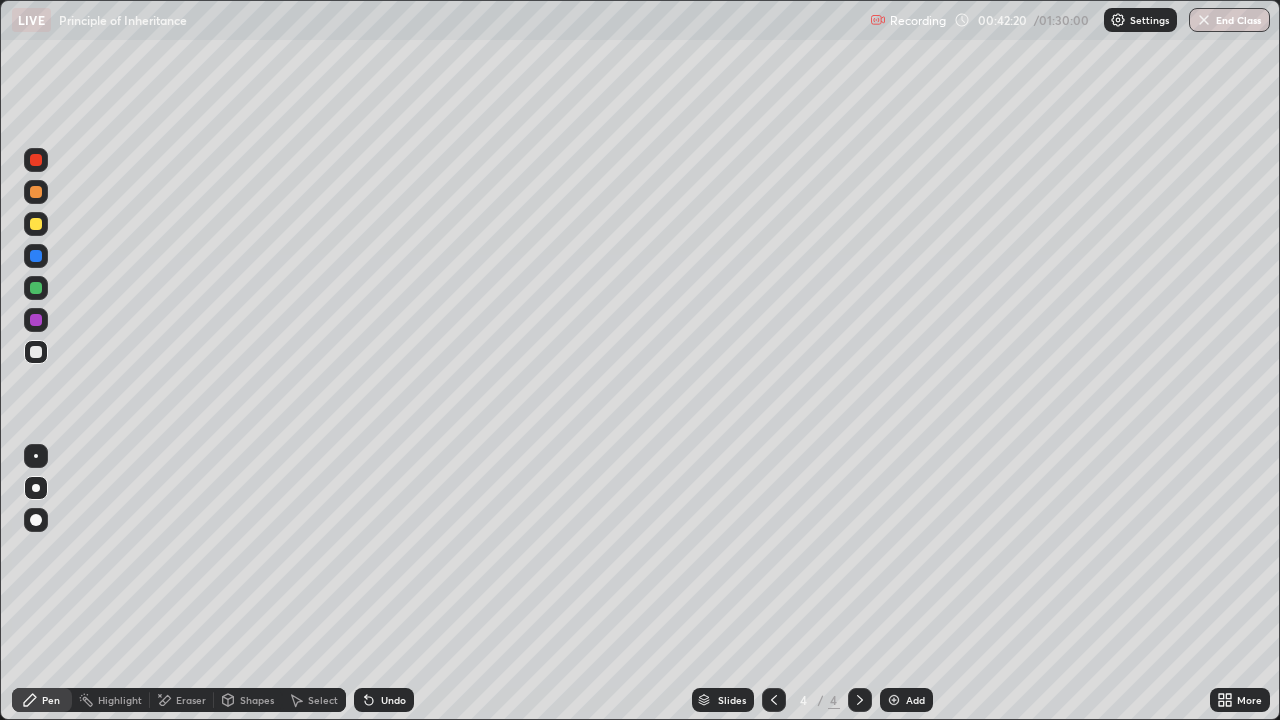 click on "Undo" at bounding box center [393, 700] 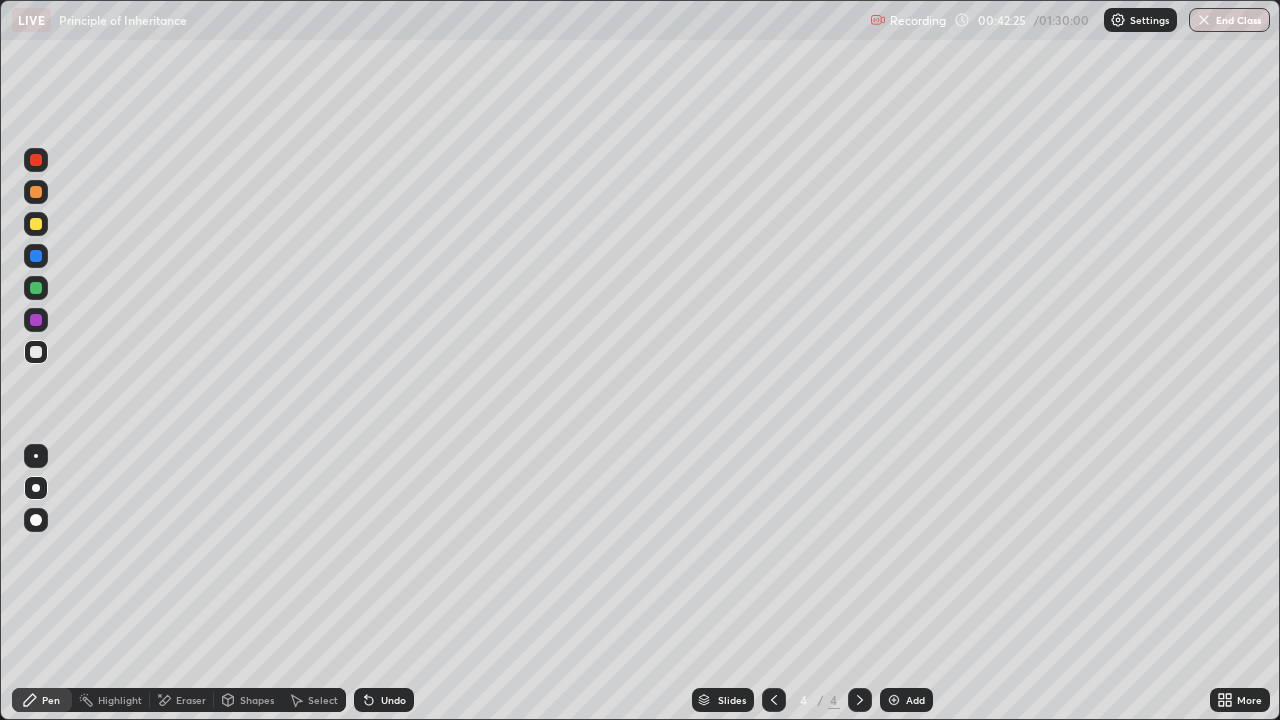 click on "Undo" at bounding box center [384, 700] 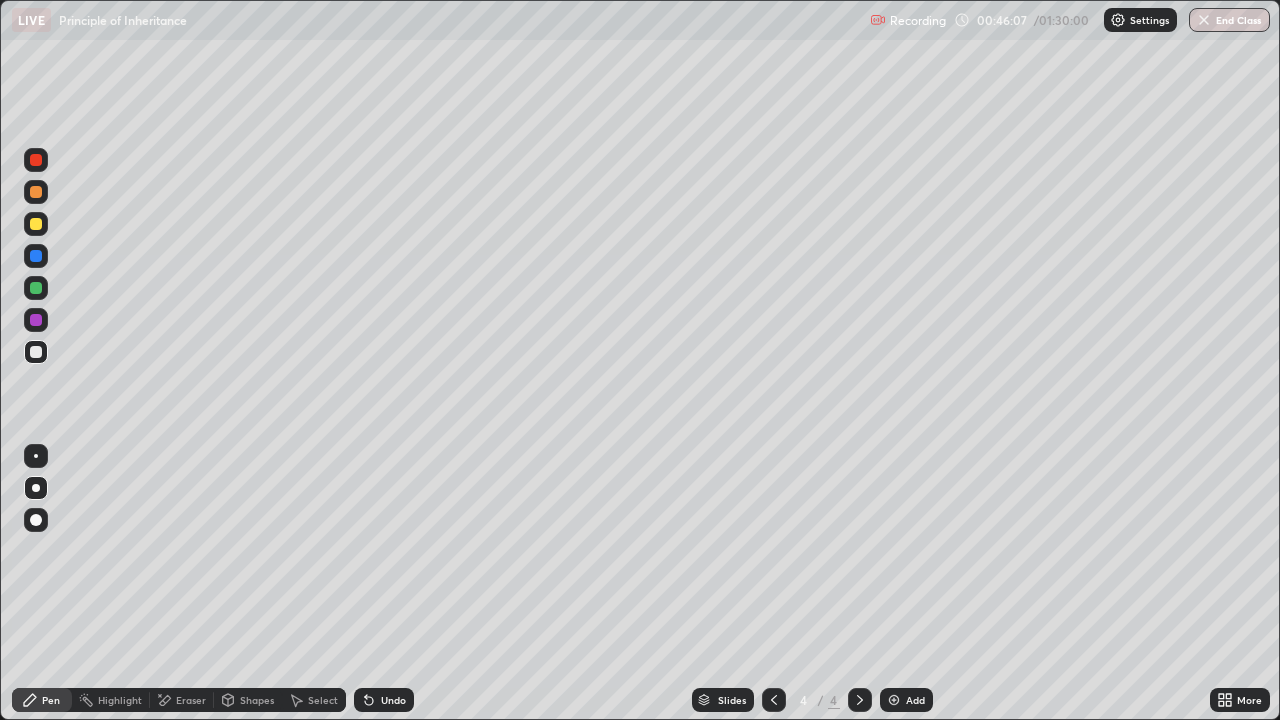 click on "Add" at bounding box center [906, 700] 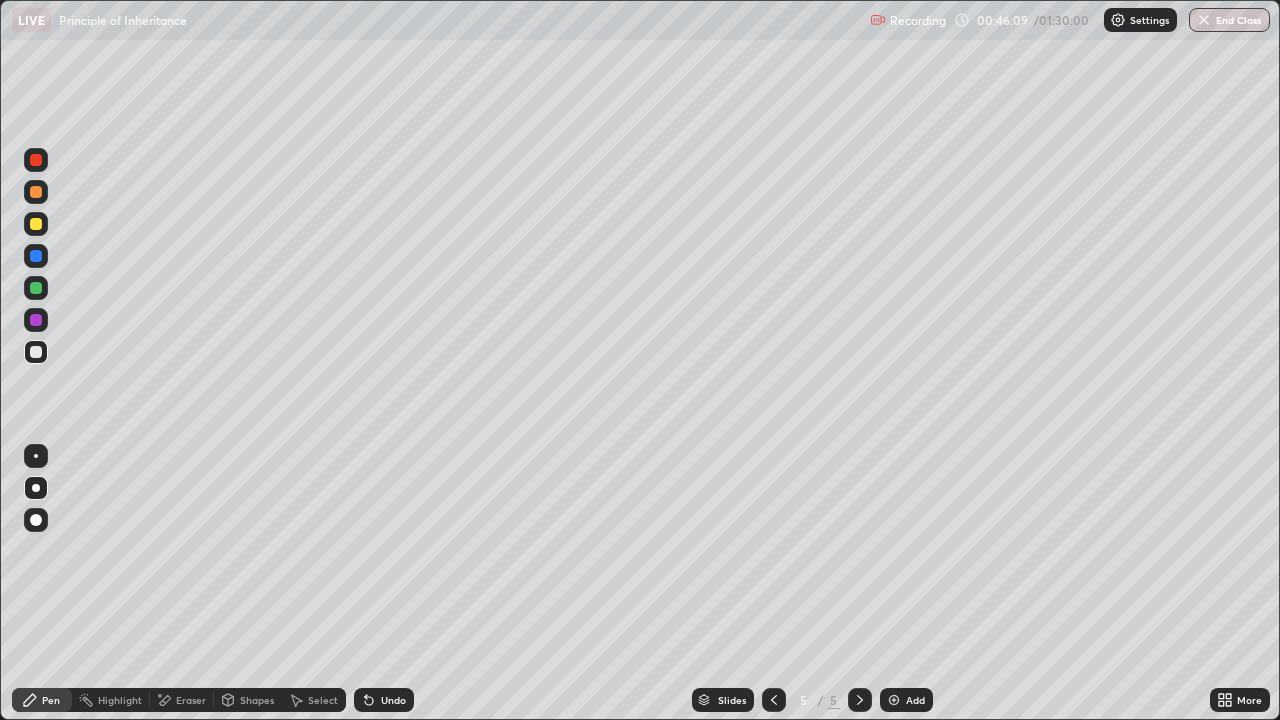 click at bounding box center [36, 352] 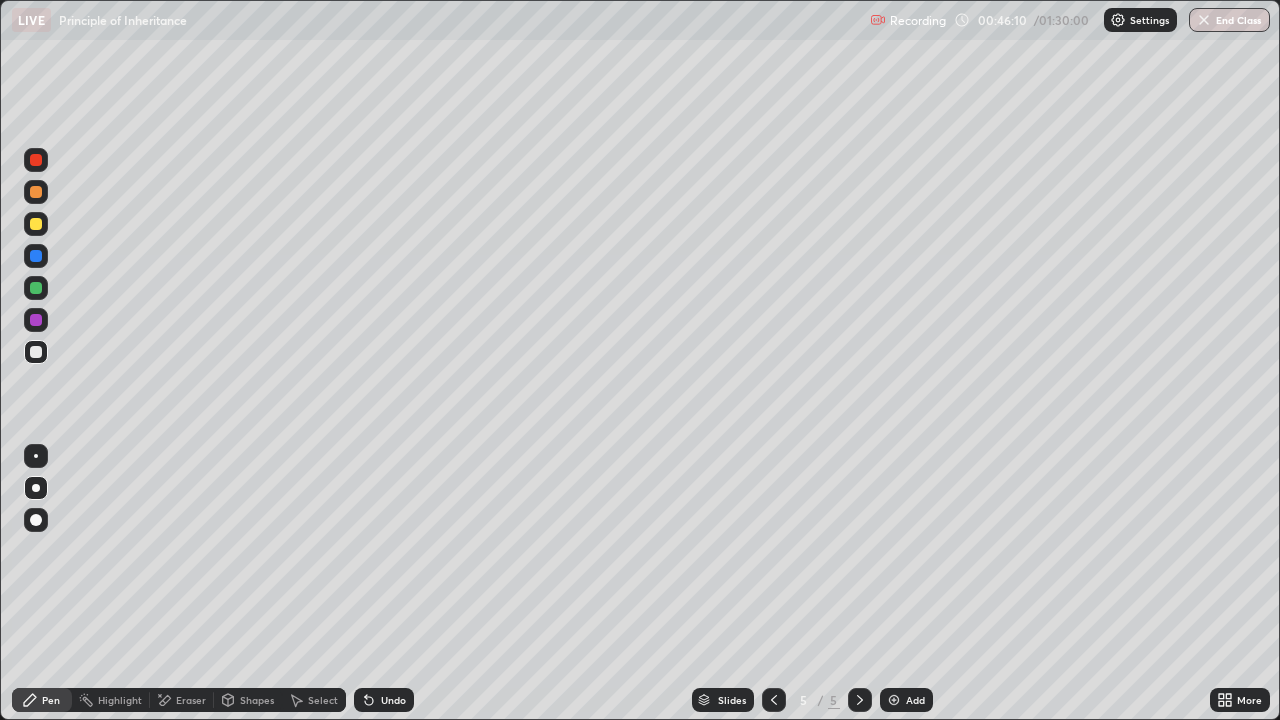 click at bounding box center (36, 352) 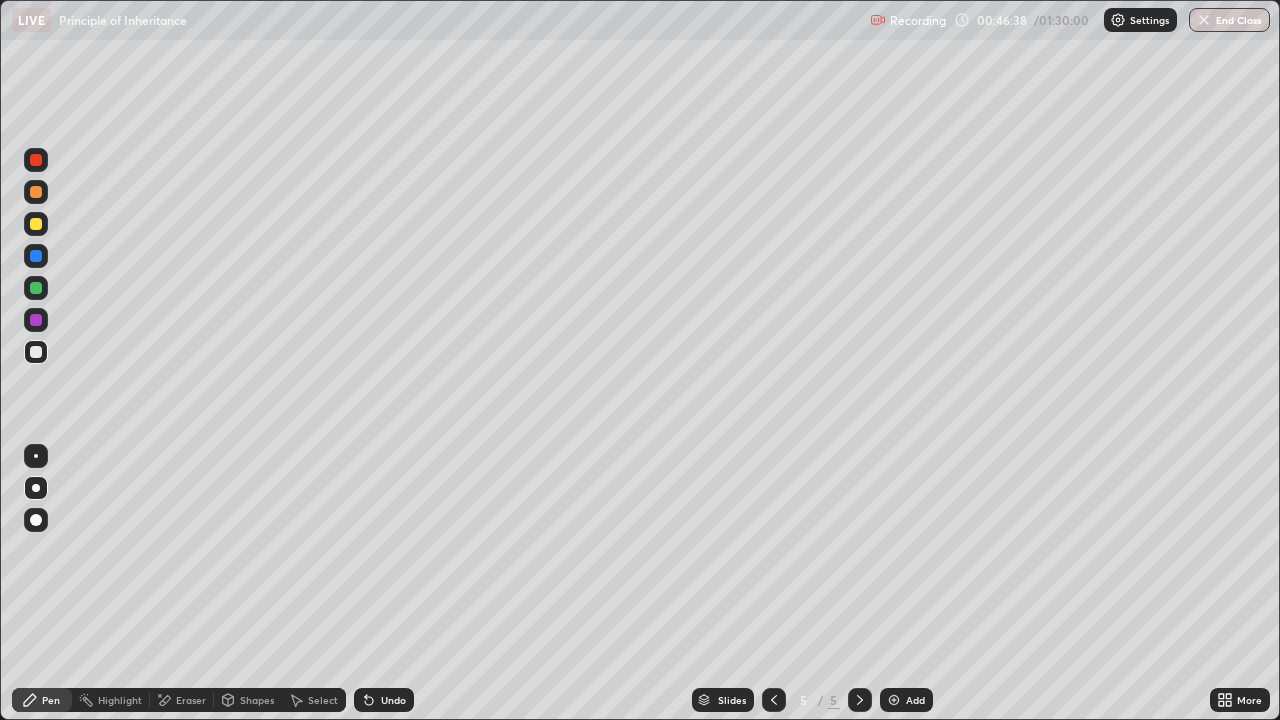 click at bounding box center (36, 224) 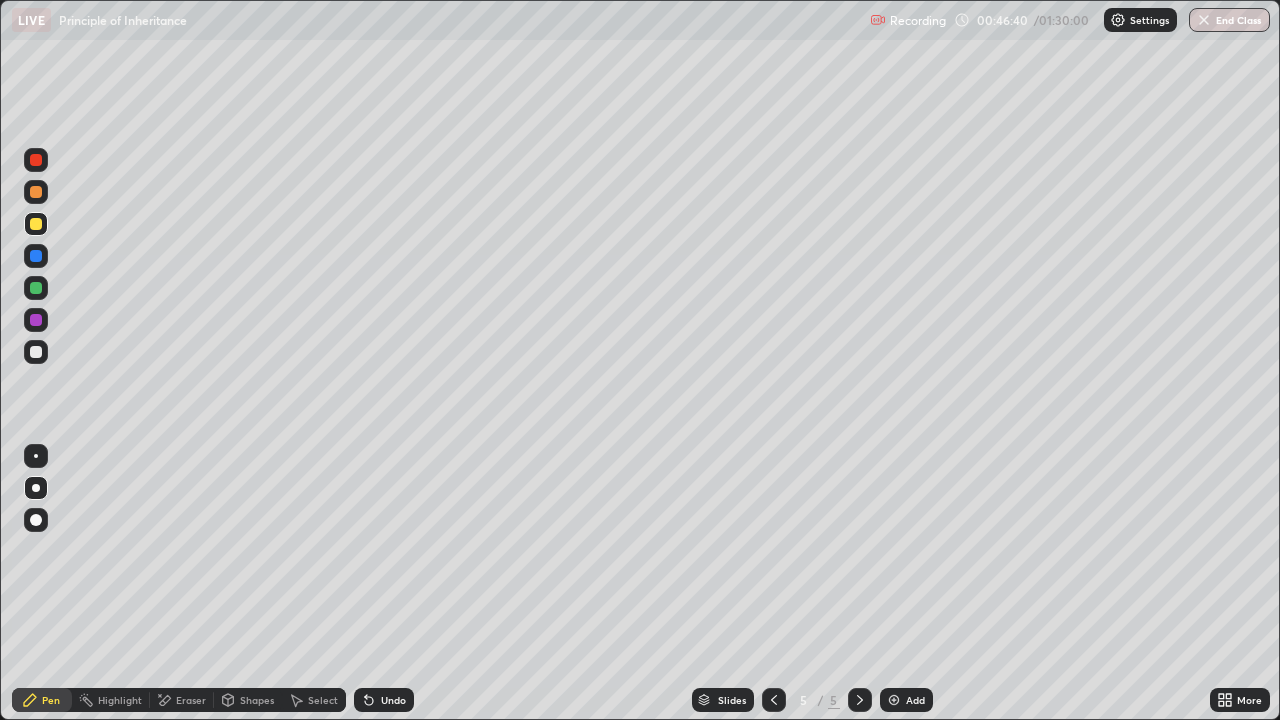 click at bounding box center (36, 352) 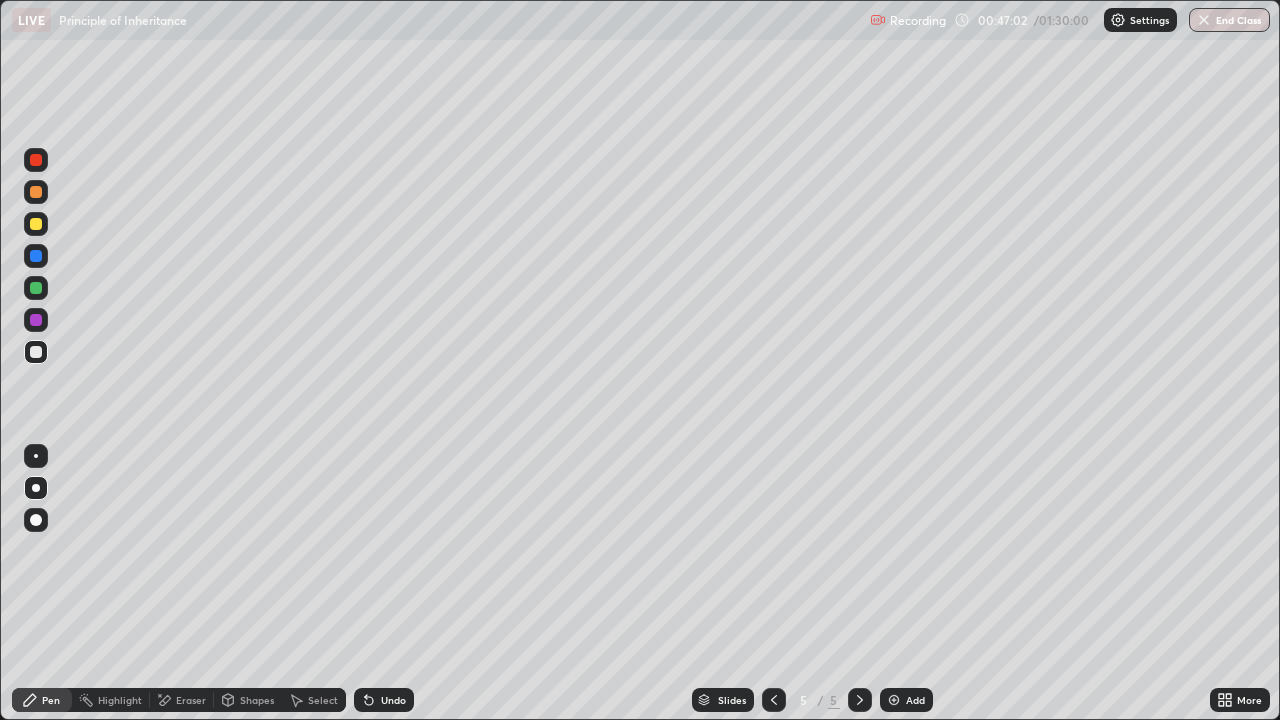 click at bounding box center (36, 224) 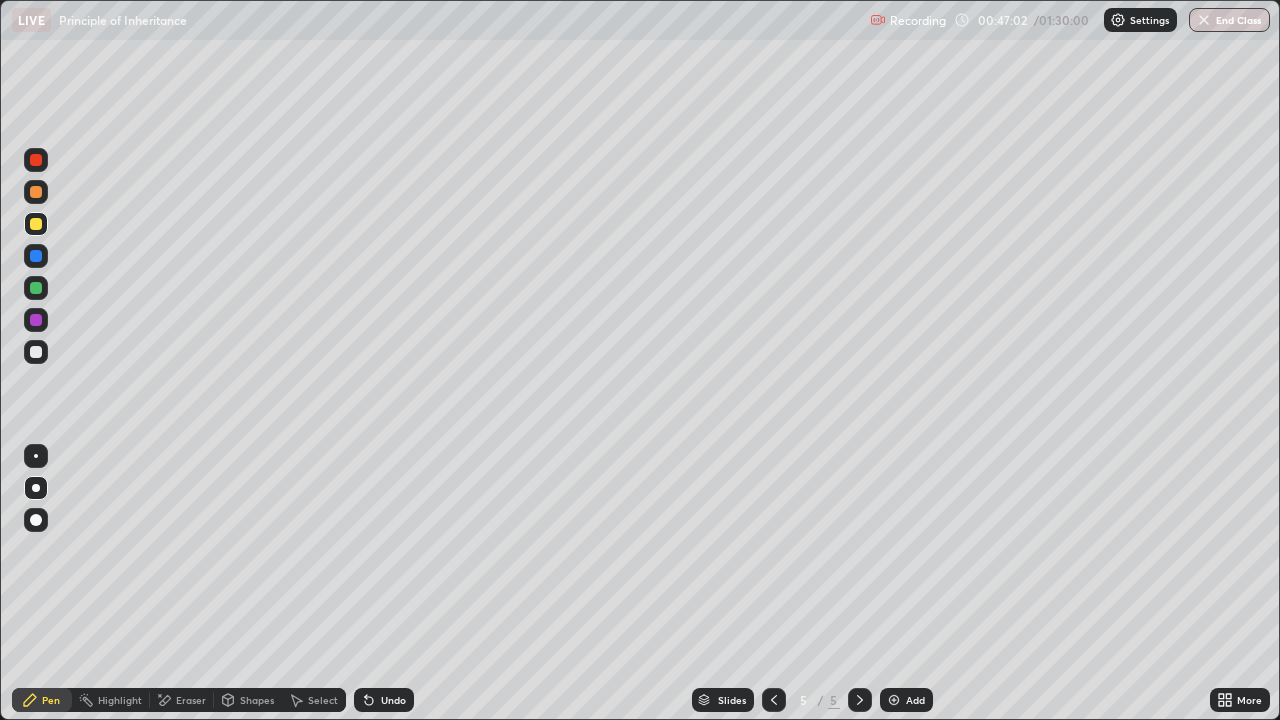 click at bounding box center [36, 224] 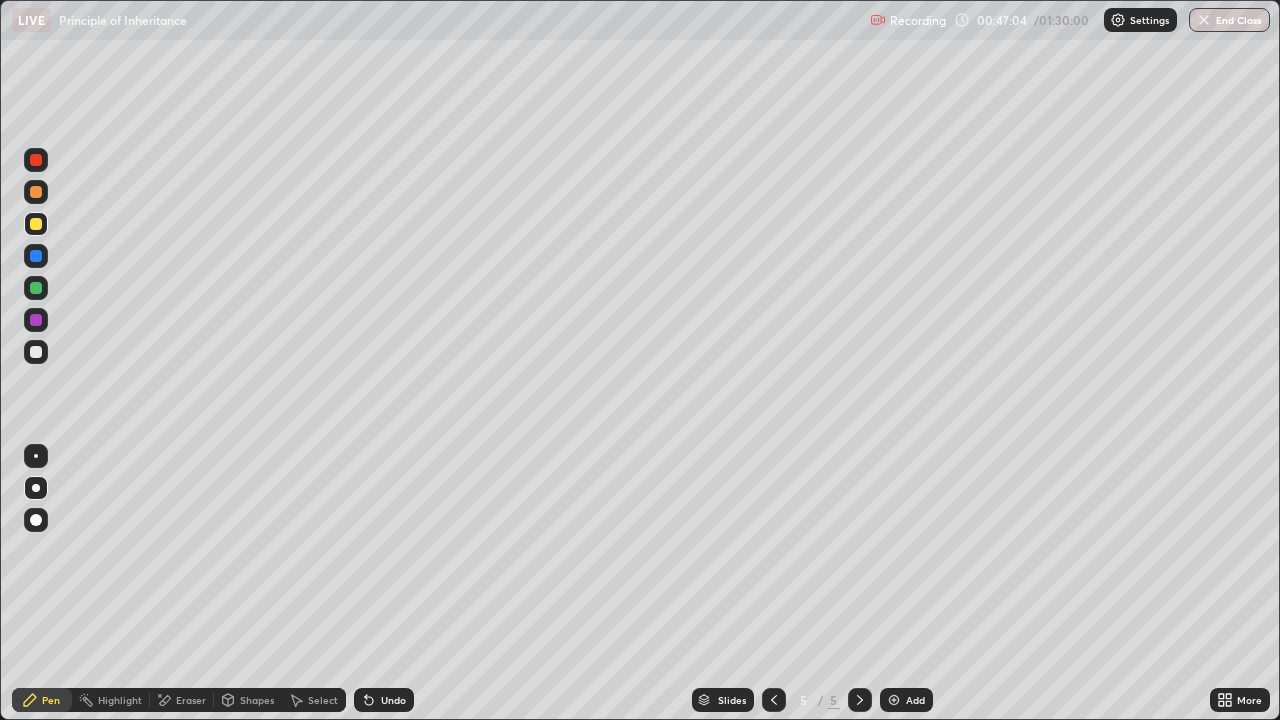 click at bounding box center [36, 352] 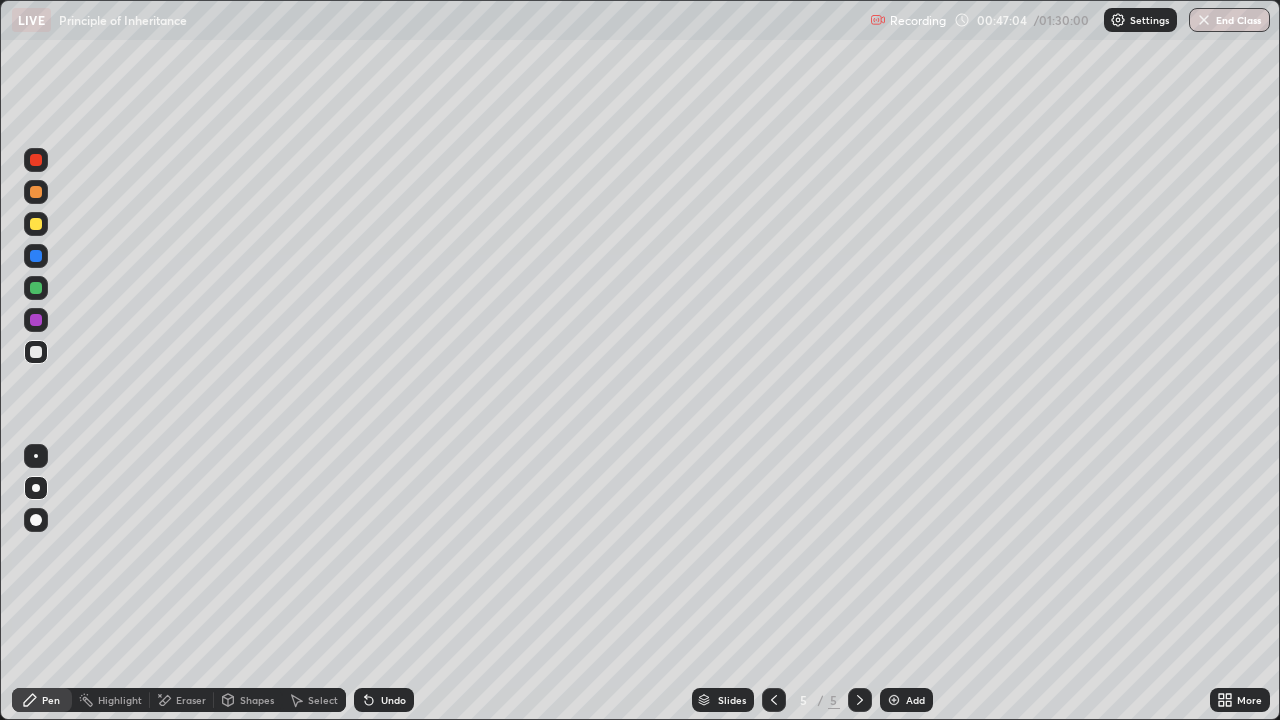 click at bounding box center [36, 352] 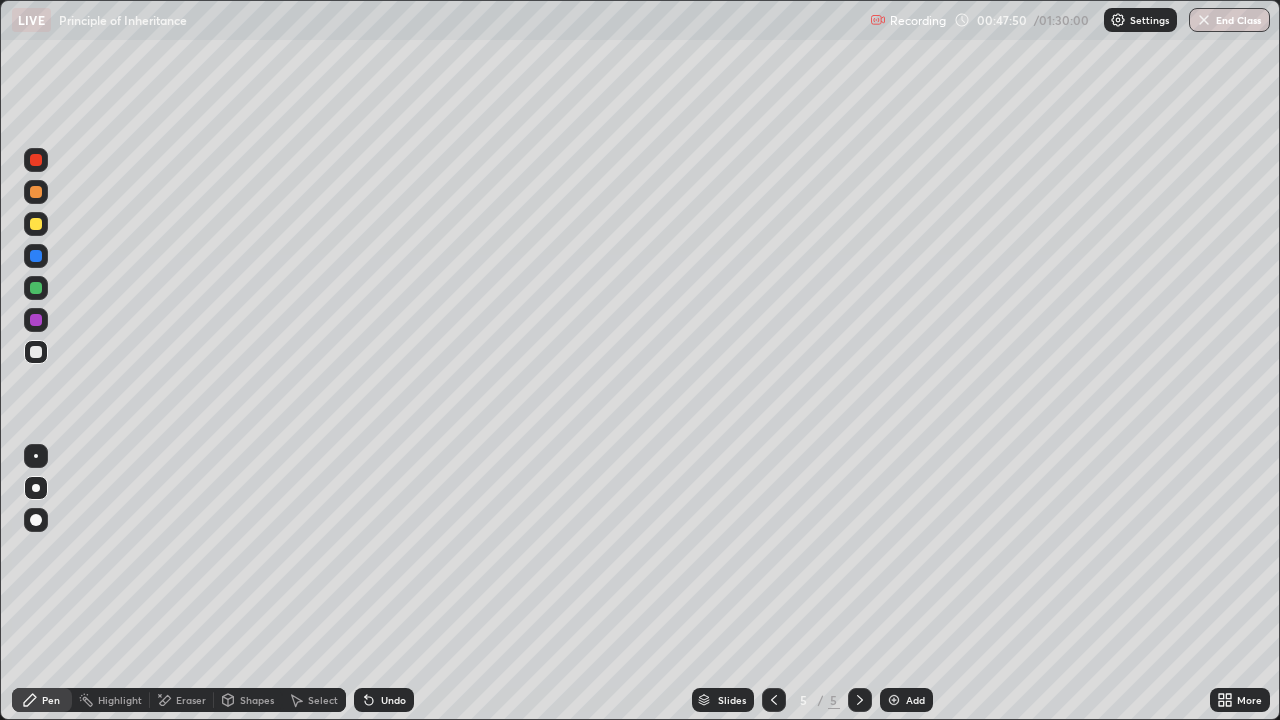 click at bounding box center [36, 224] 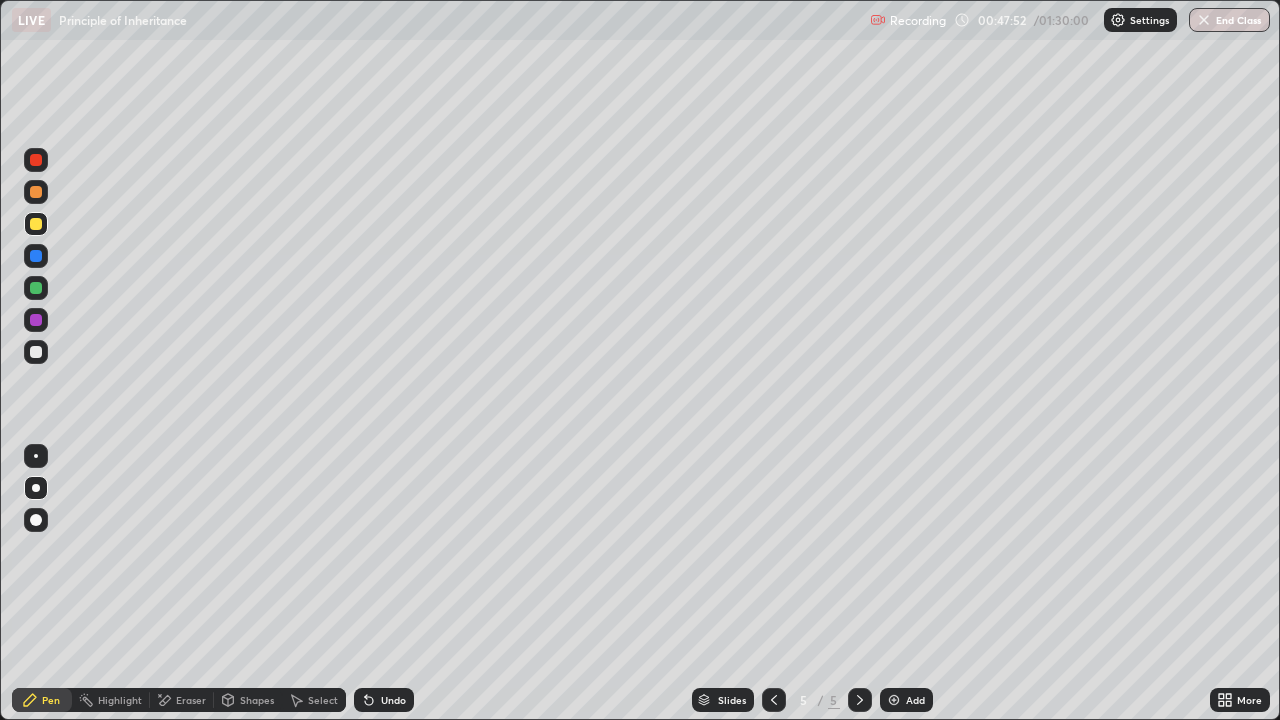 click at bounding box center (36, 352) 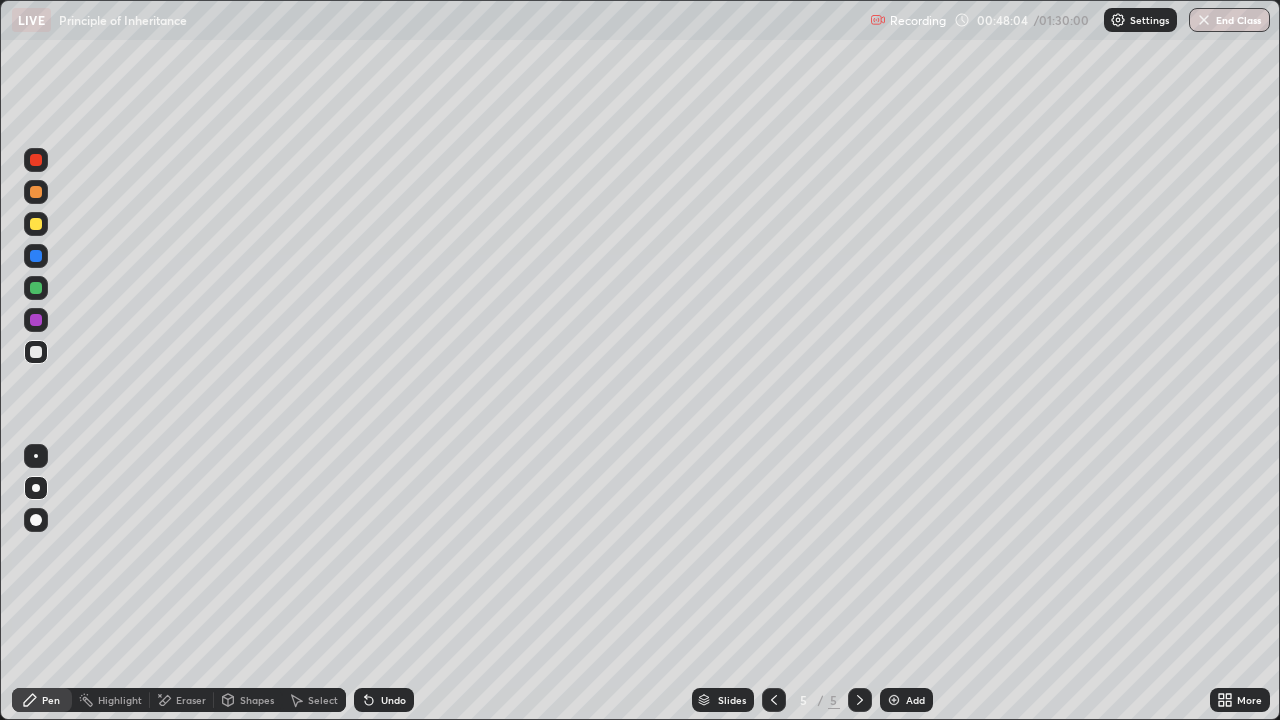 click 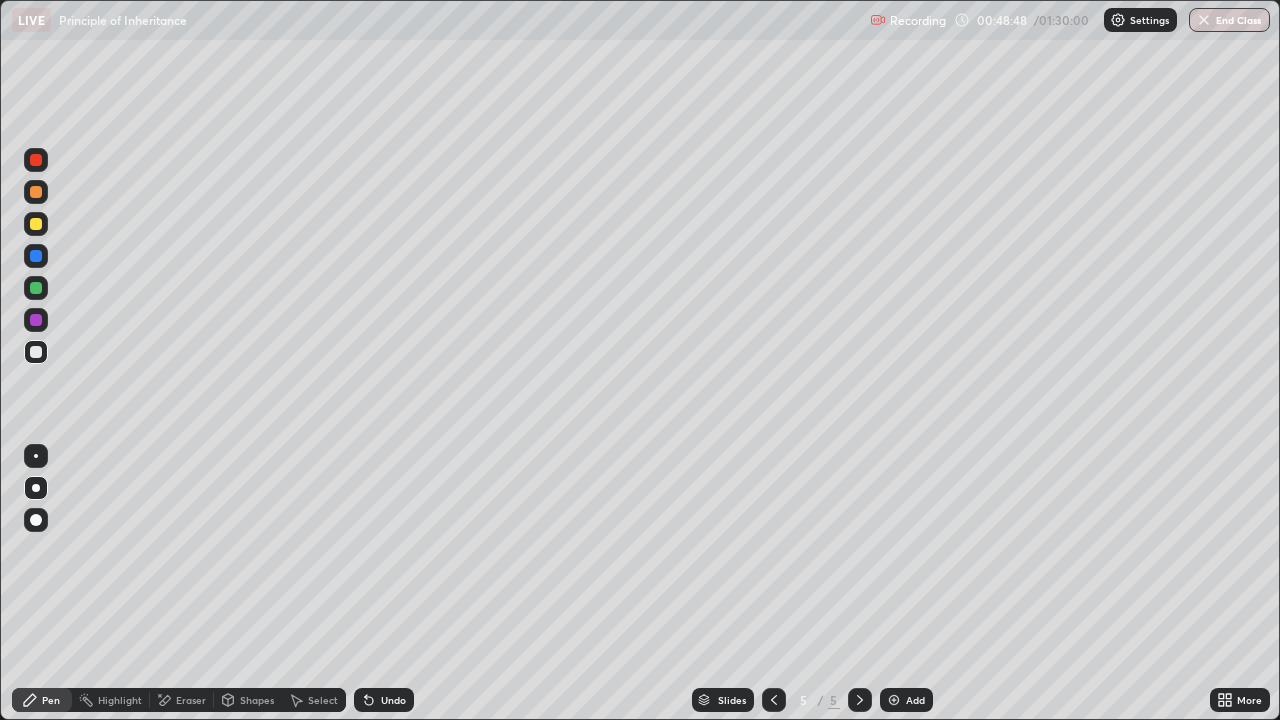 click at bounding box center (36, 224) 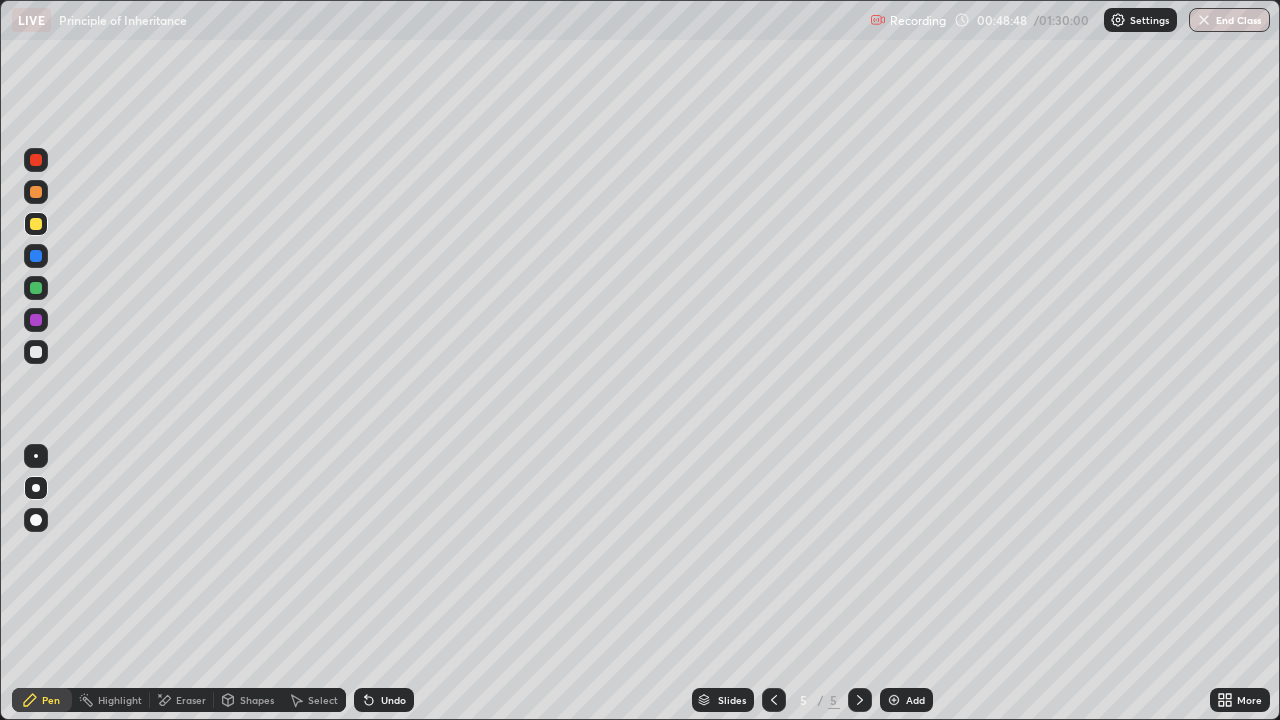 click at bounding box center (36, 224) 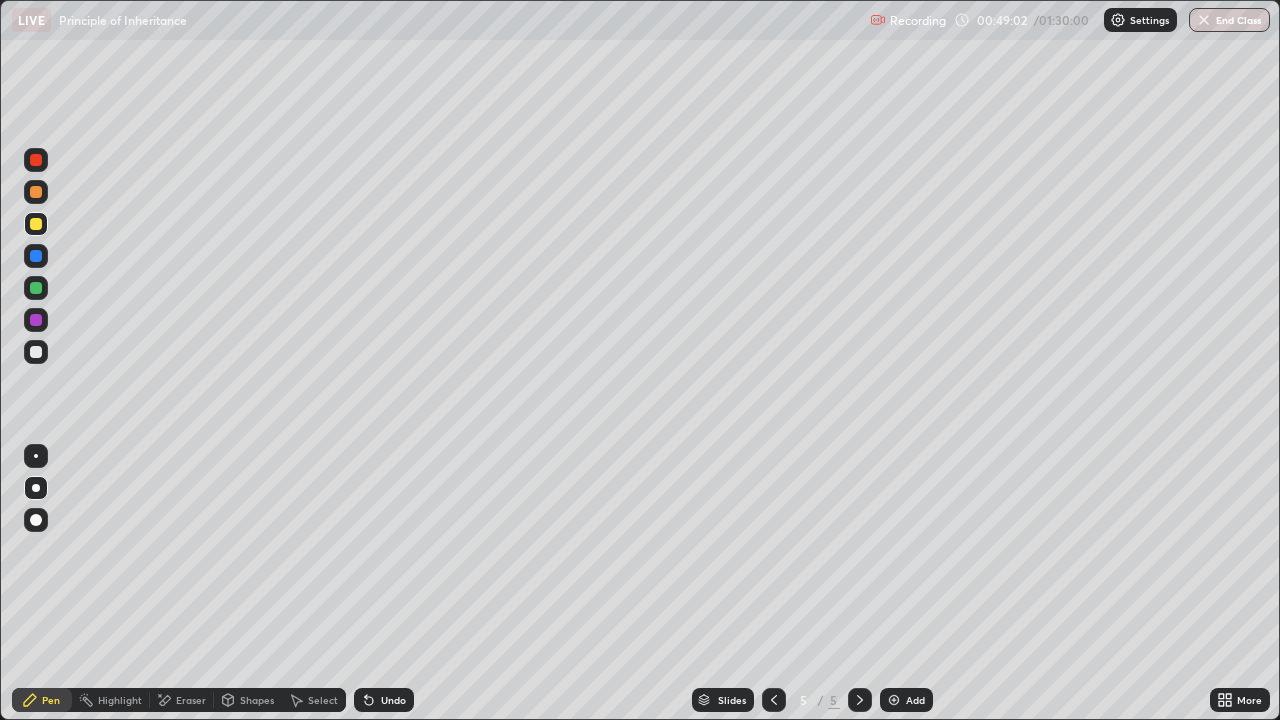 click at bounding box center [36, 352] 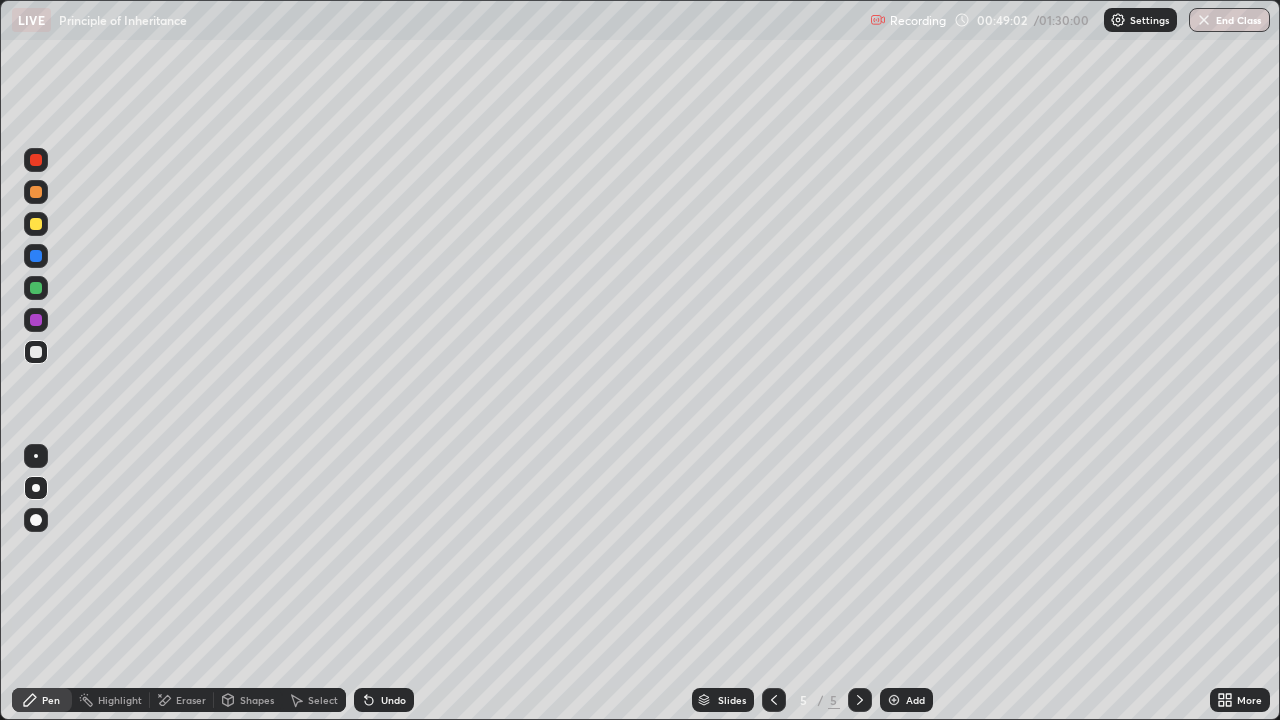 click at bounding box center [36, 352] 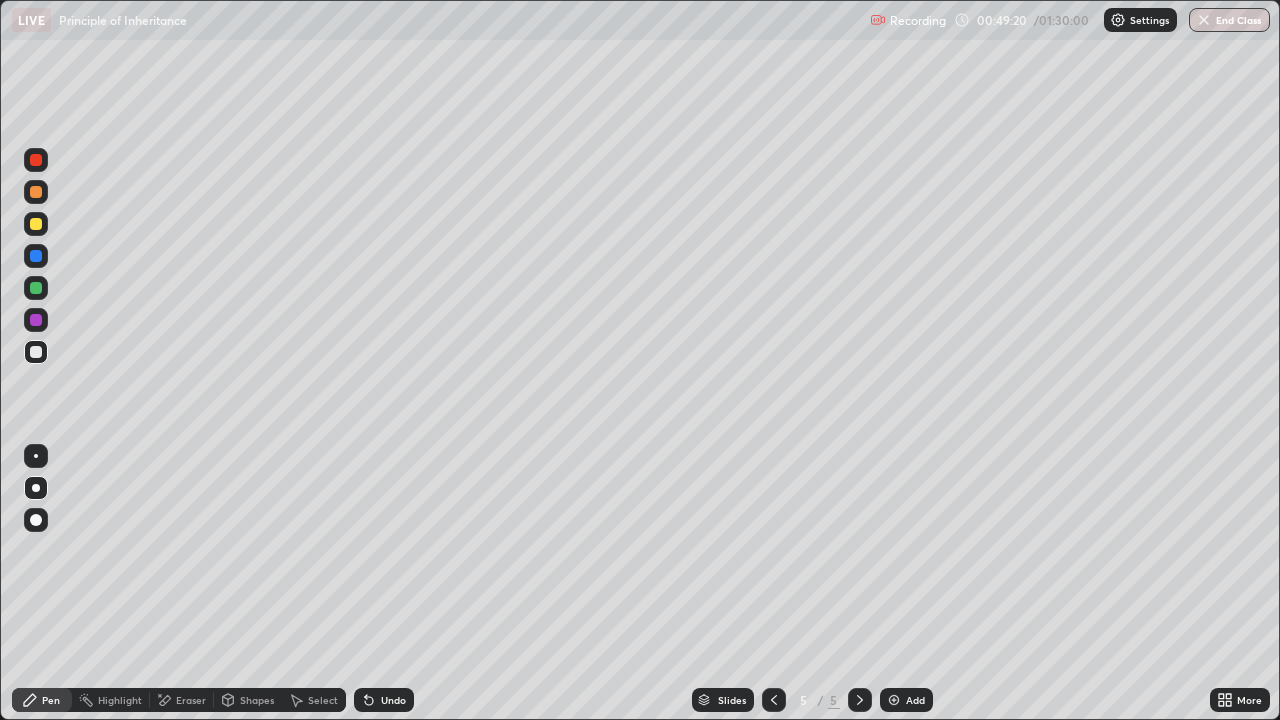 click at bounding box center [36, 224] 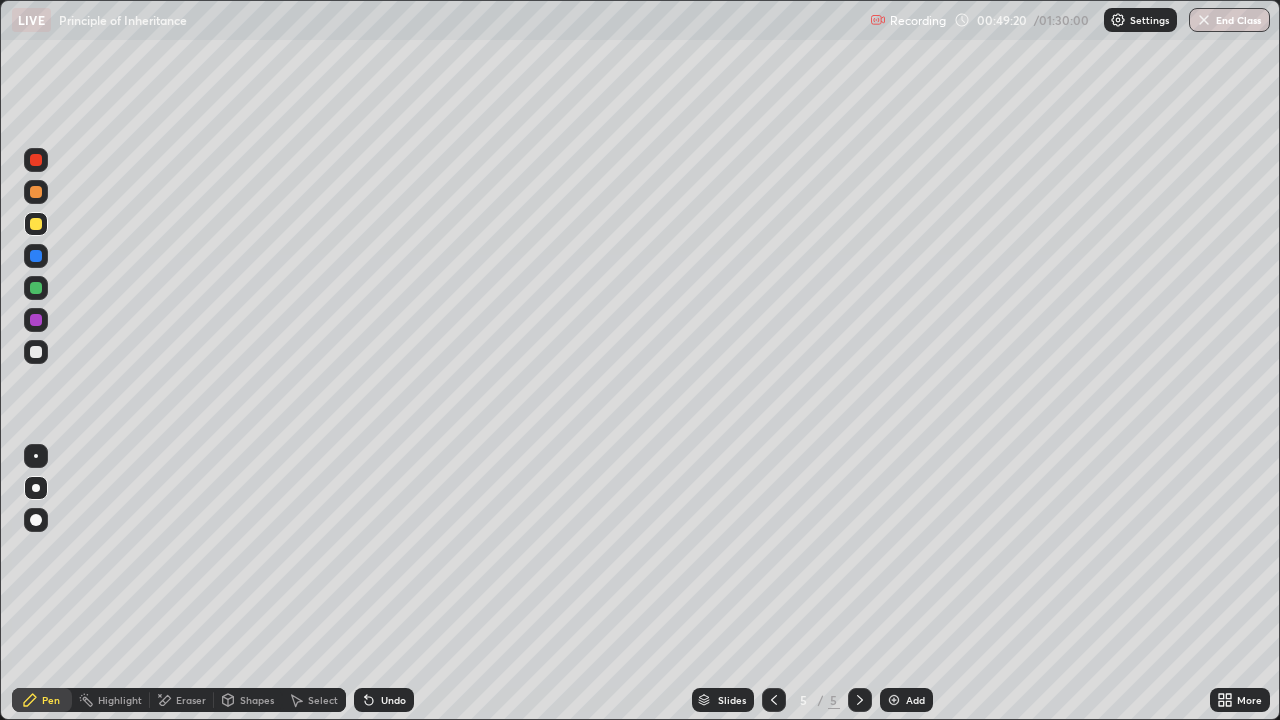 click at bounding box center (36, 224) 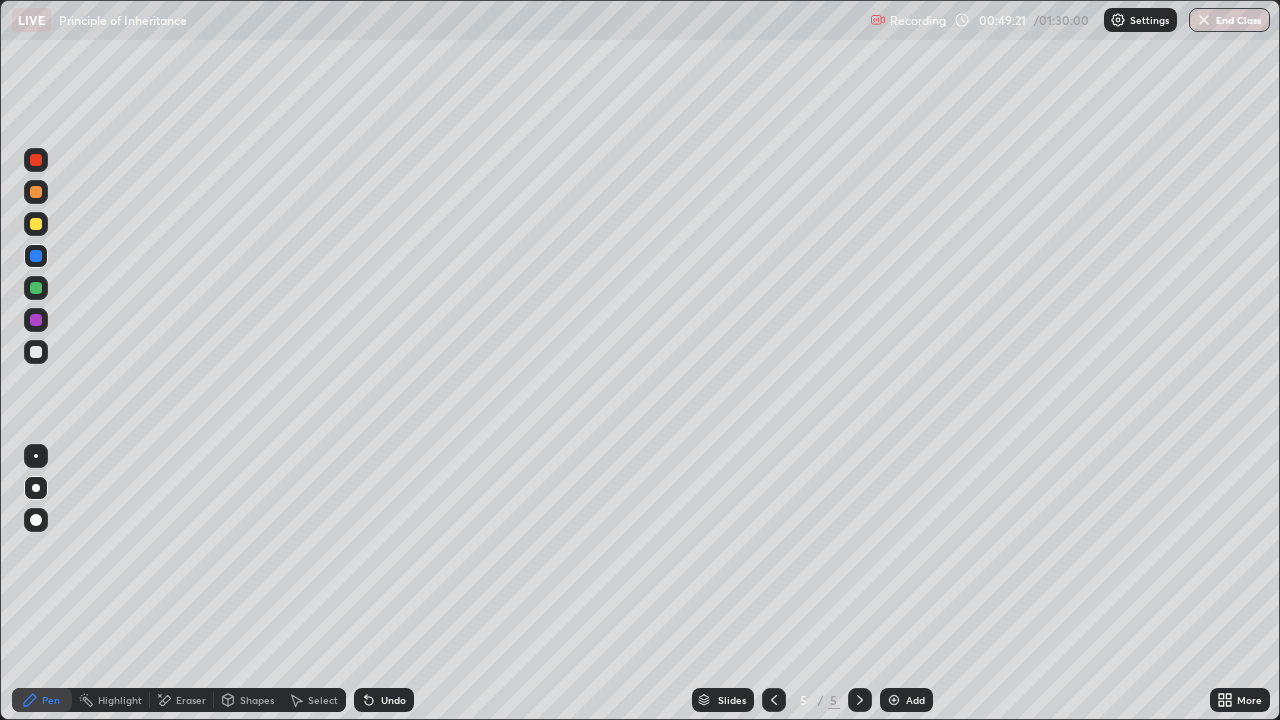 click at bounding box center [36, 256] 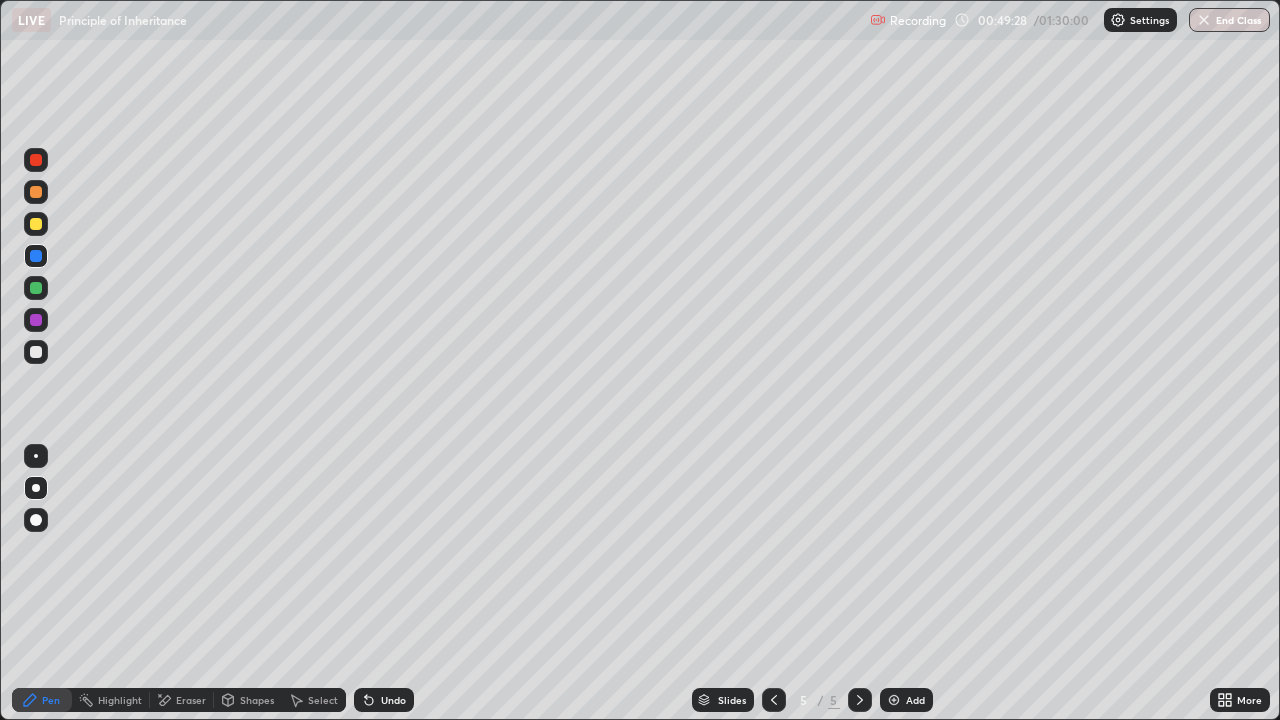 click at bounding box center [36, 352] 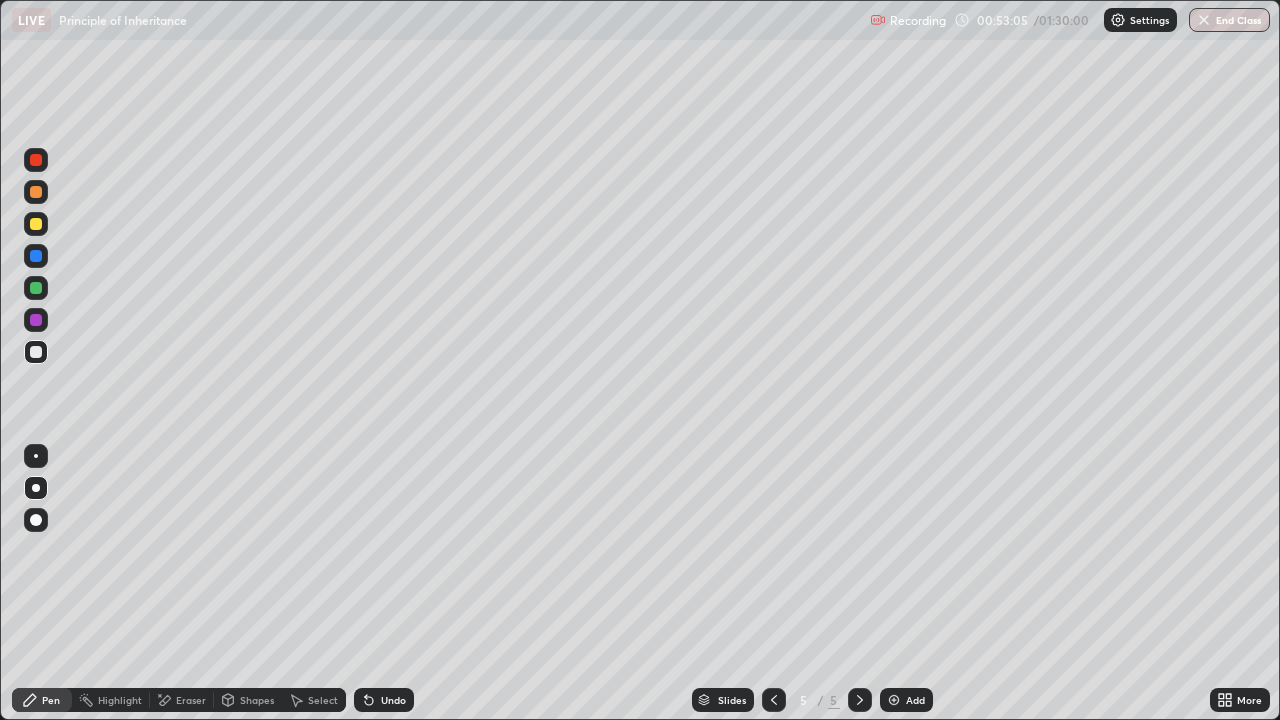 click at bounding box center (774, 700) 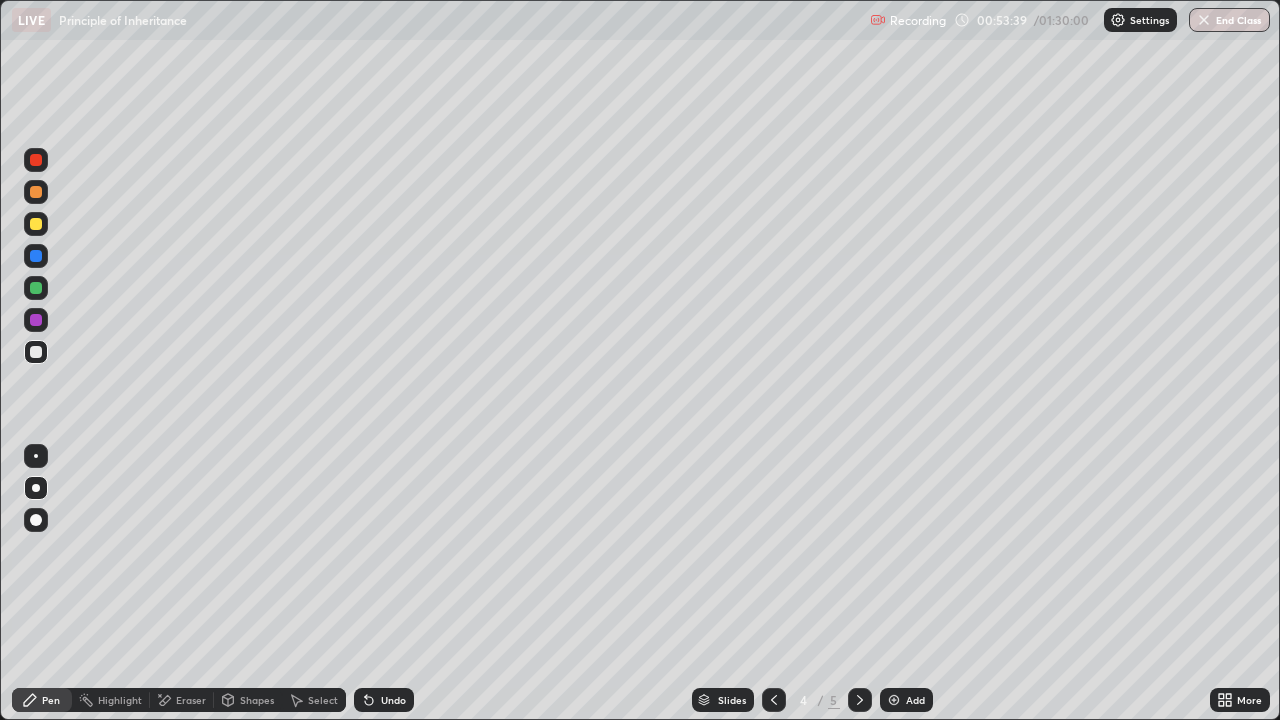 click at bounding box center [36, 224] 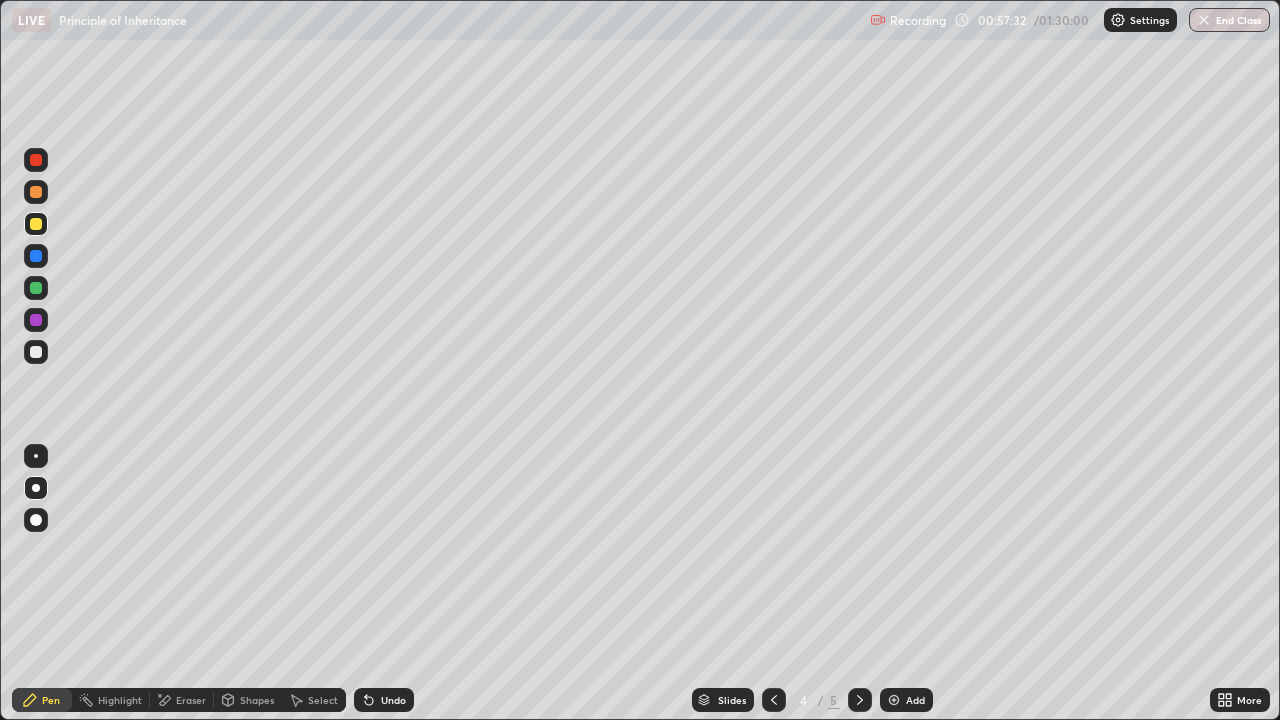 click at bounding box center (860, 700) 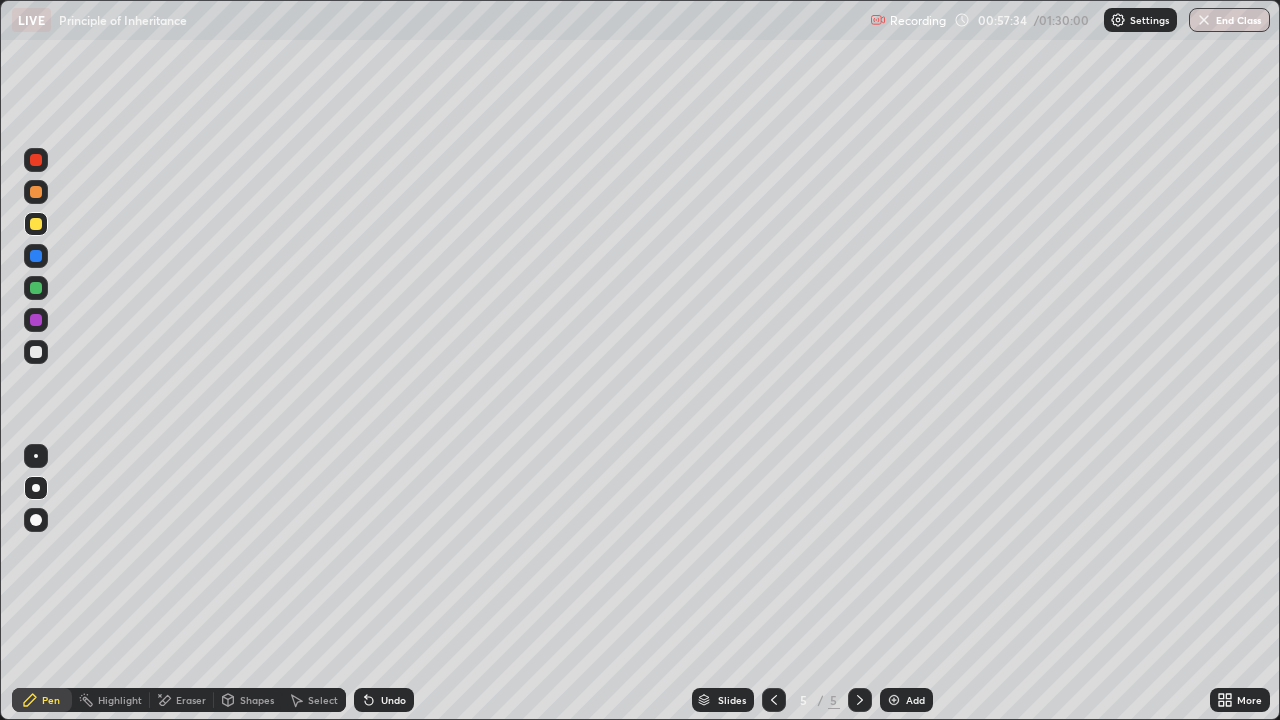 click on "Eraser" at bounding box center [191, 700] 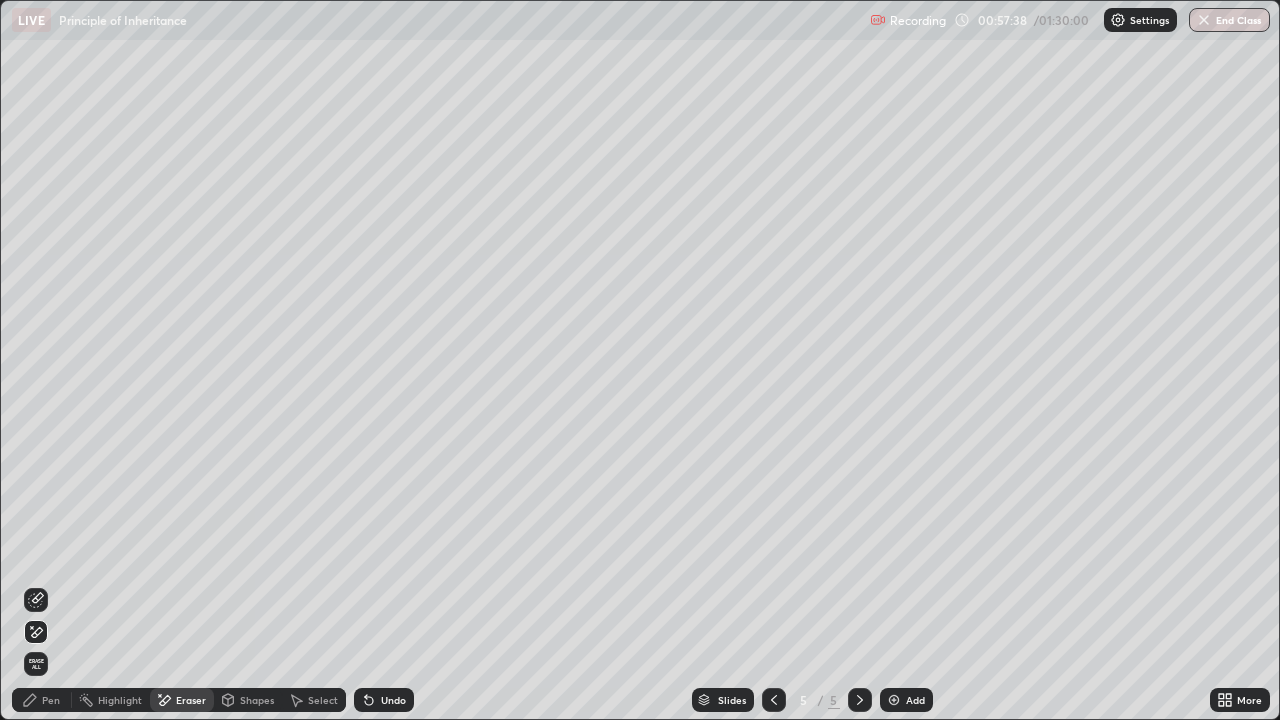 click on "Pen" at bounding box center [51, 700] 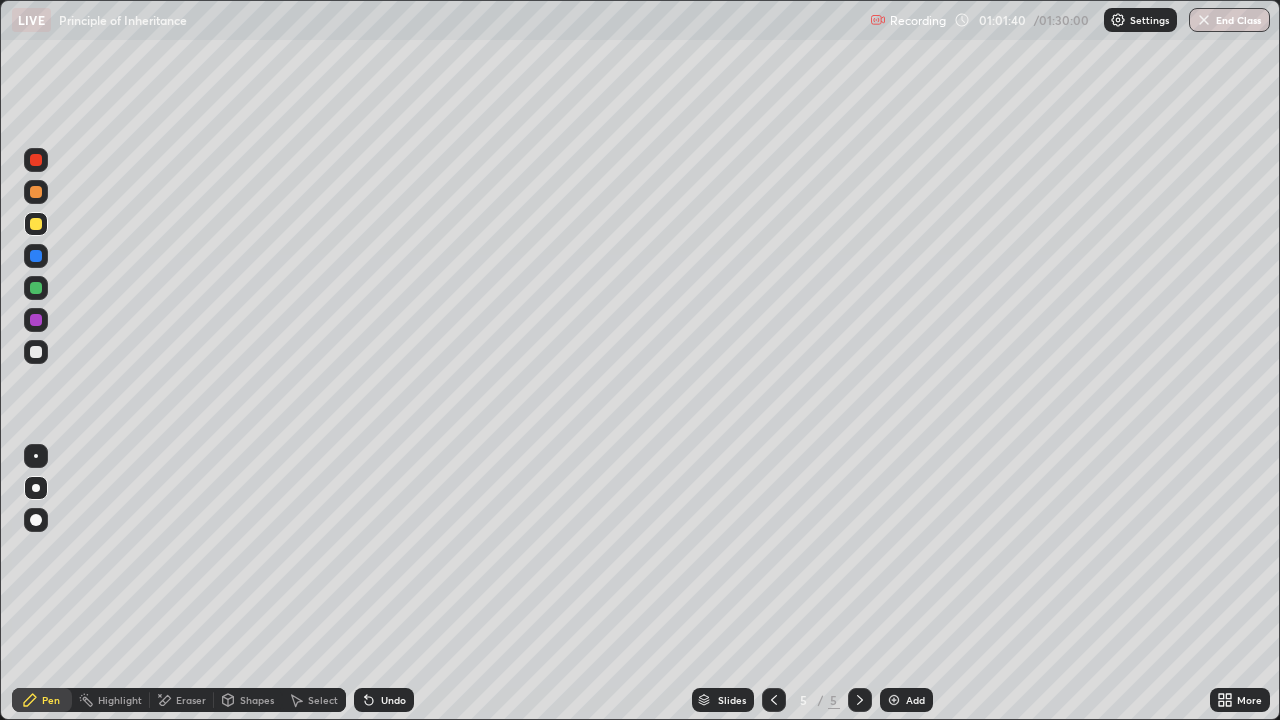 click on "Add" at bounding box center [906, 700] 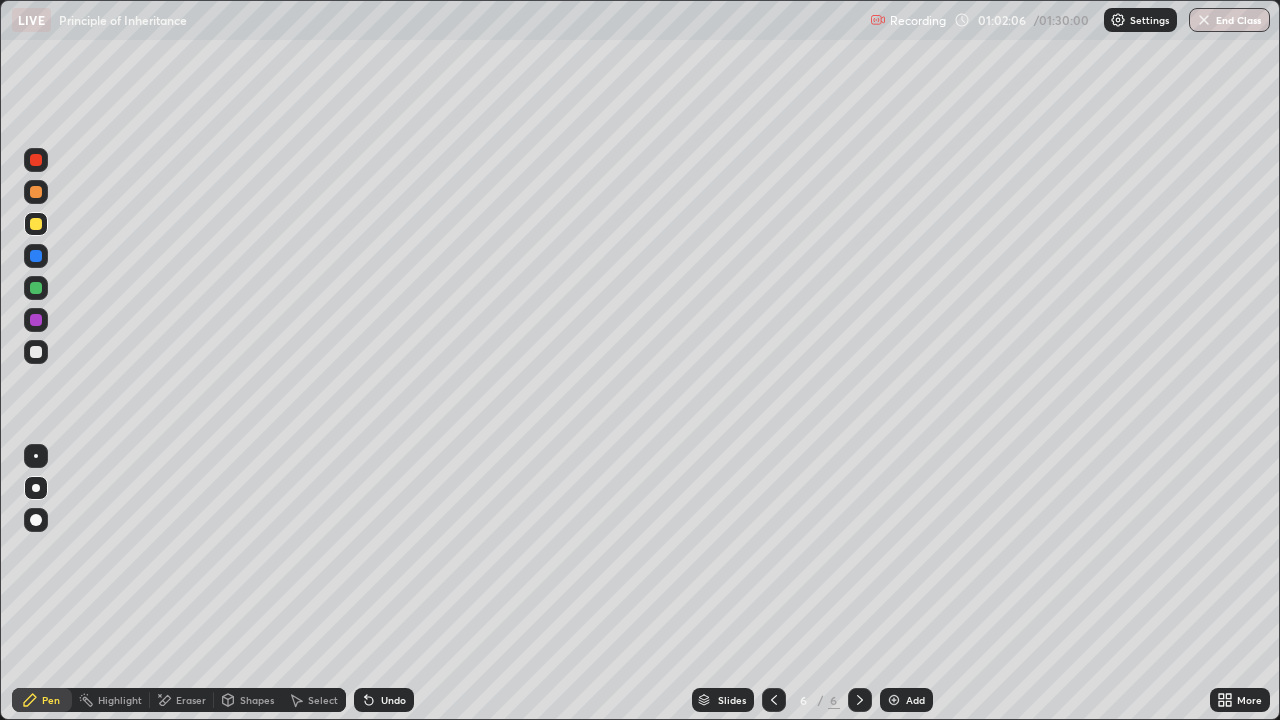 click on "Undo" at bounding box center [393, 700] 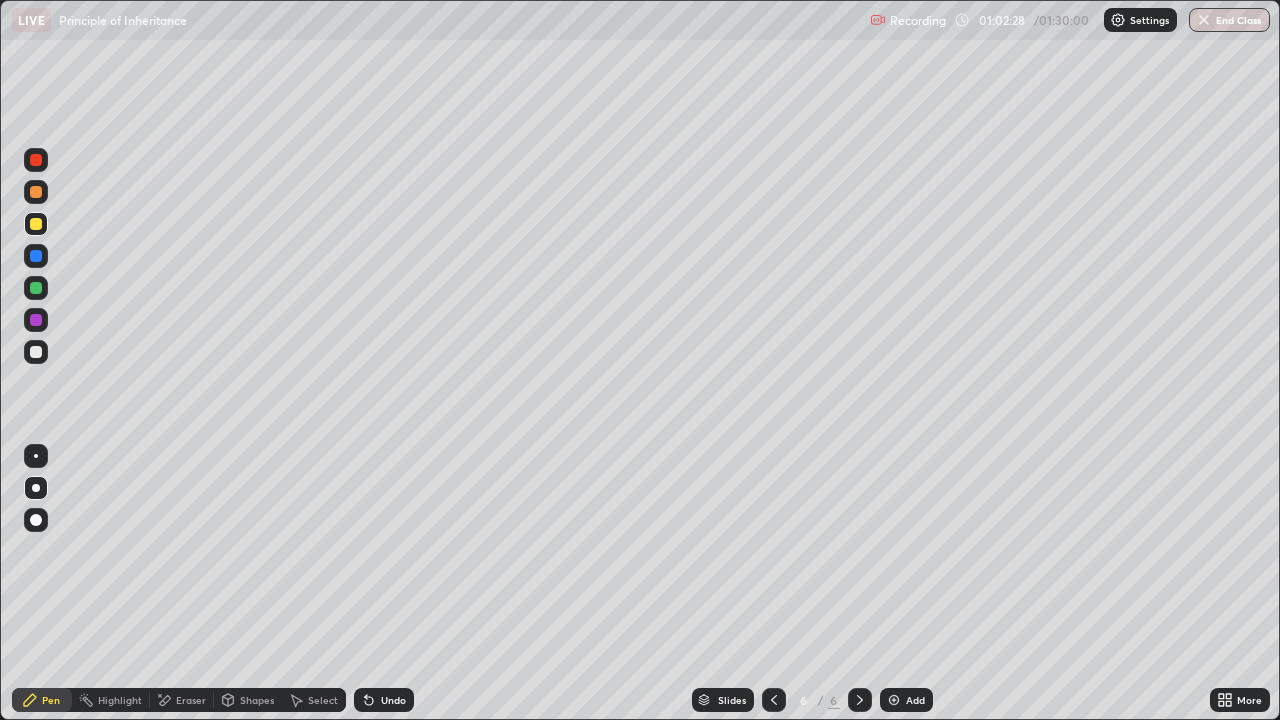 click at bounding box center (36, 352) 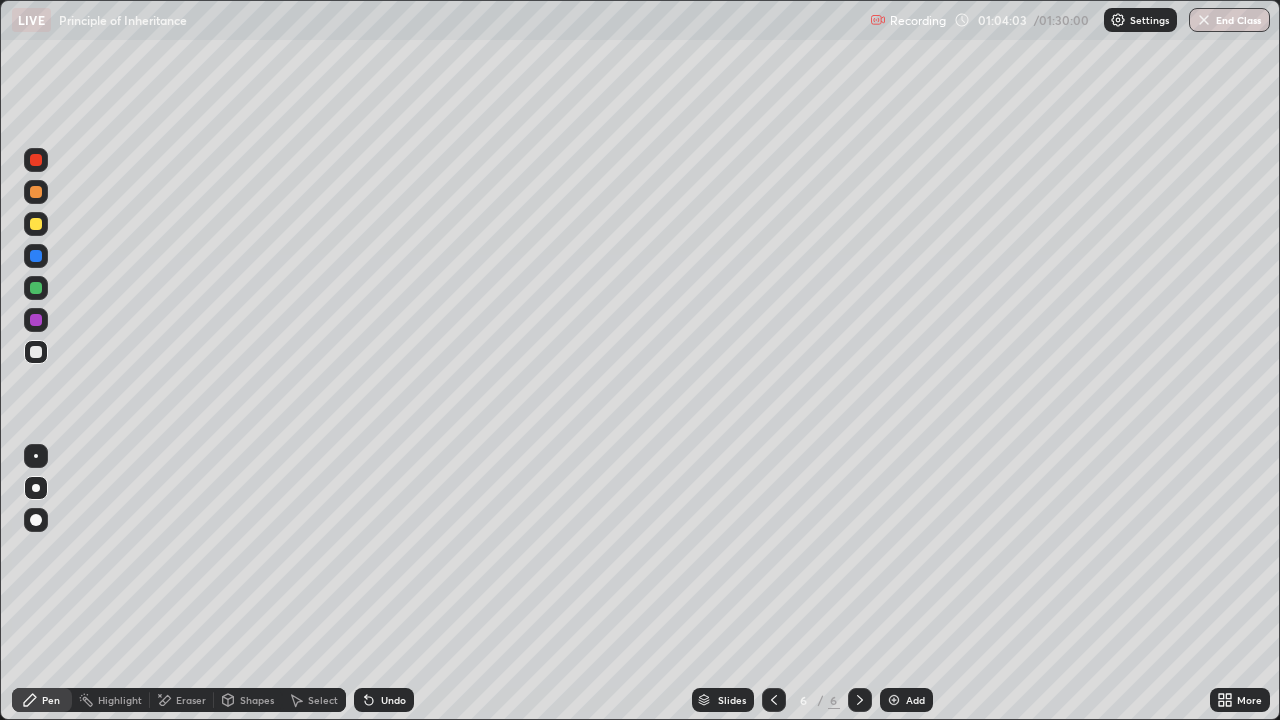 click 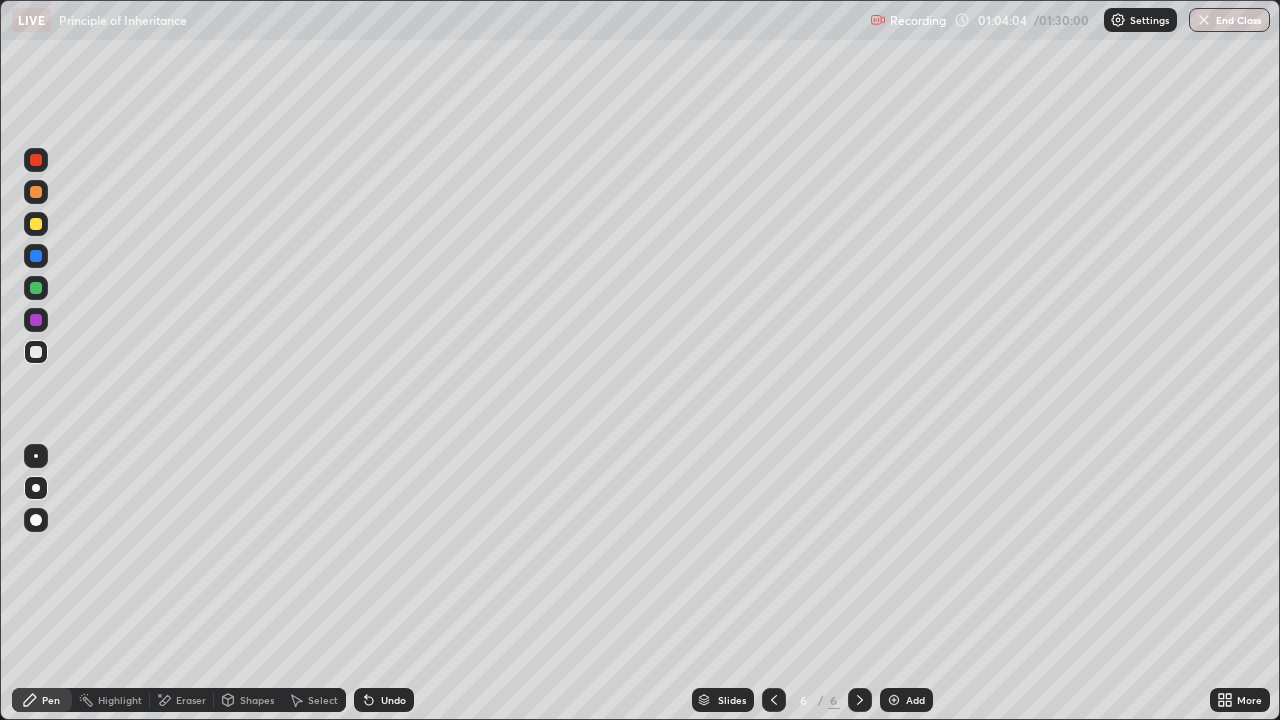click on "Undo" at bounding box center (393, 700) 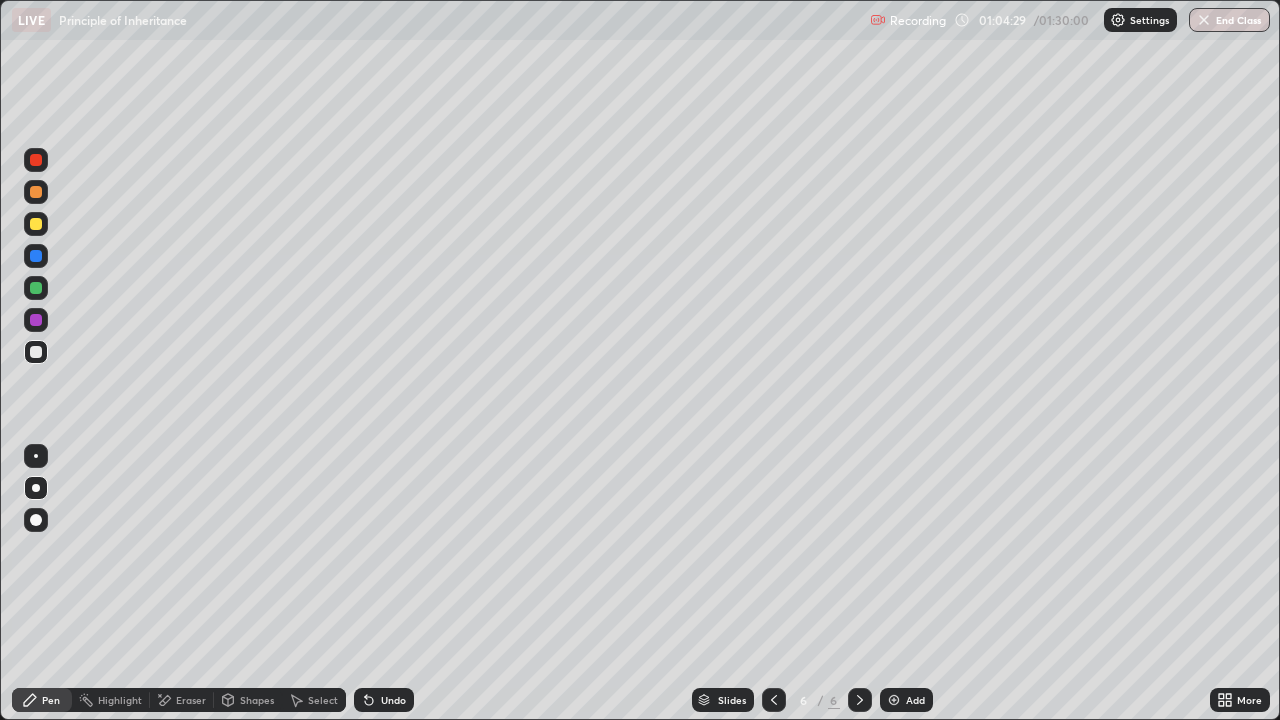 click on "Undo" at bounding box center (393, 700) 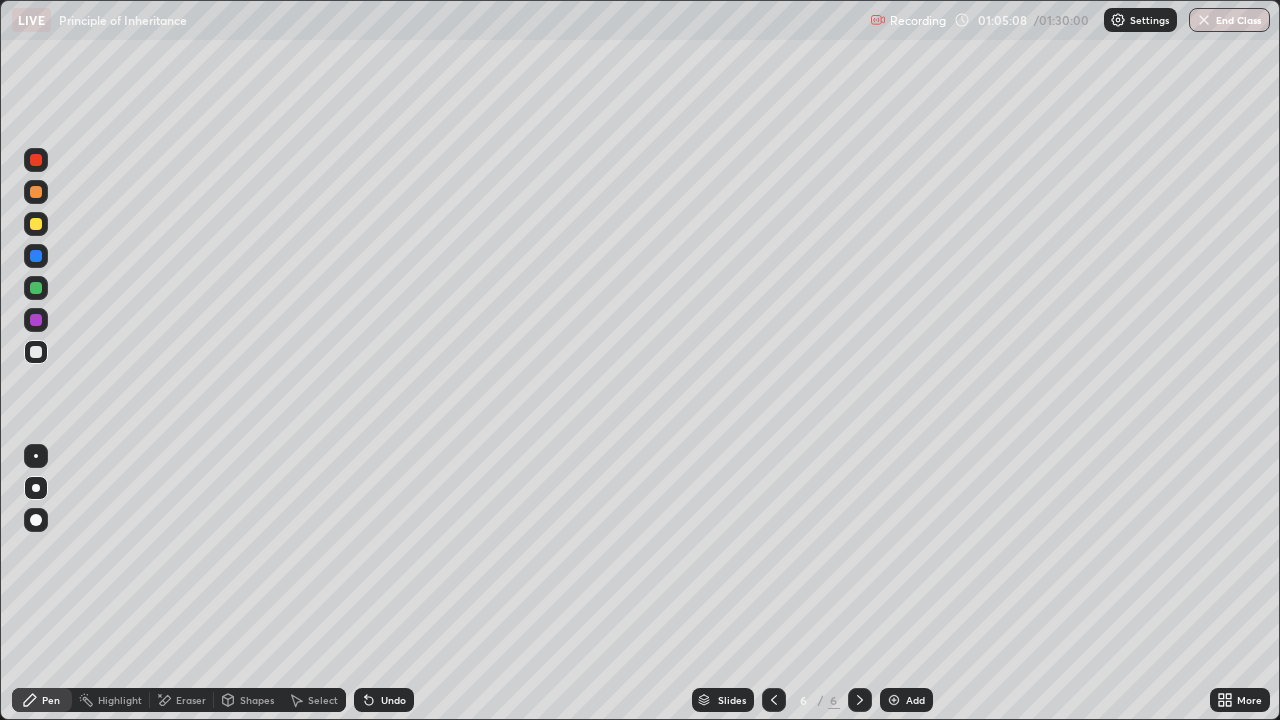 click at bounding box center (36, 224) 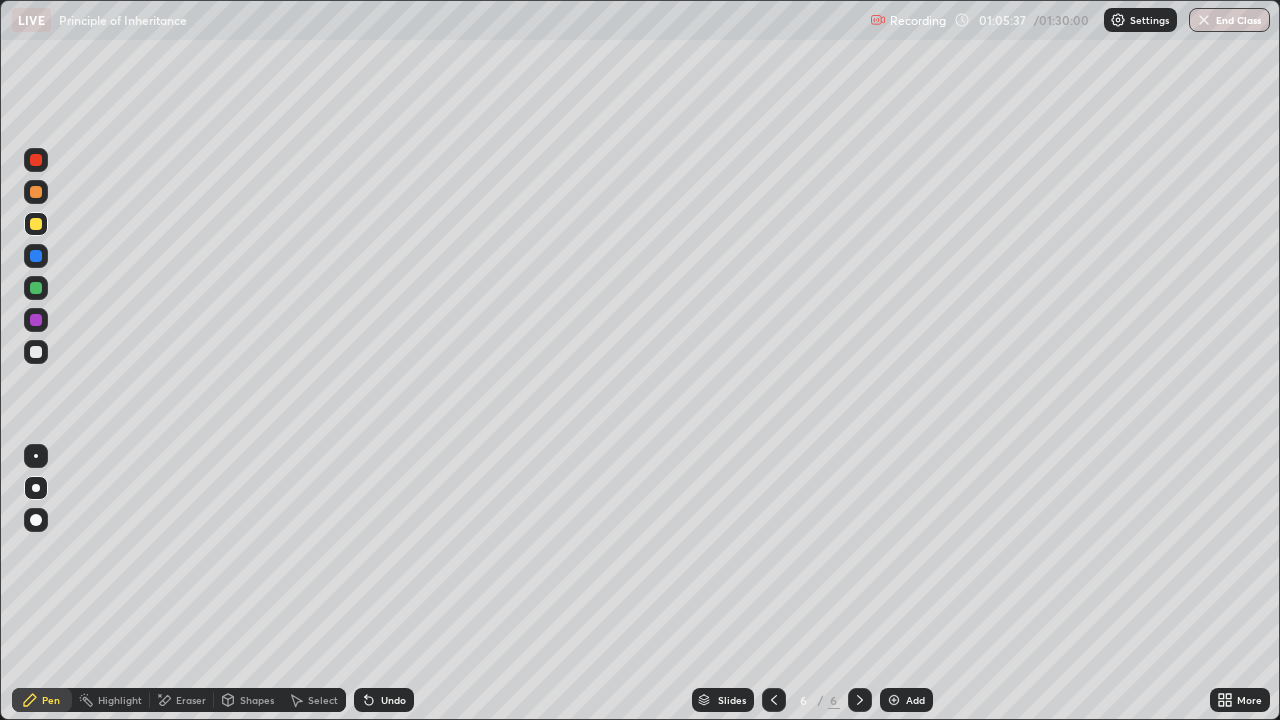 click at bounding box center [36, 352] 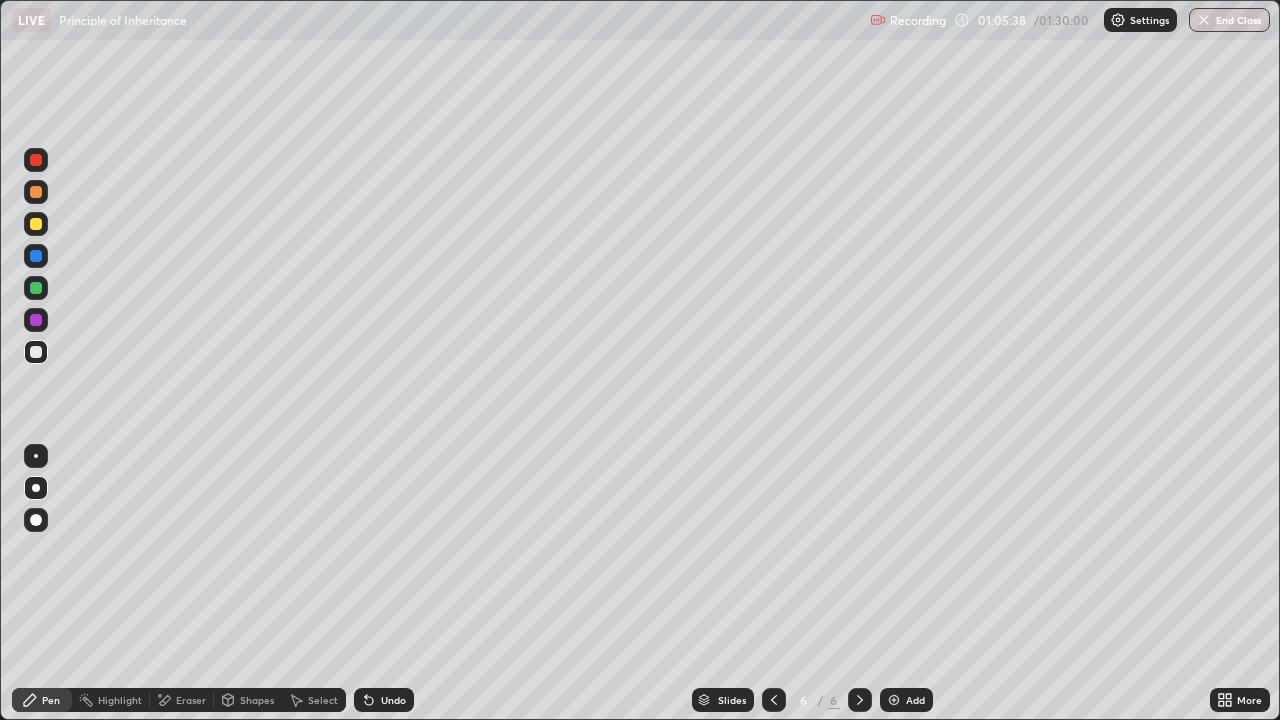 click at bounding box center [36, 352] 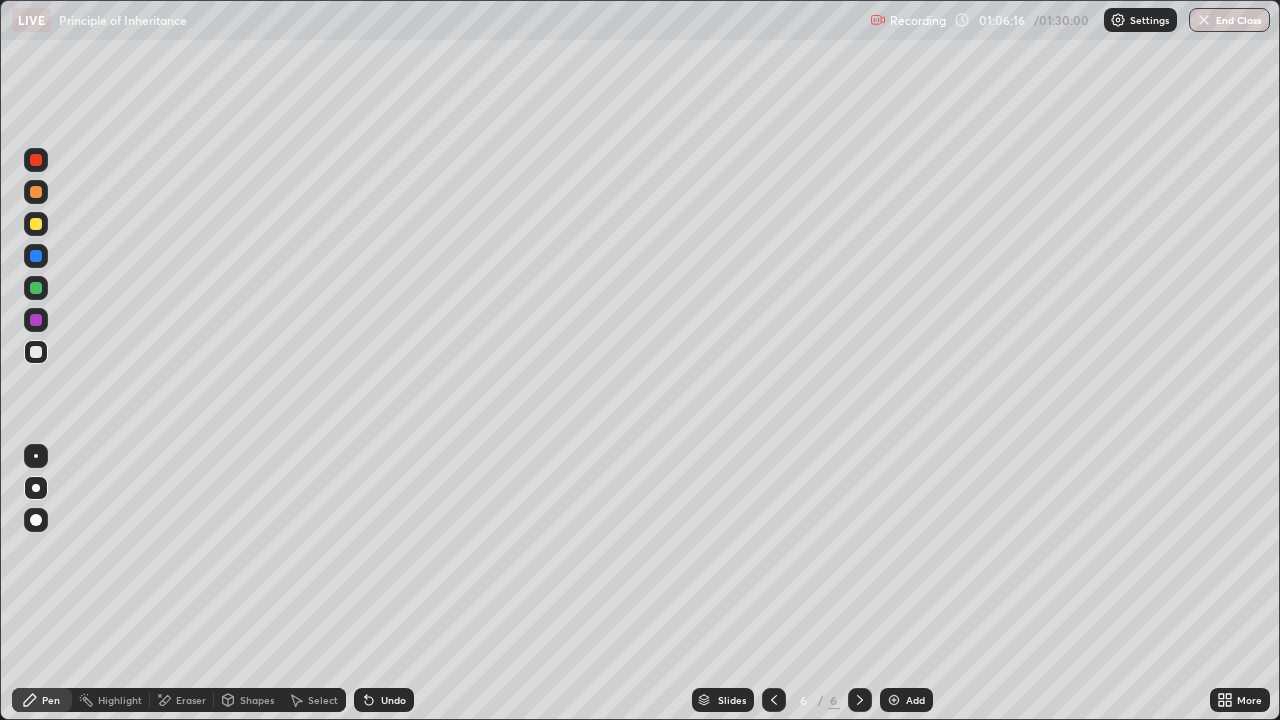 click on "Eraser" at bounding box center [191, 700] 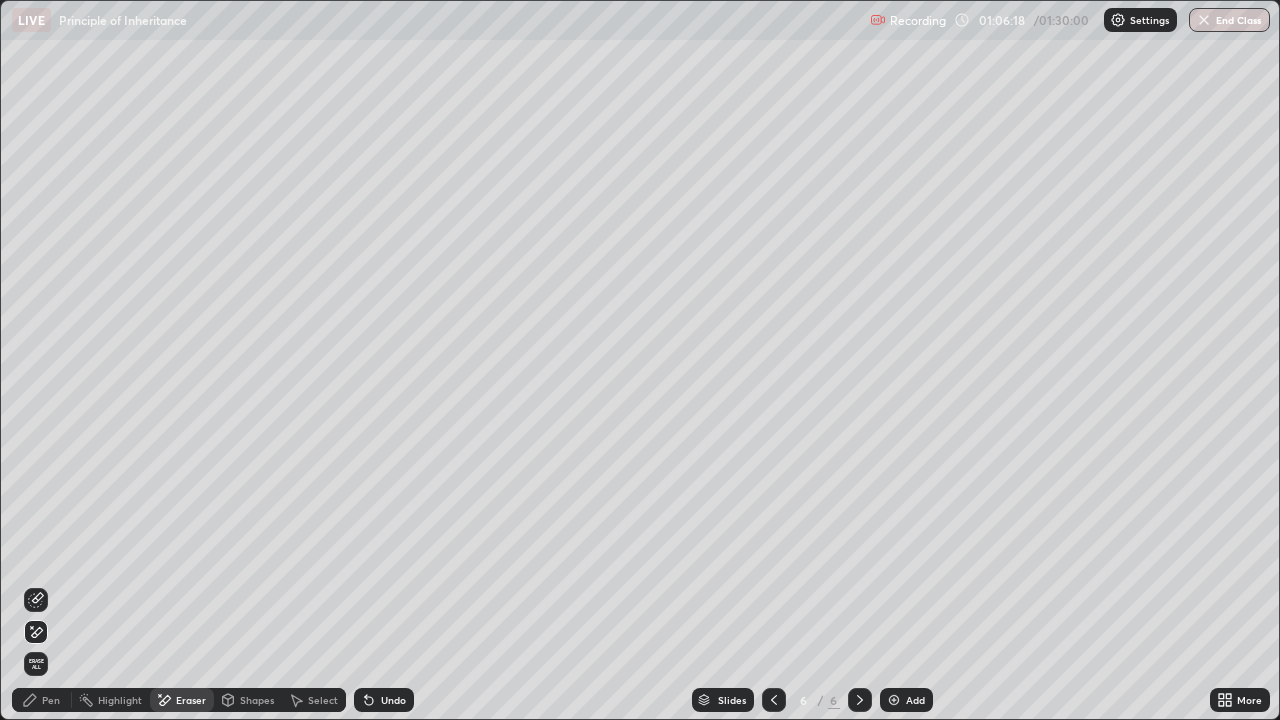 click on "Pen" at bounding box center (42, 700) 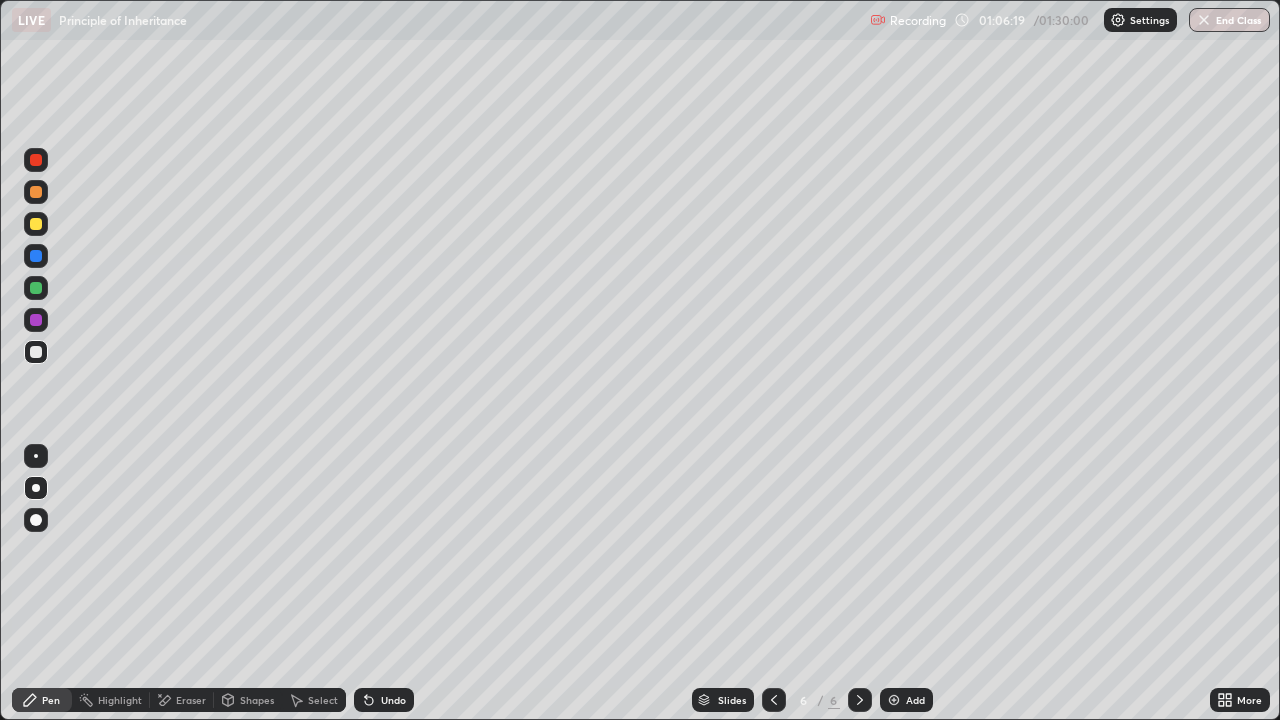 click at bounding box center [36, 224] 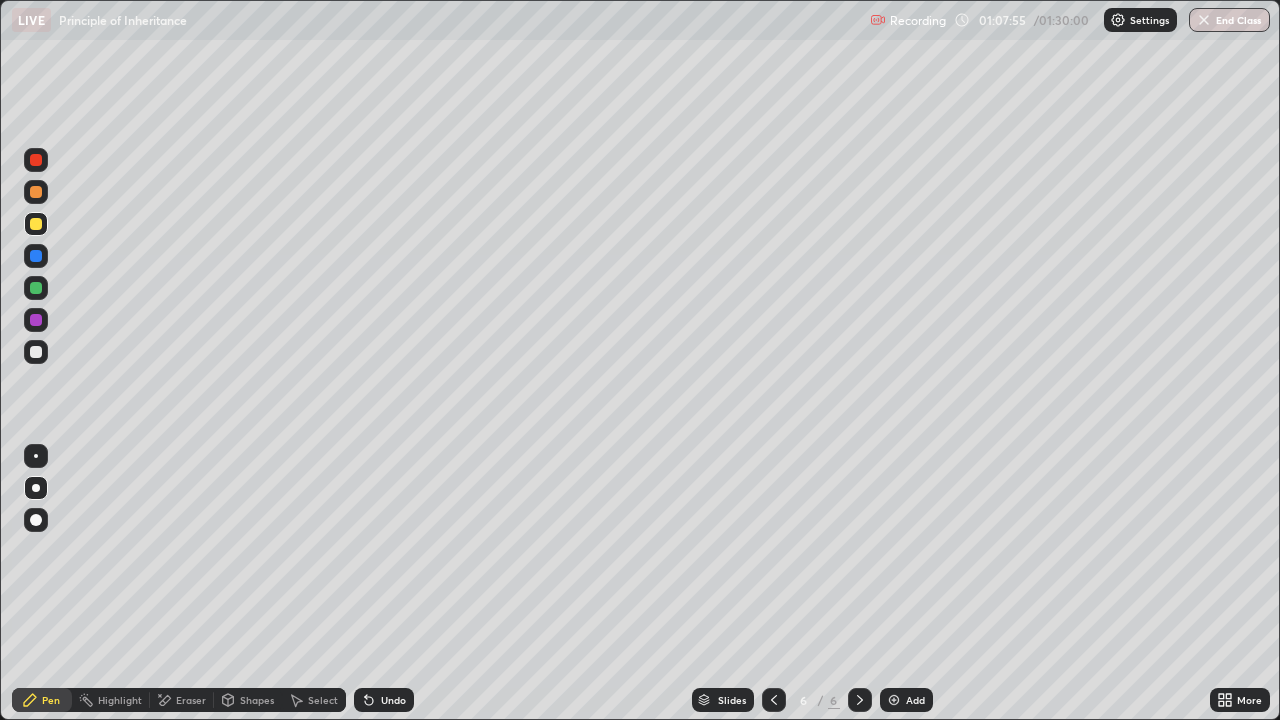 click at bounding box center (36, 192) 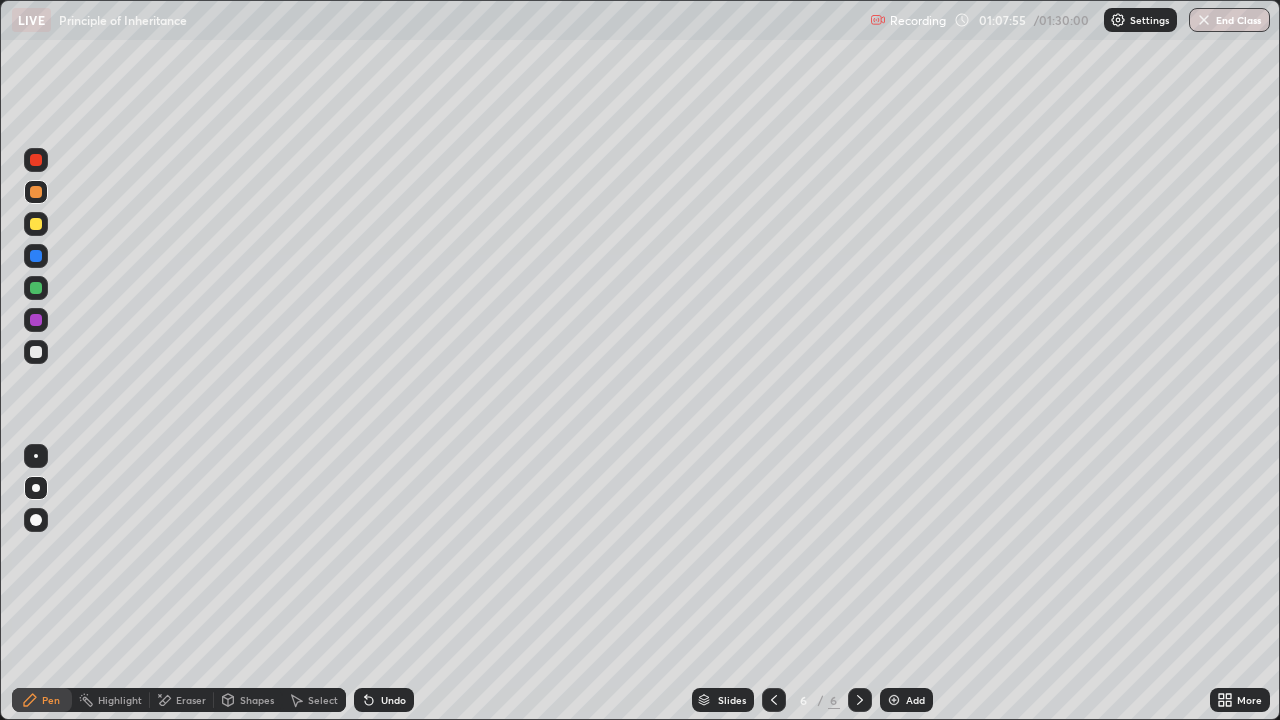 click at bounding box center [36, 192] 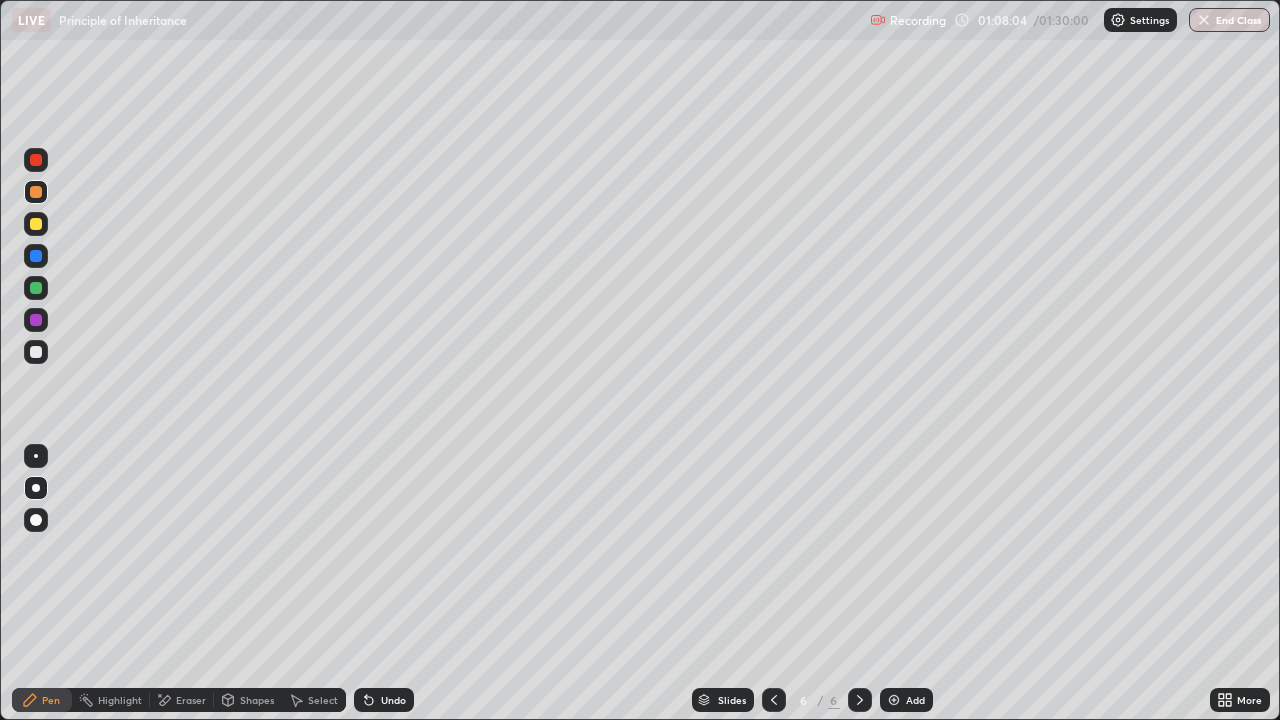 click at bounding box center [36, 352] 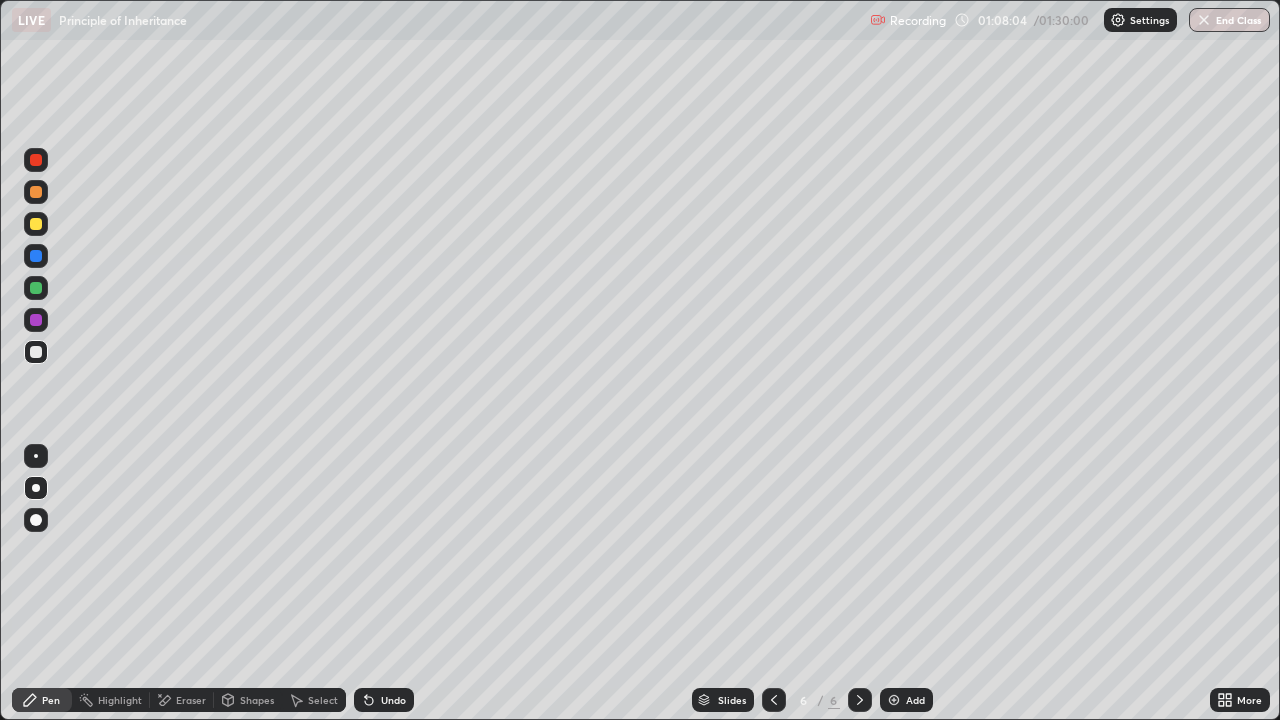 click at bounding box center [36, 352] 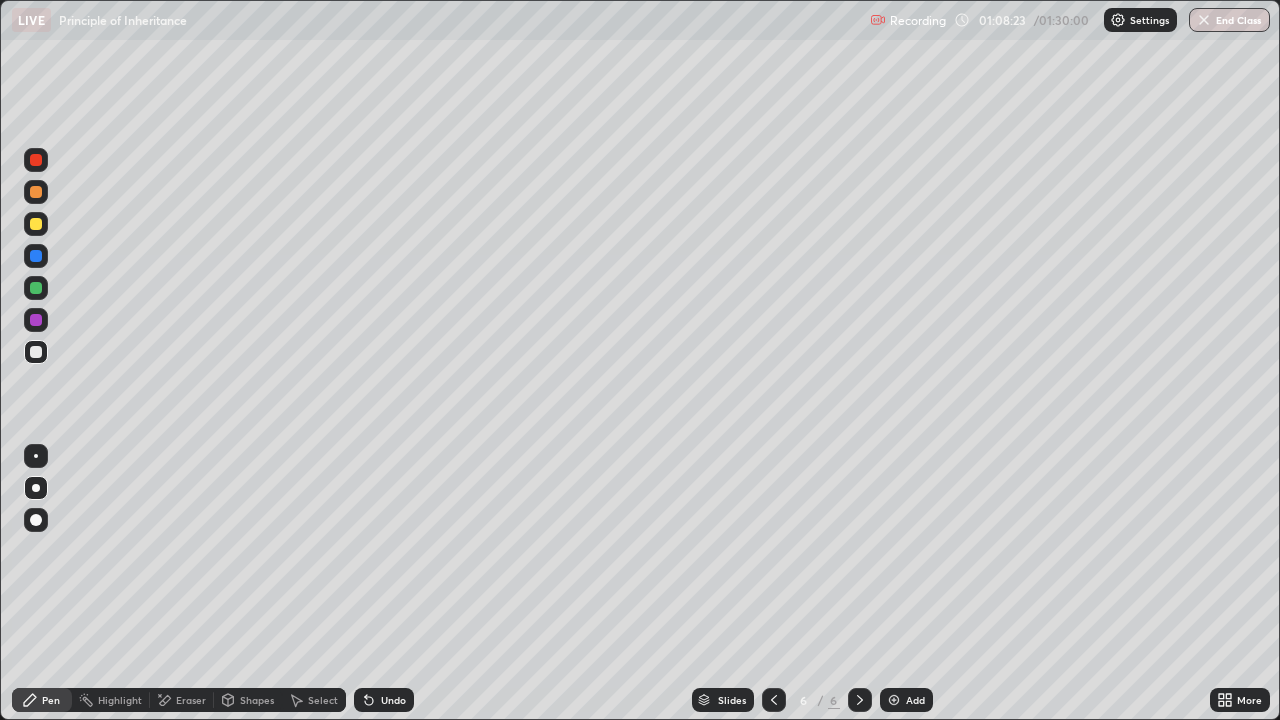 click at bounding box center (36, 560) 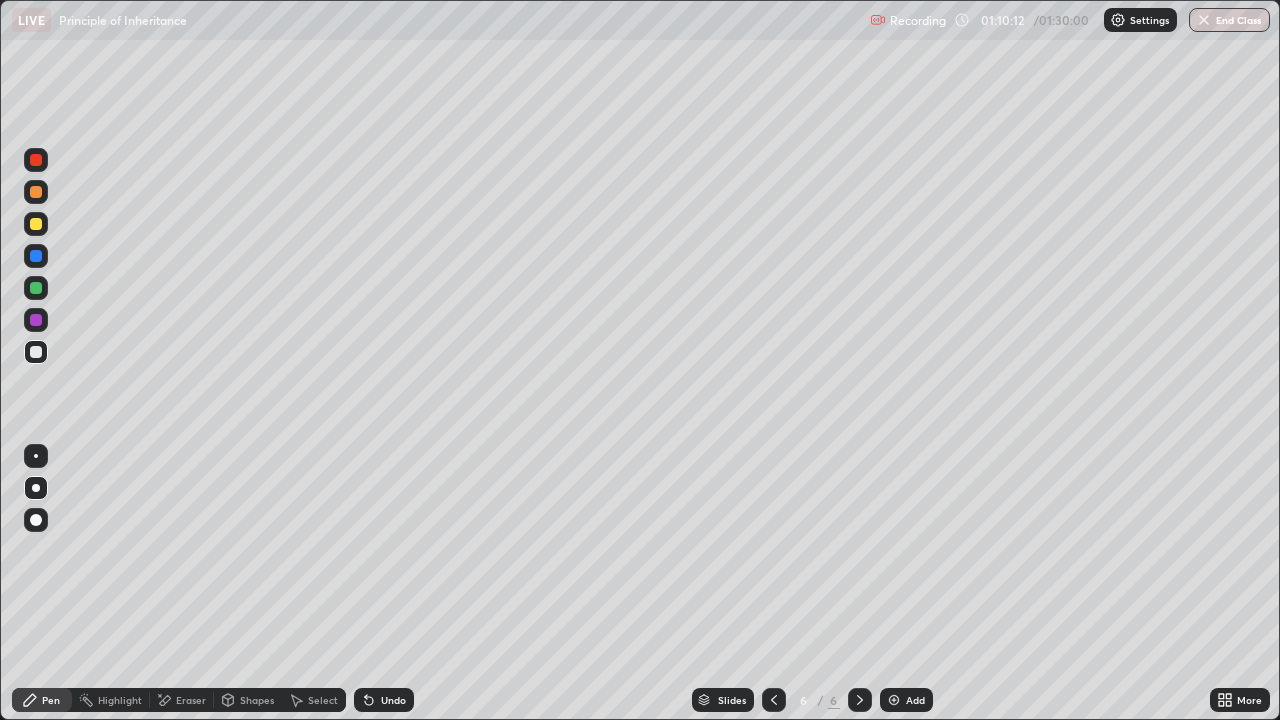 click at bounding box center [36, 352] 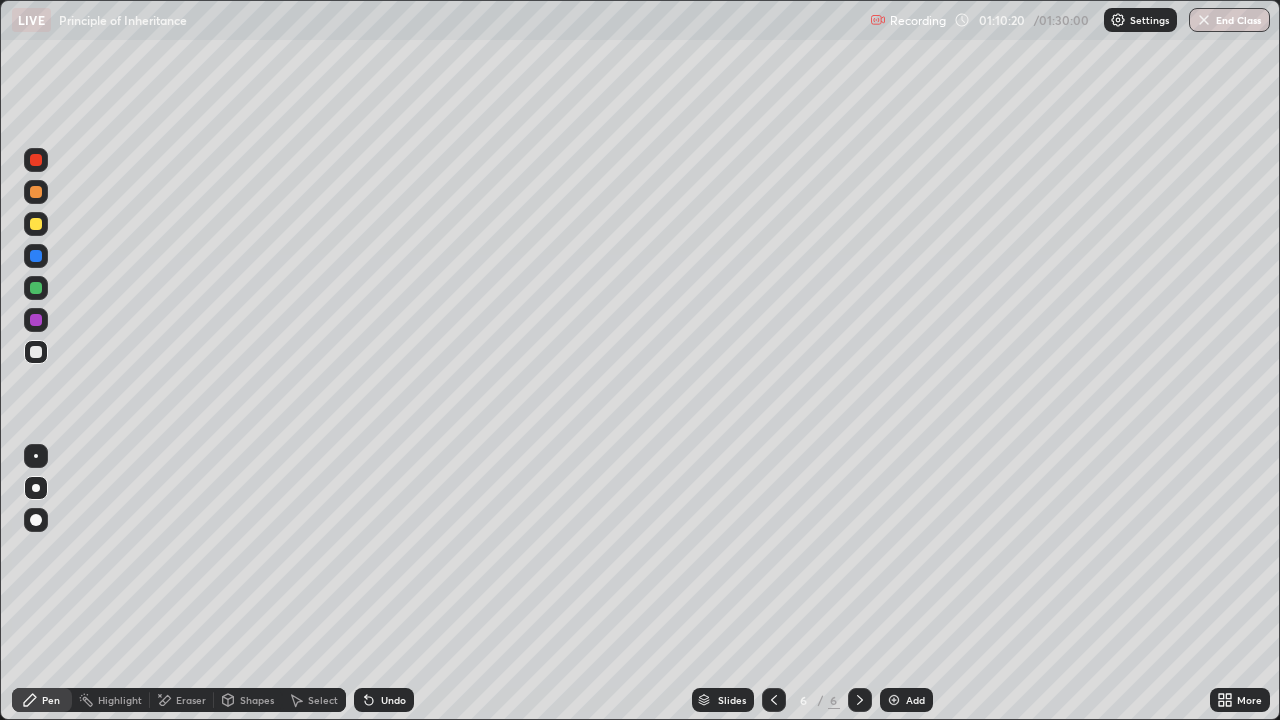 click at bounding box center [36, 224] 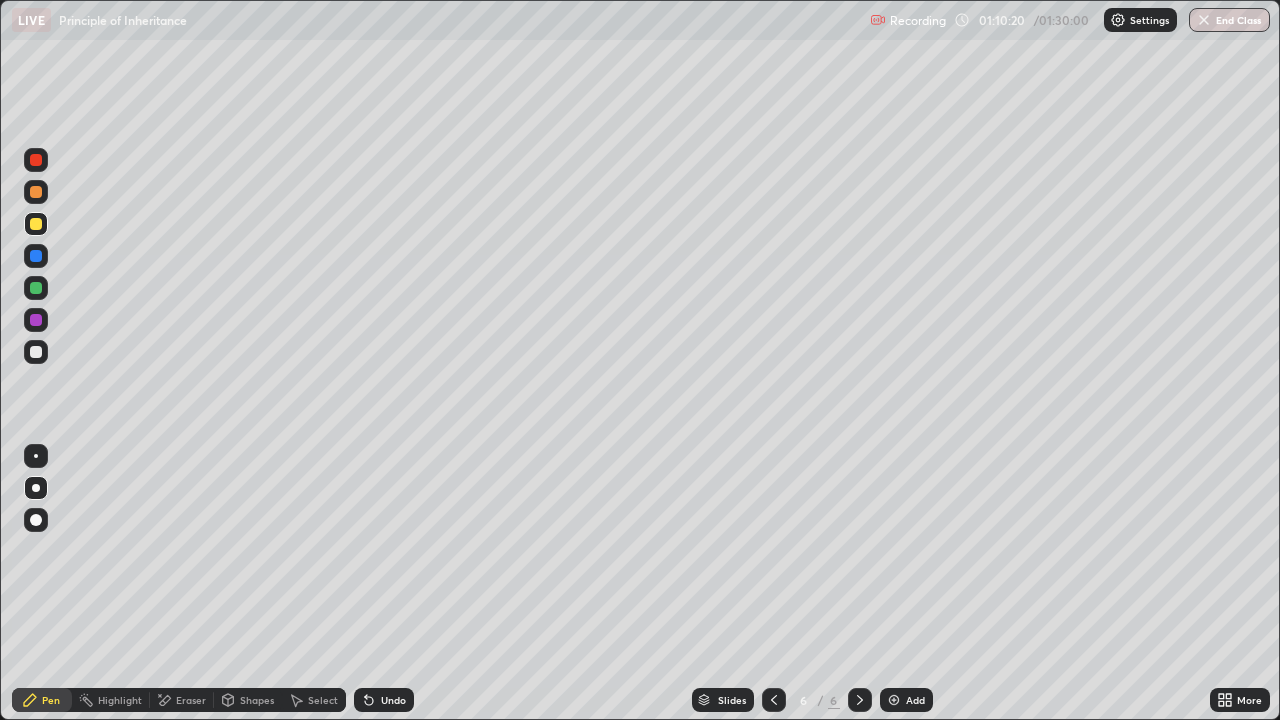 click at bounding box center (36, 224) 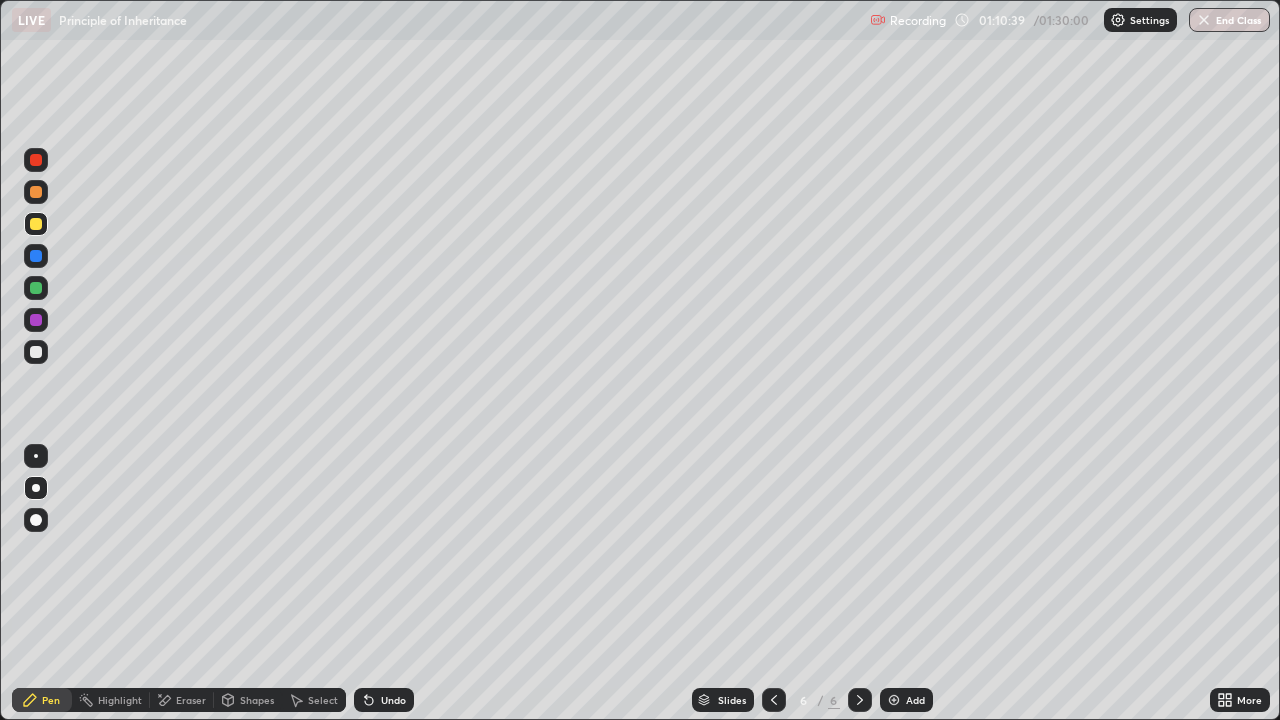 click 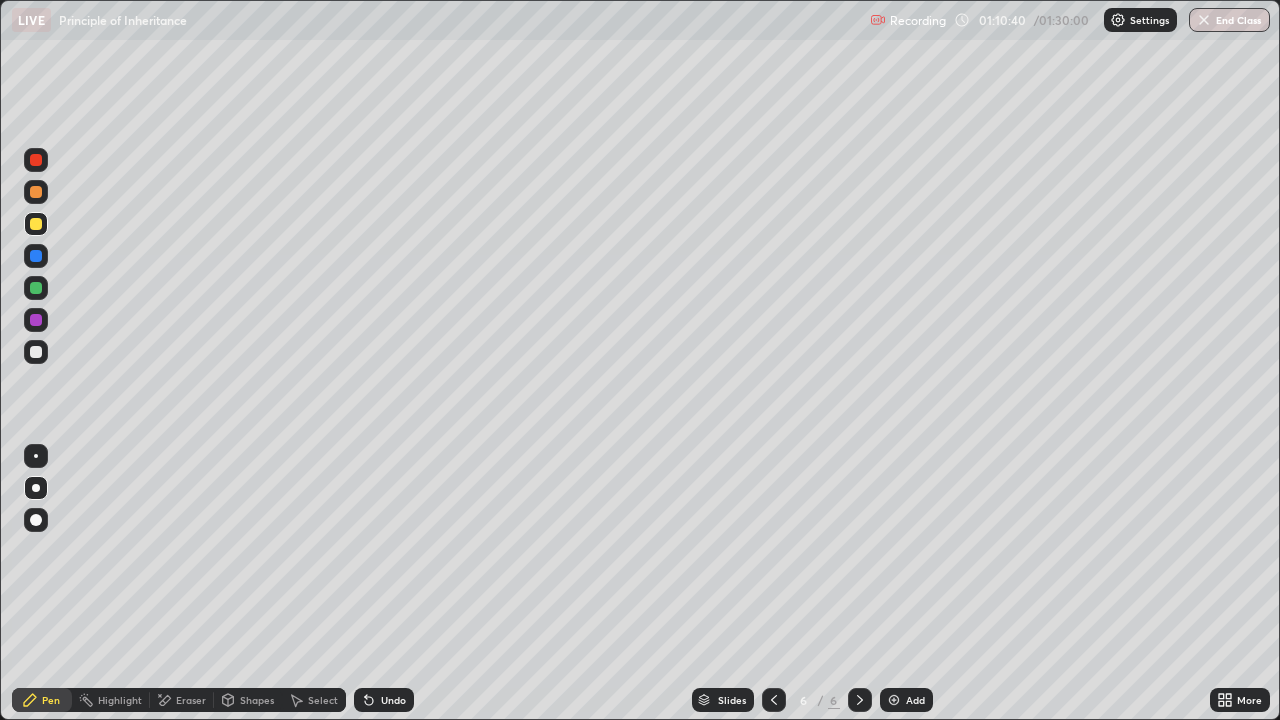 click on "Undo" at bounding box center (384, 700) 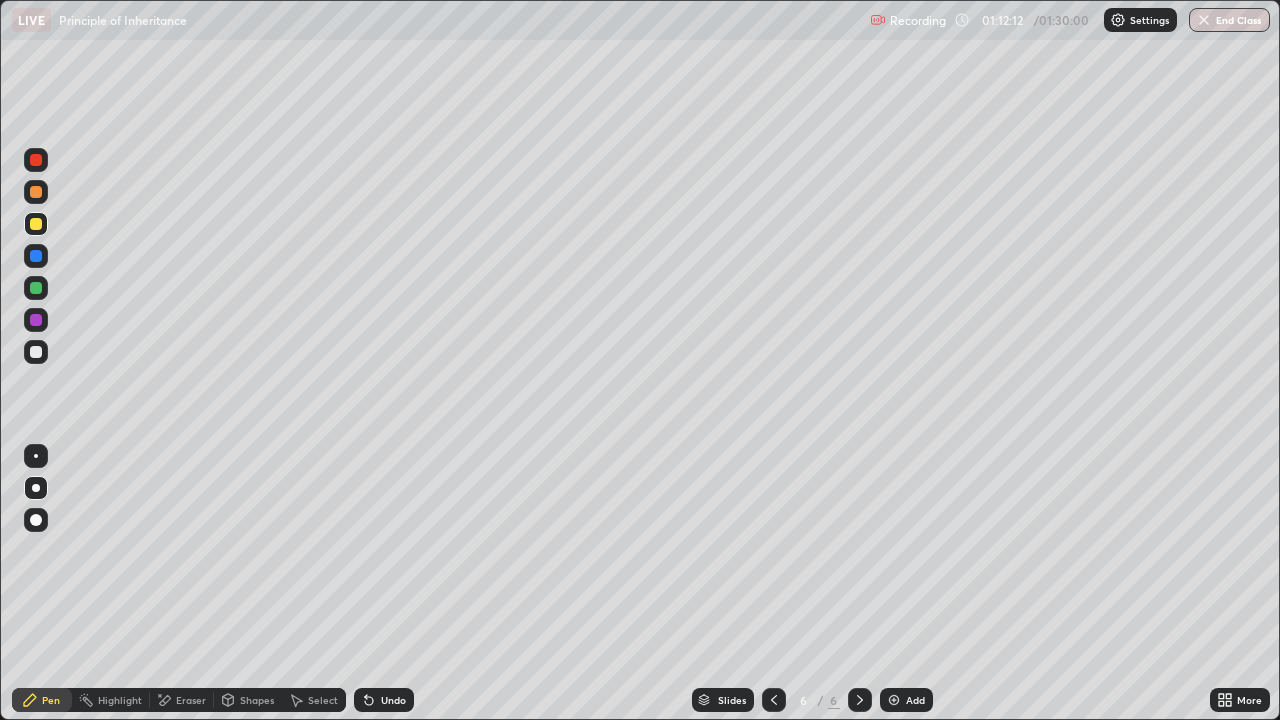 click on "Eraser" at bounding box center [182, 700] 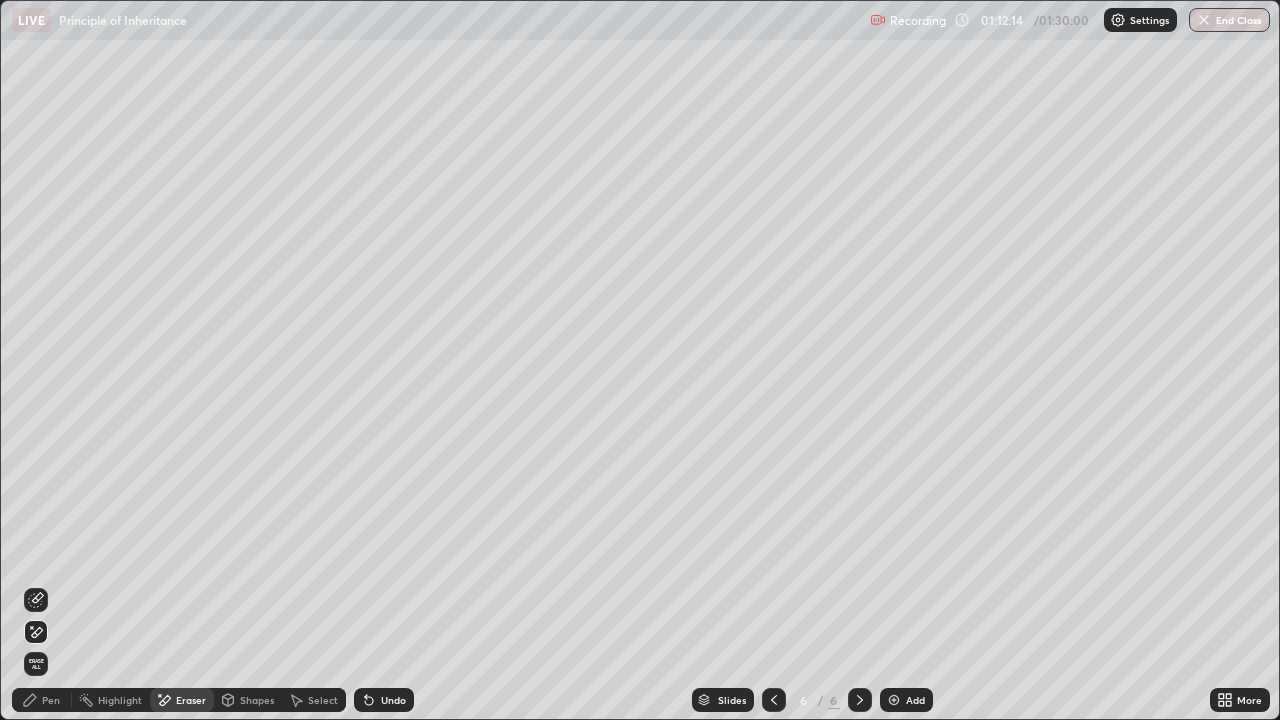 click on "Pen" at bounding box center [51, 700] 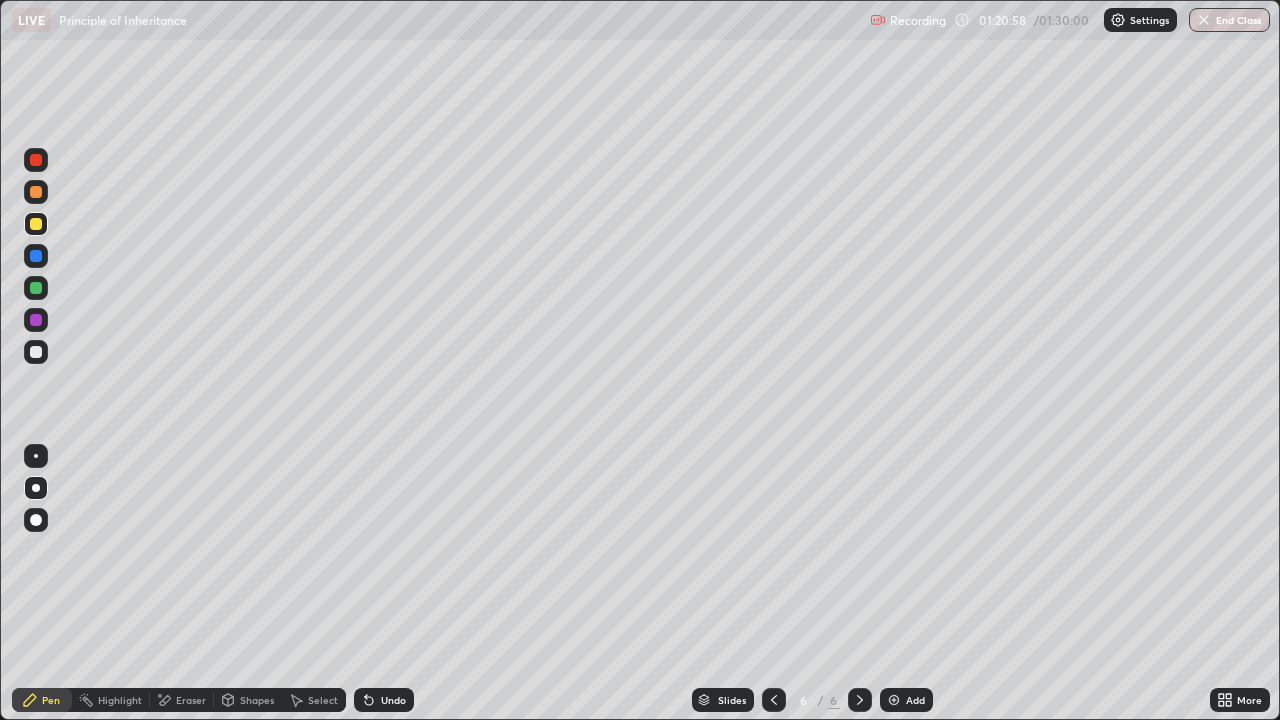 click at bounding box center (894, 700) 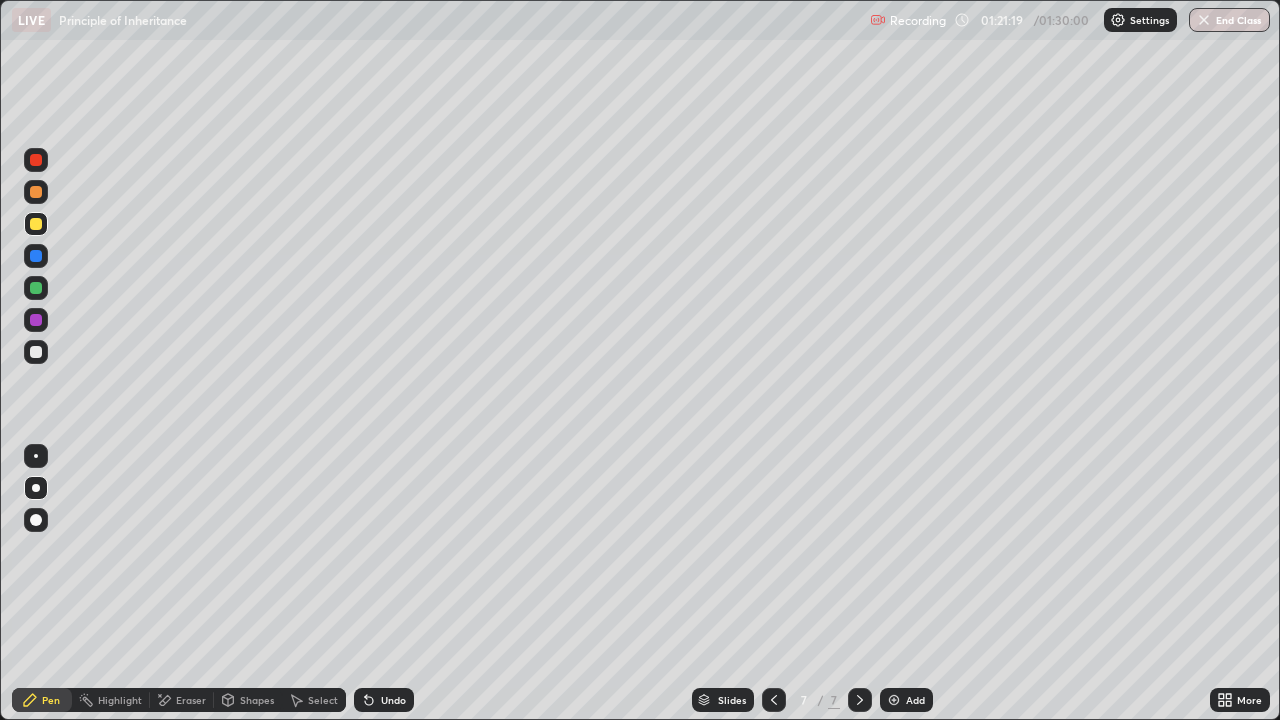 click at bounding box center [36, 160] 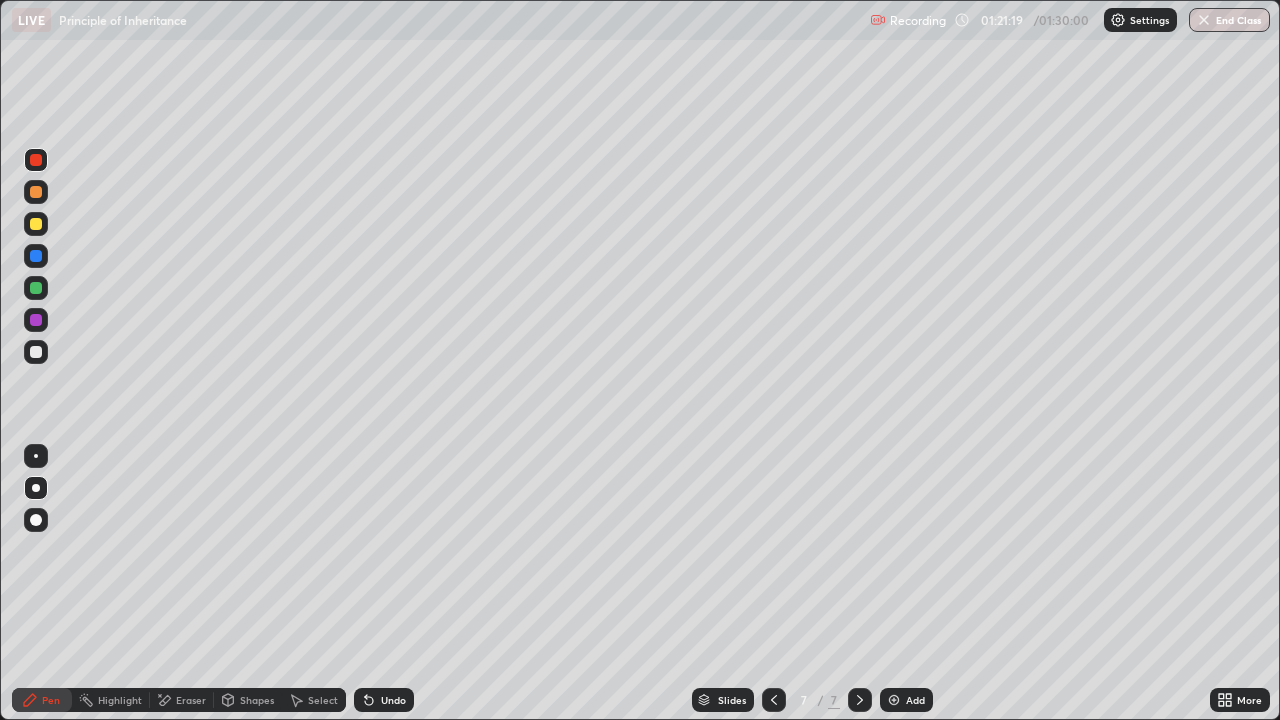 click at bounding box center [36, 160] 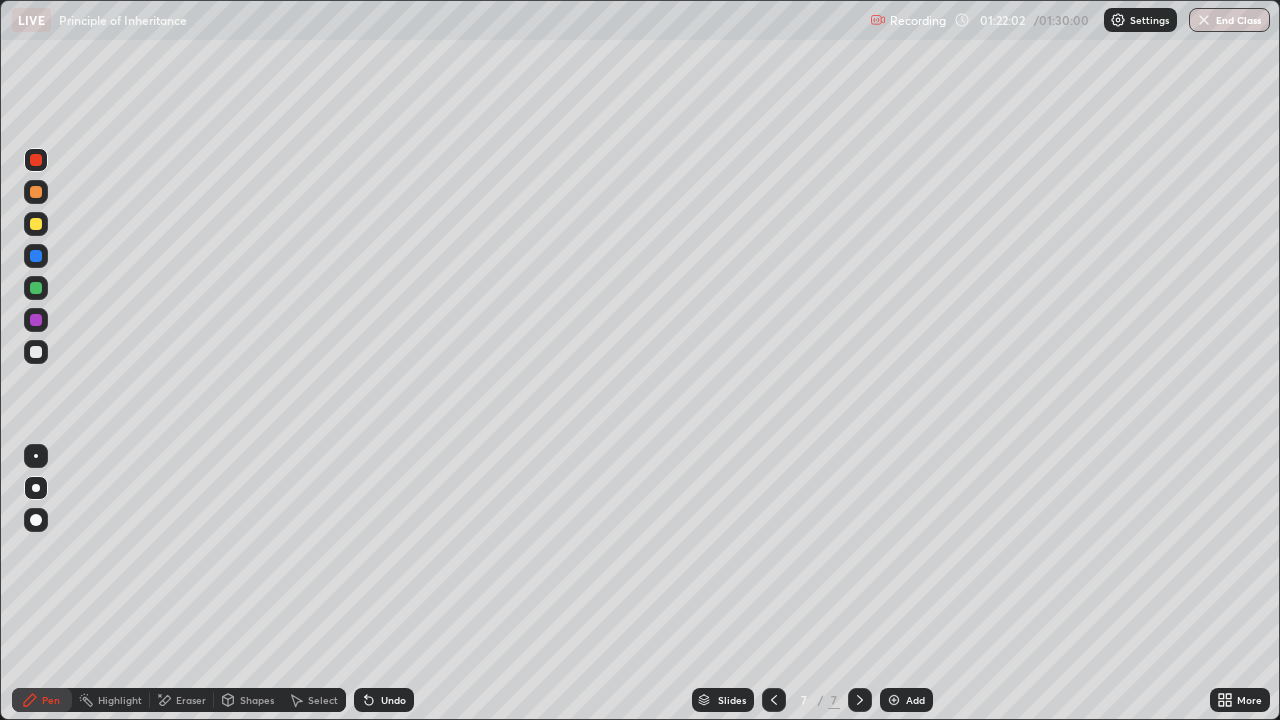 click at bounding box center [36, 352] 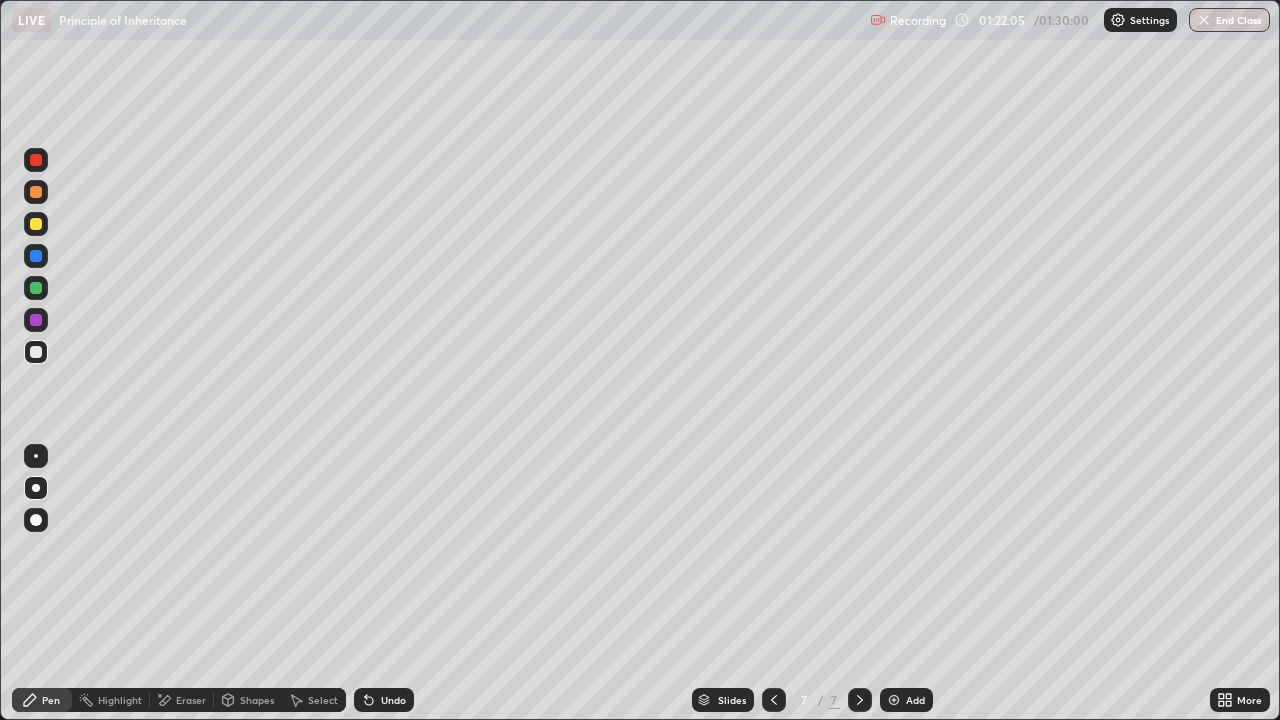 click on "Undo" at bounding box center [393, 700] 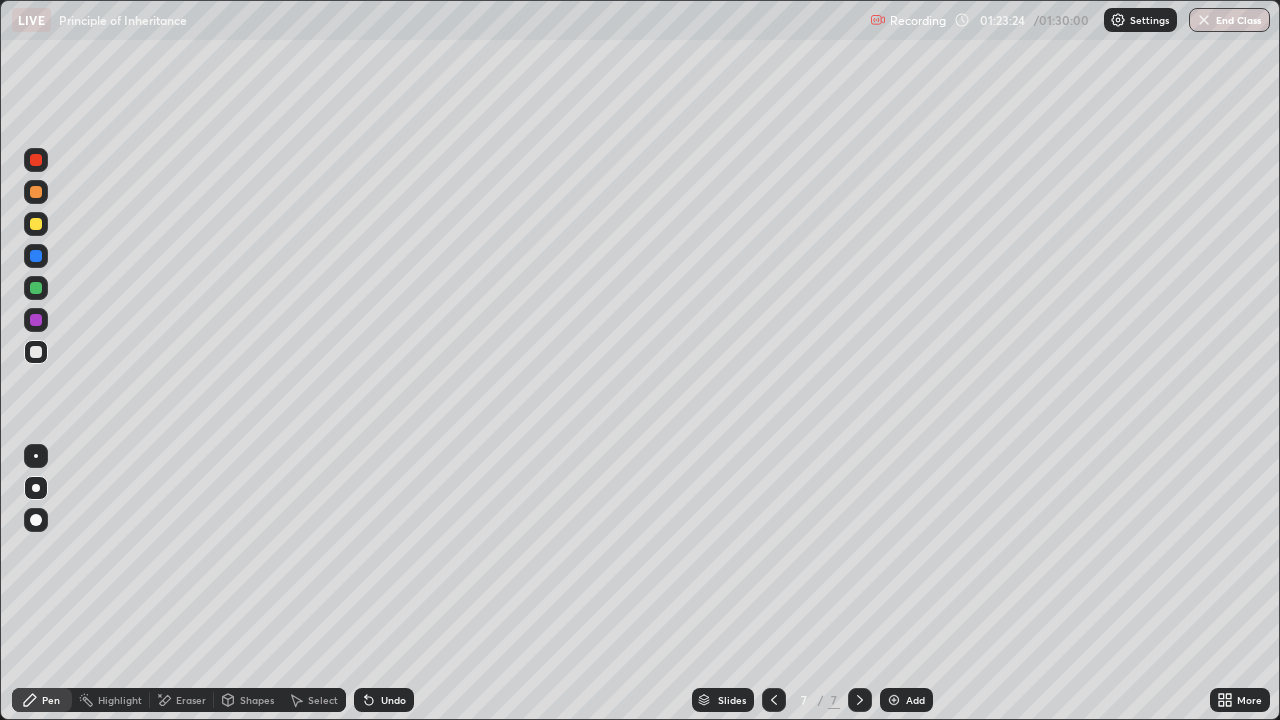 click at bounding box center [894, 700] 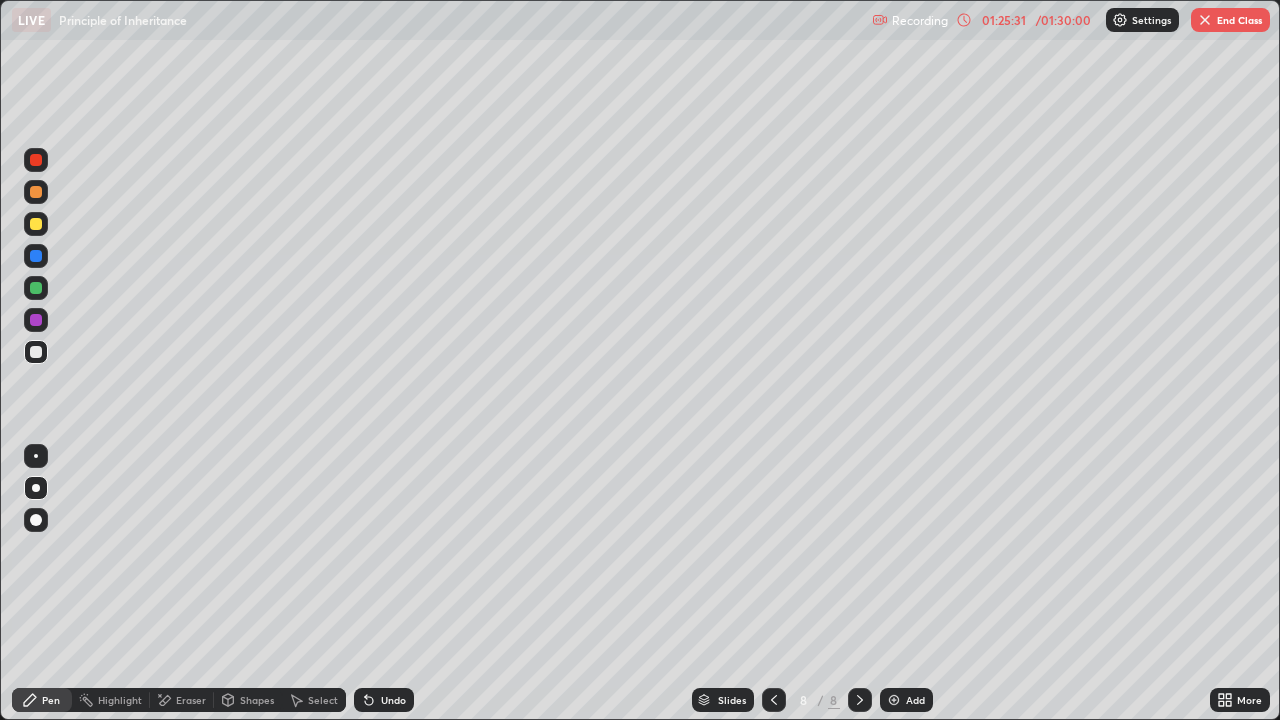 click 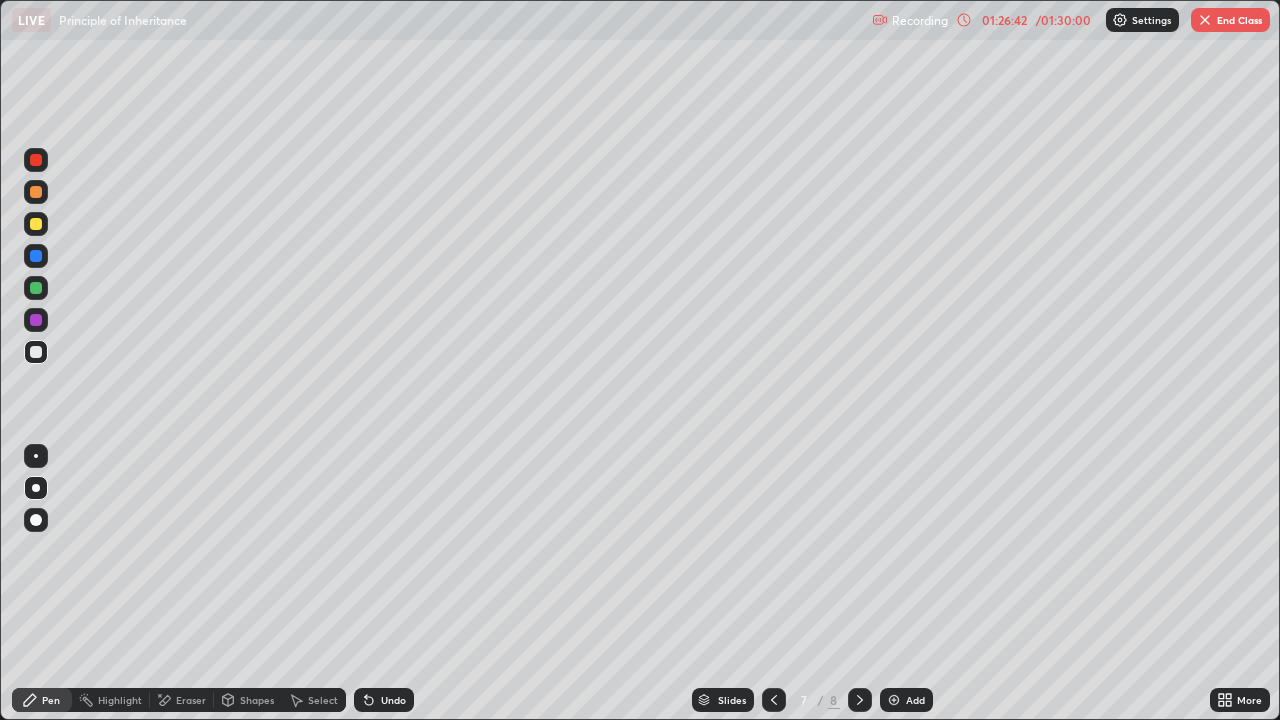 click at bounding box center (860, 700) 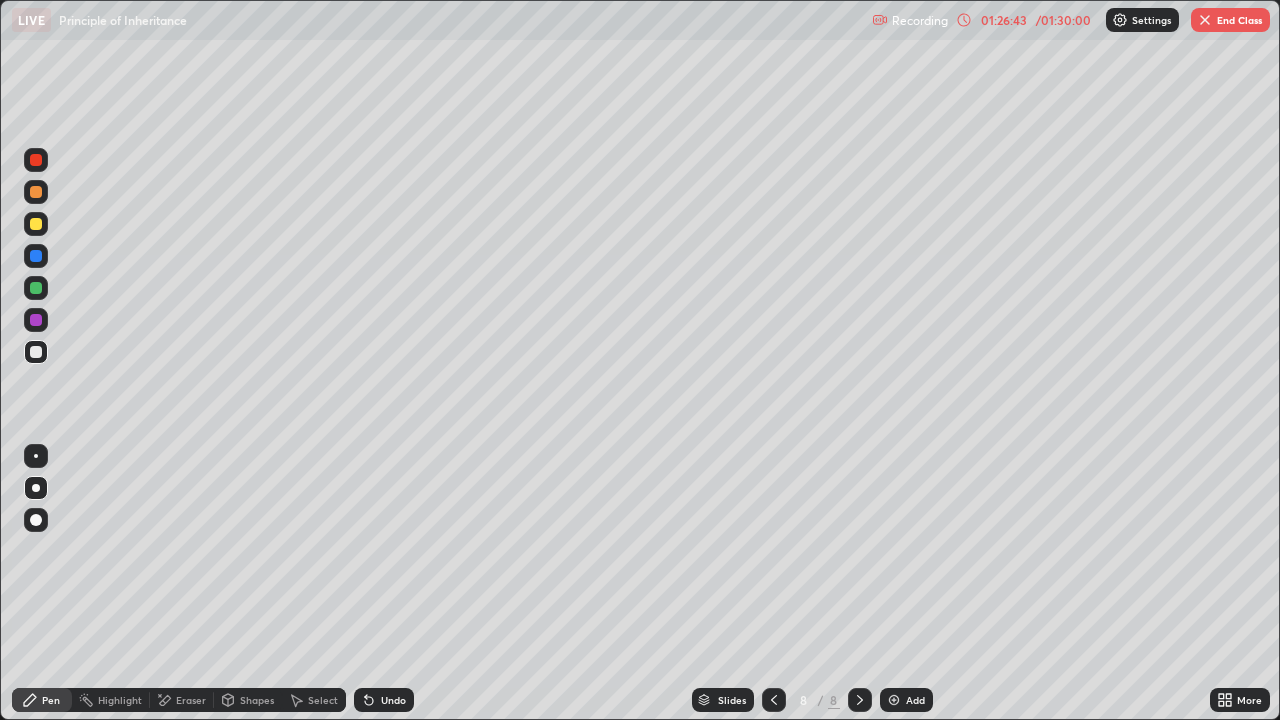 click at bounding box center (894, 700) 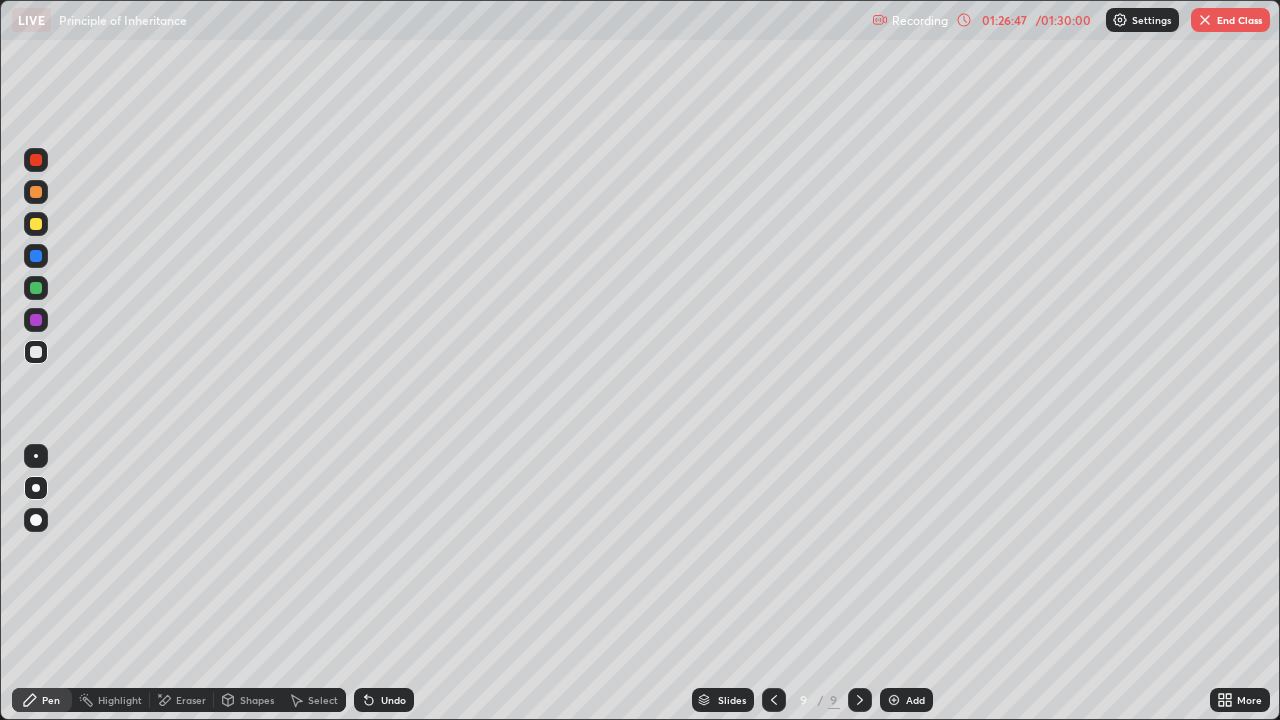 click on "Undo" at bounding box center (384, 700) 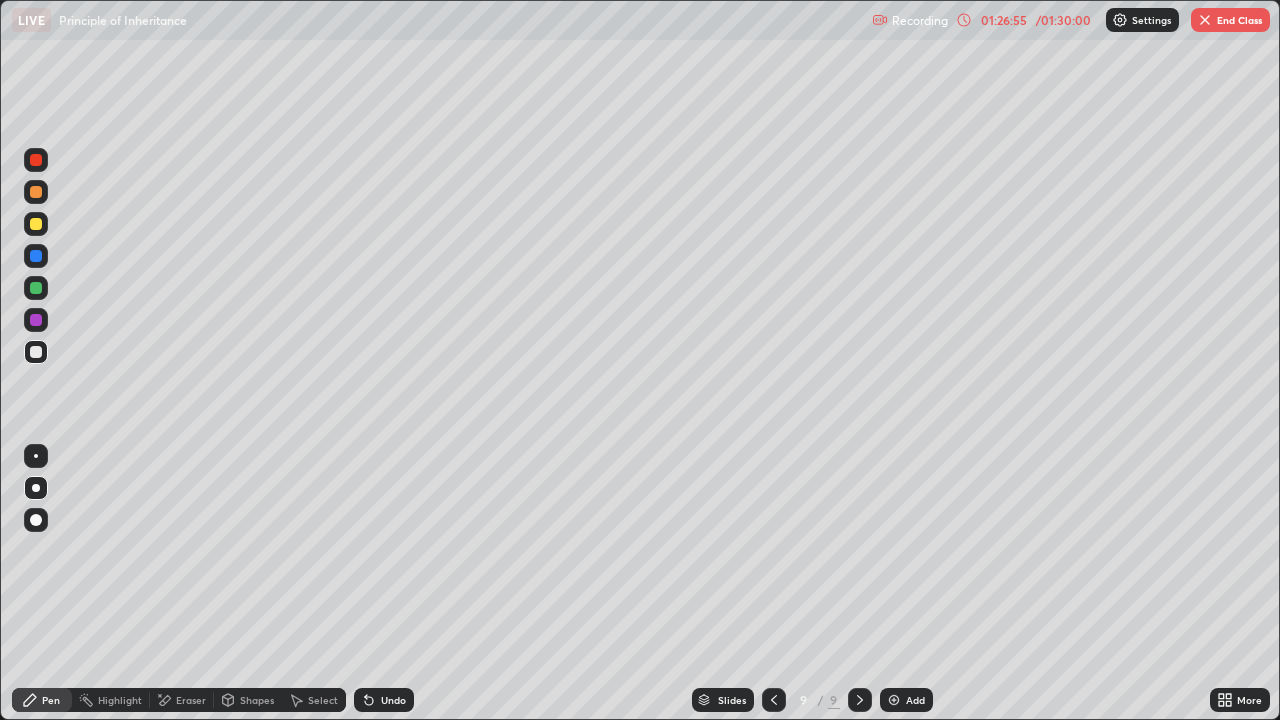 click at bounding box center (36, 224) 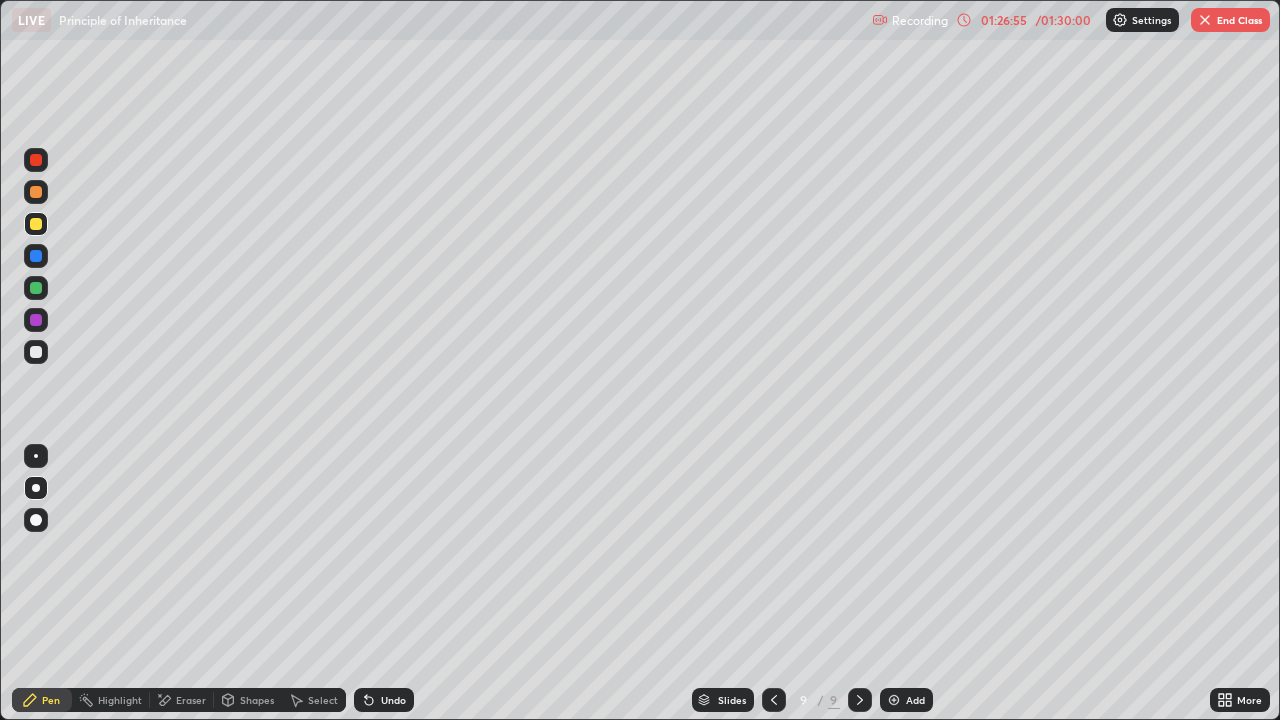 click at bounding box center [36, 224] 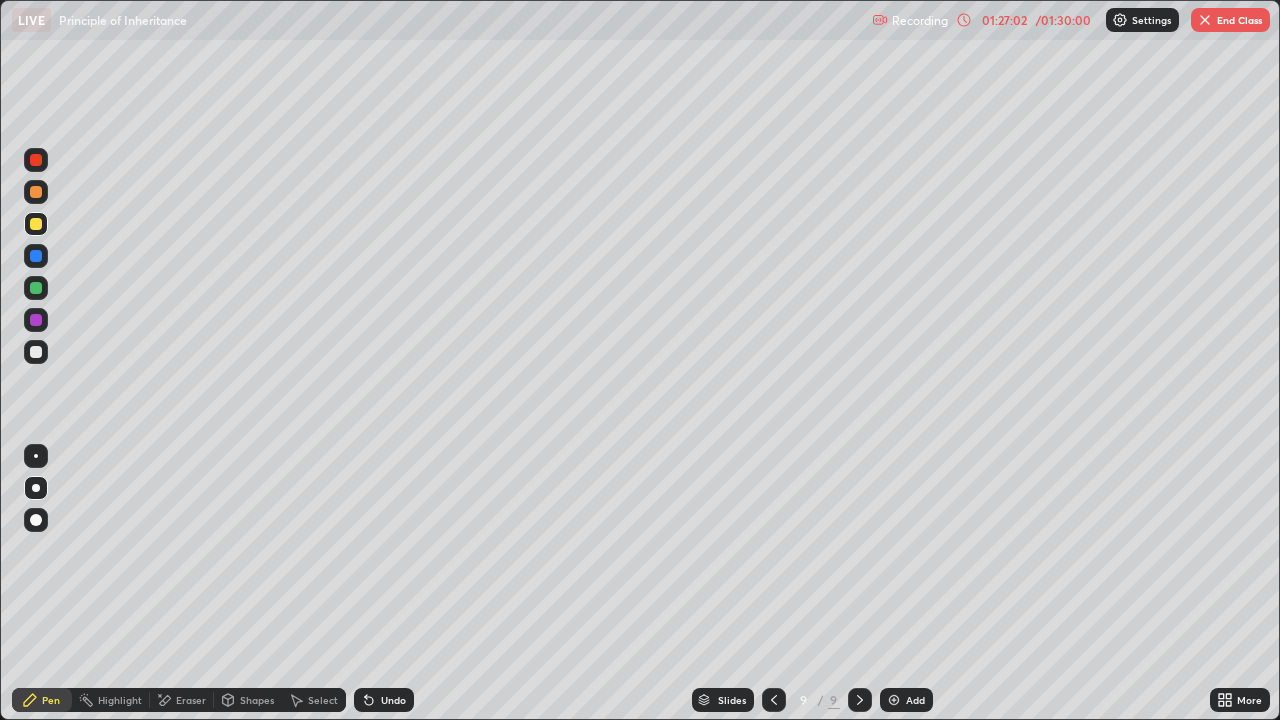 click 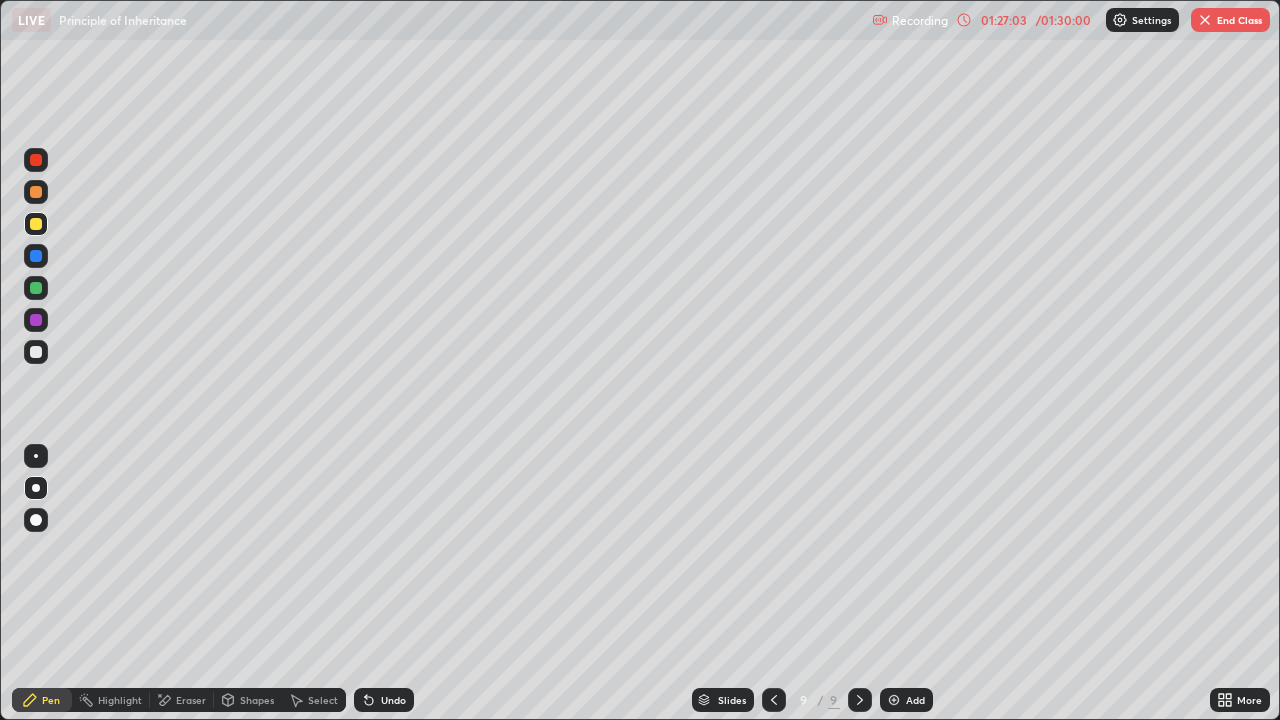 click 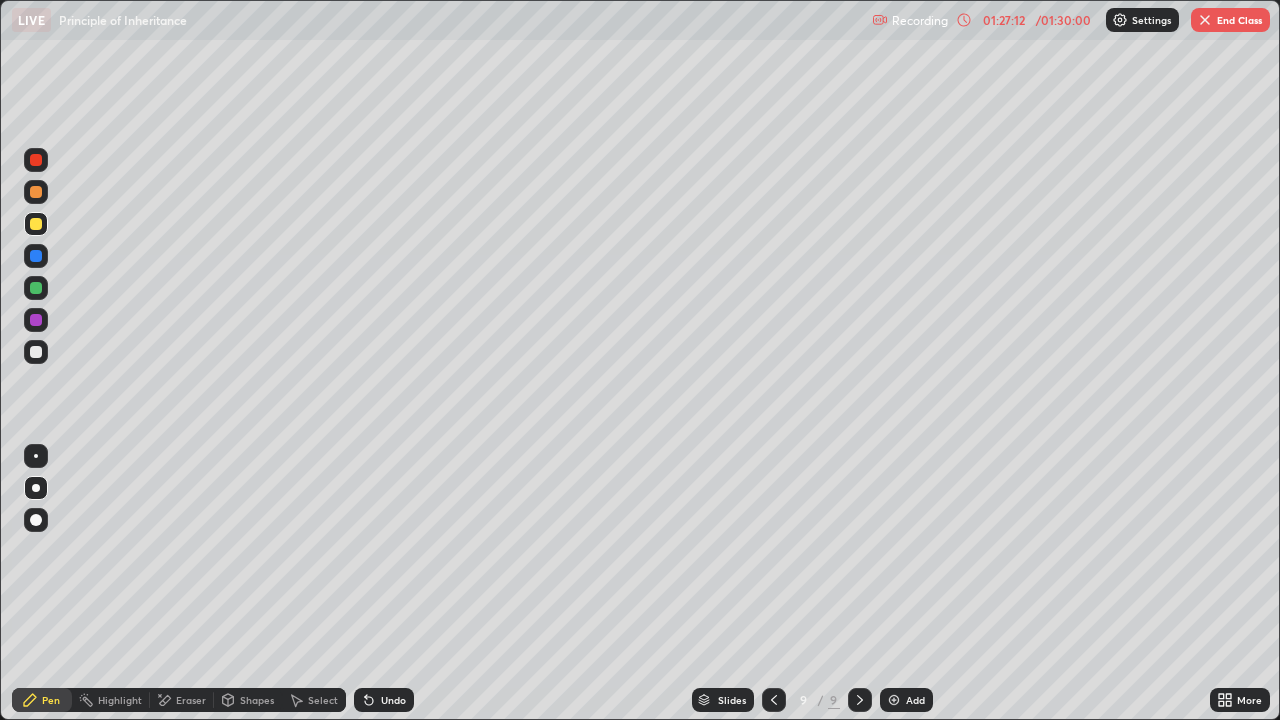 click at bounding box center (36, 352) 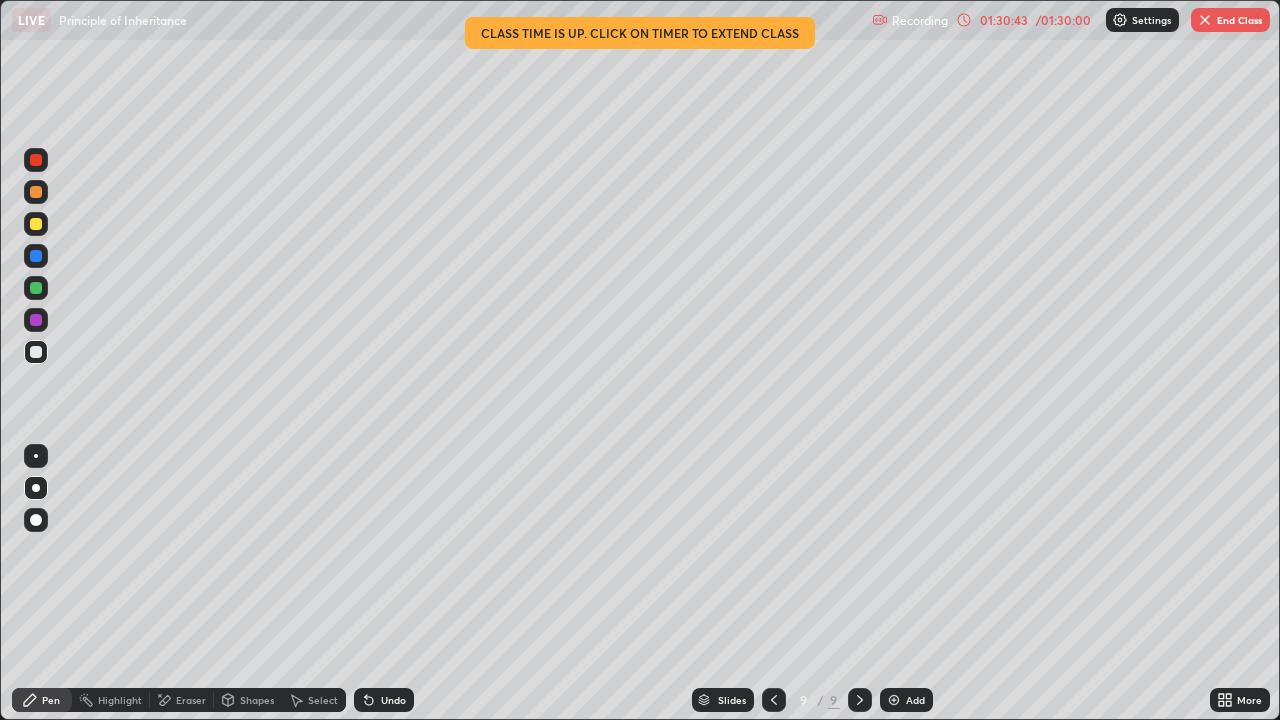 click on "End Class" at bounding box center (1230, 20) 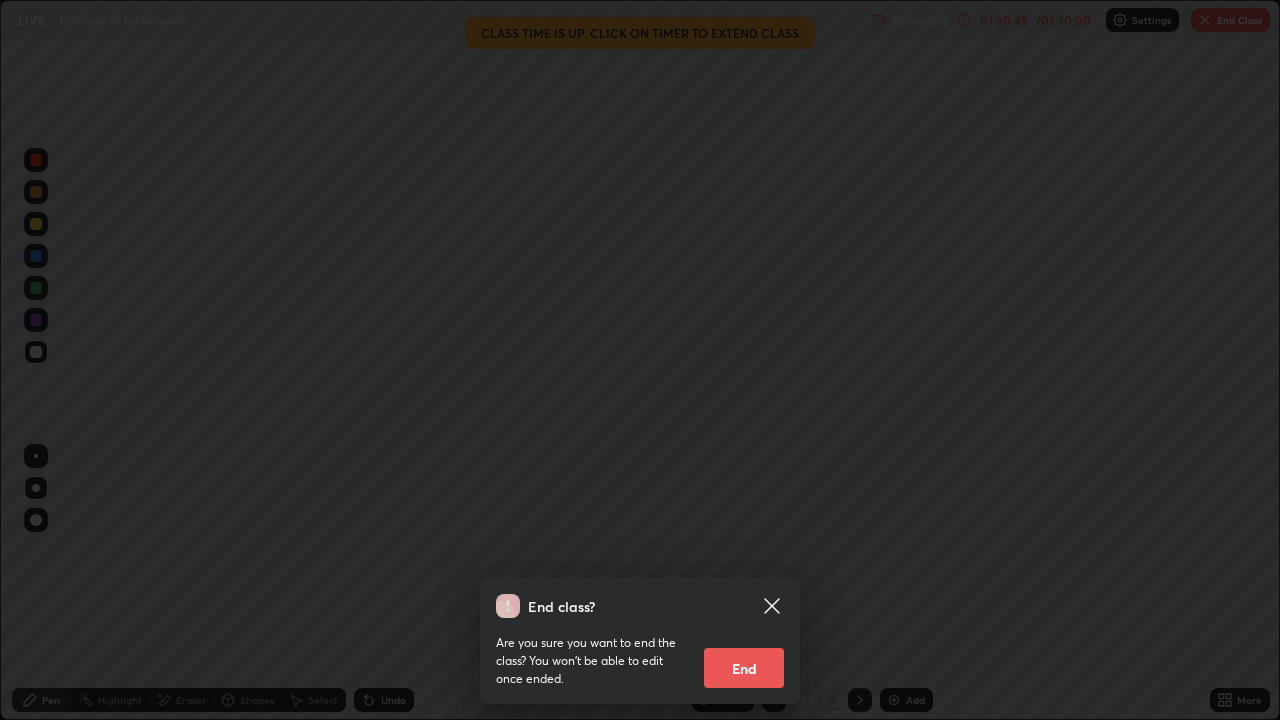 click on "End" at bounding box center (744, 668) 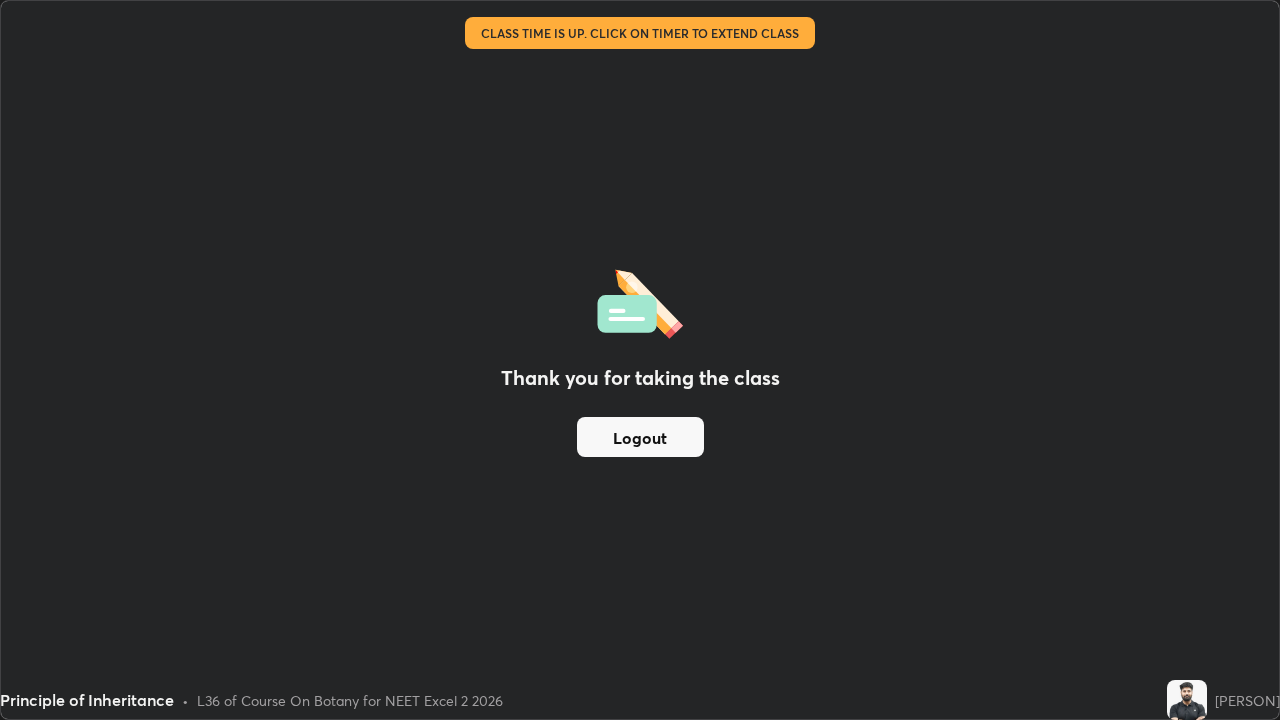 click on "Logout" at bounding box center (640, 437) 